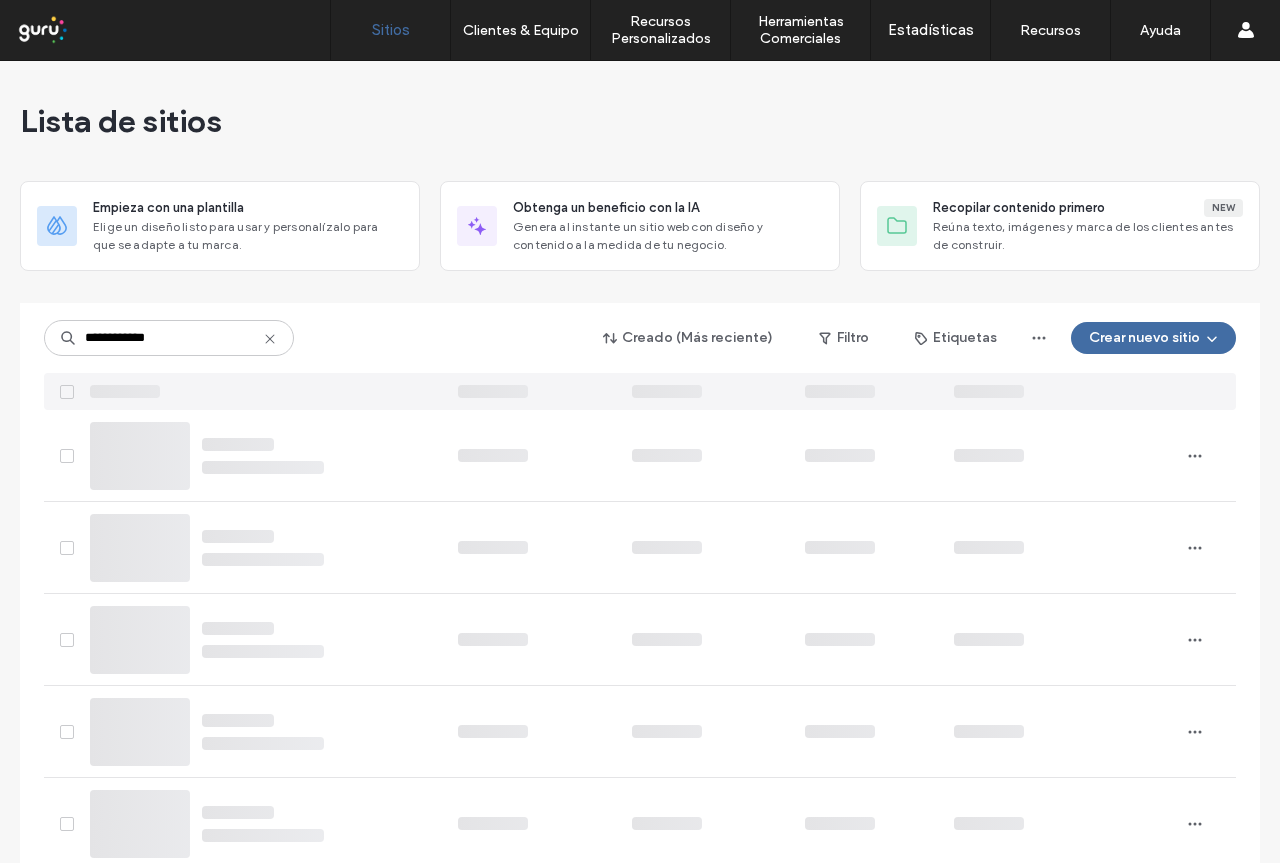 scroll, scrollTop: 0, scrollLeft: 0, axis: both 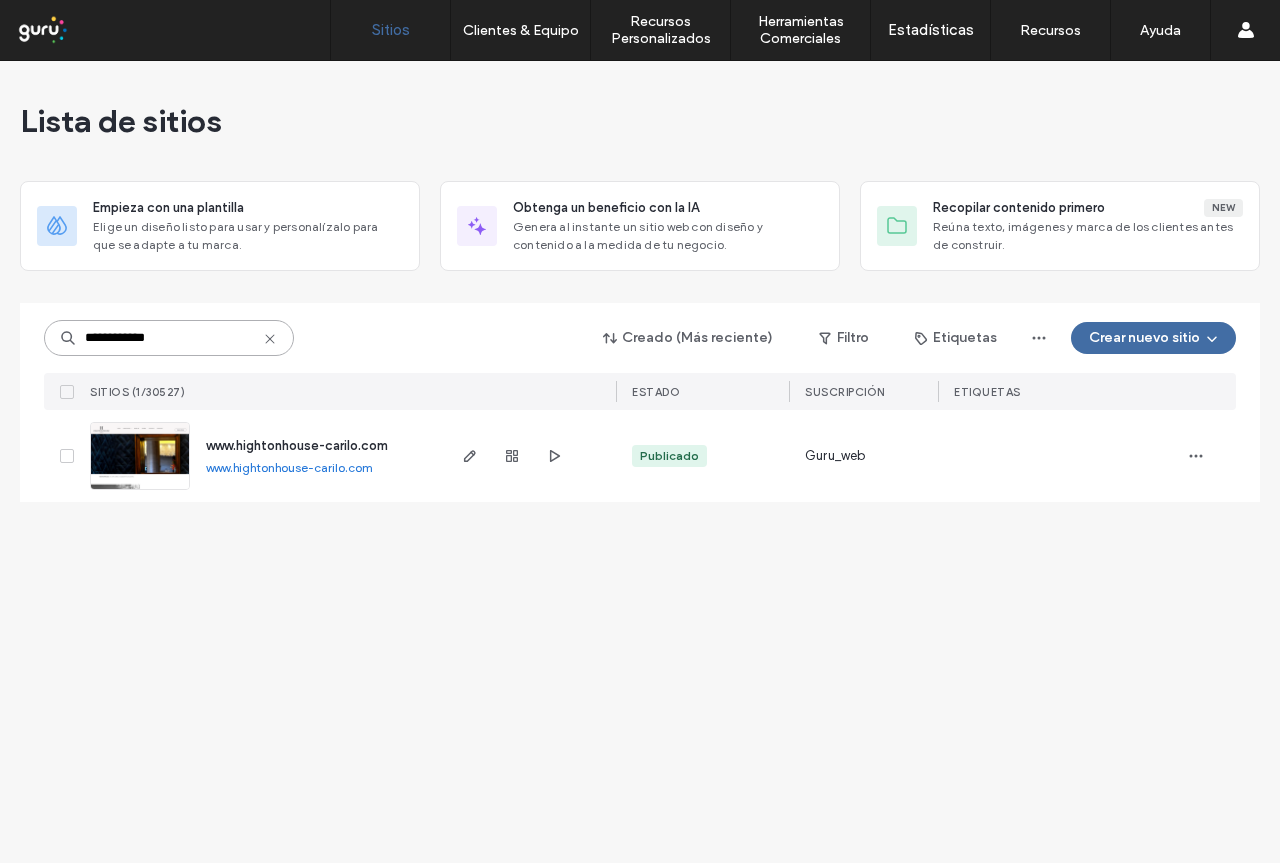 drag, startPoint x: 176, startPoint y: 344, endPoint x: 74, endPoint y: 344, distance: 102 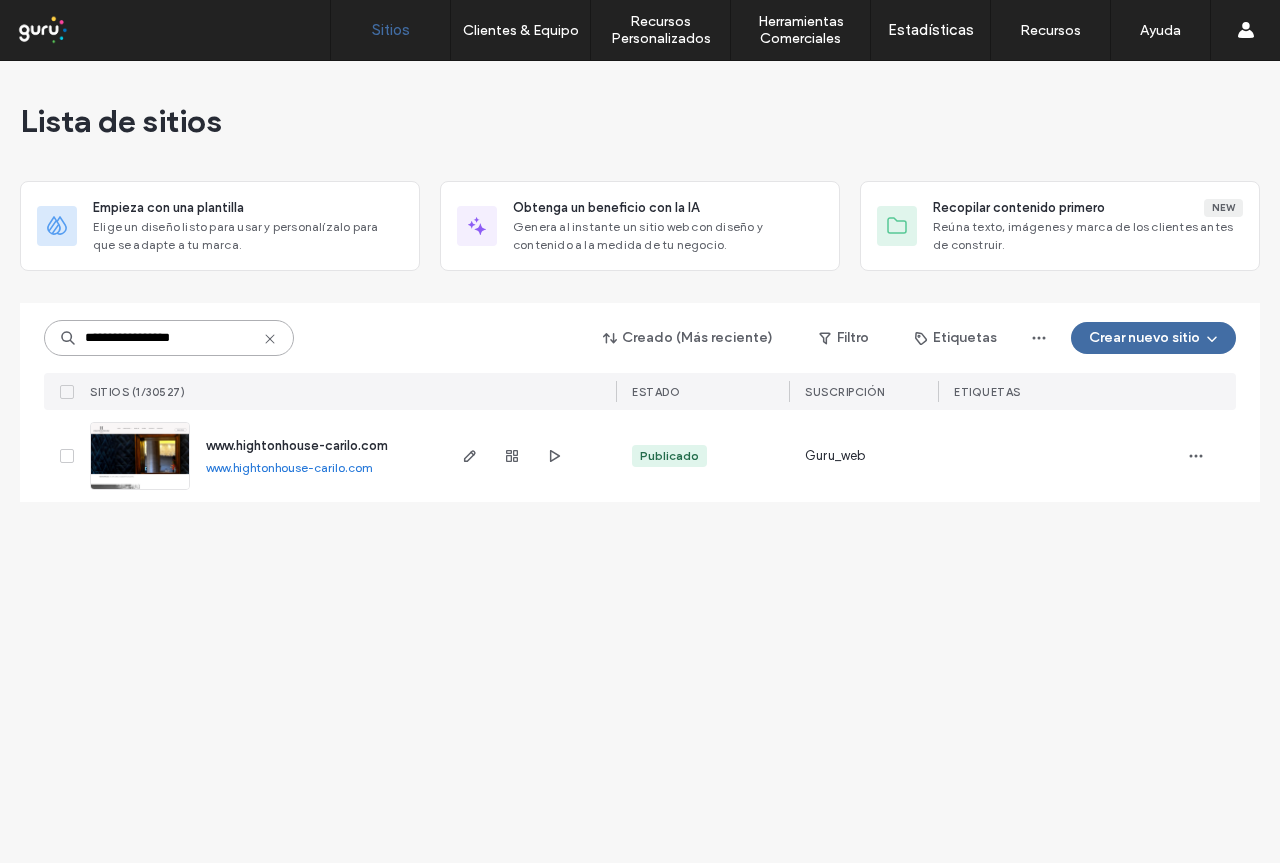 type on "**********" 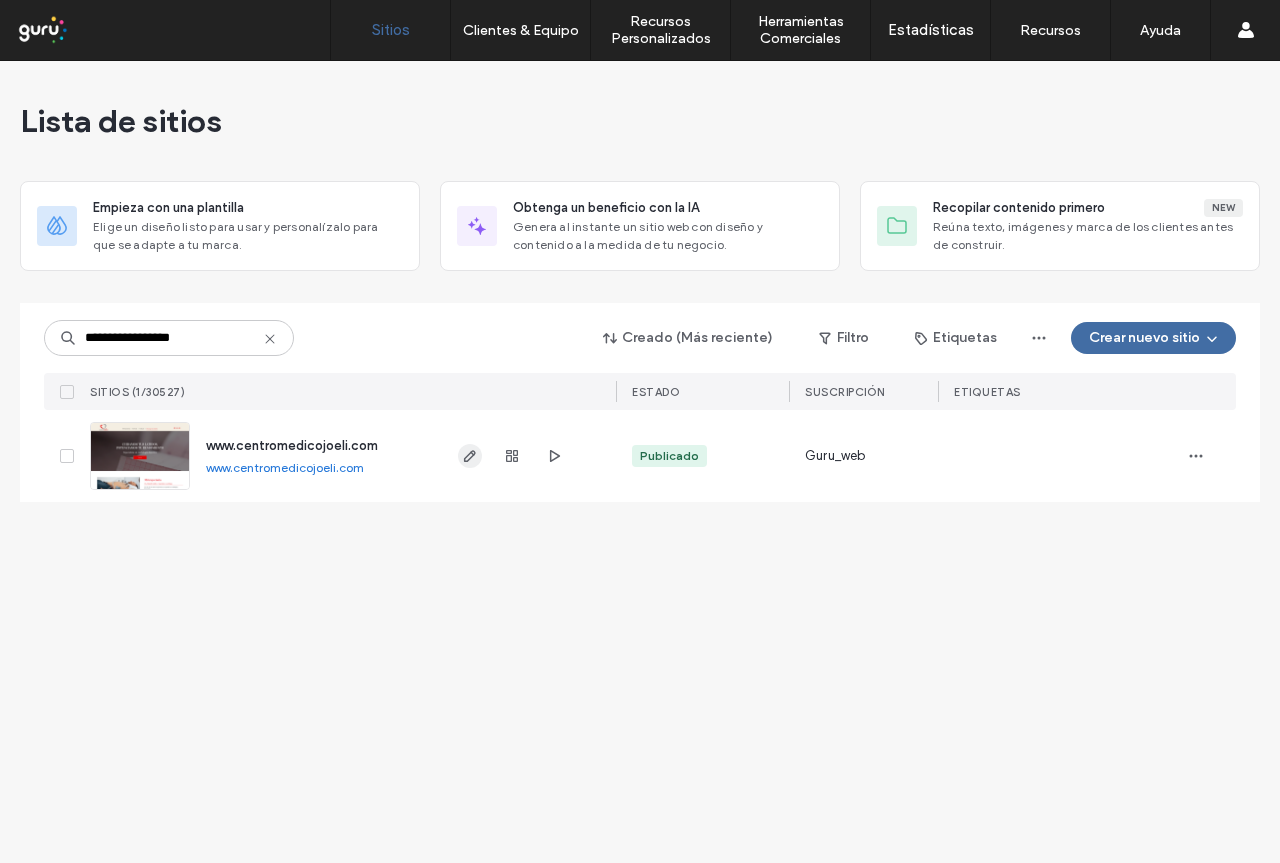 click 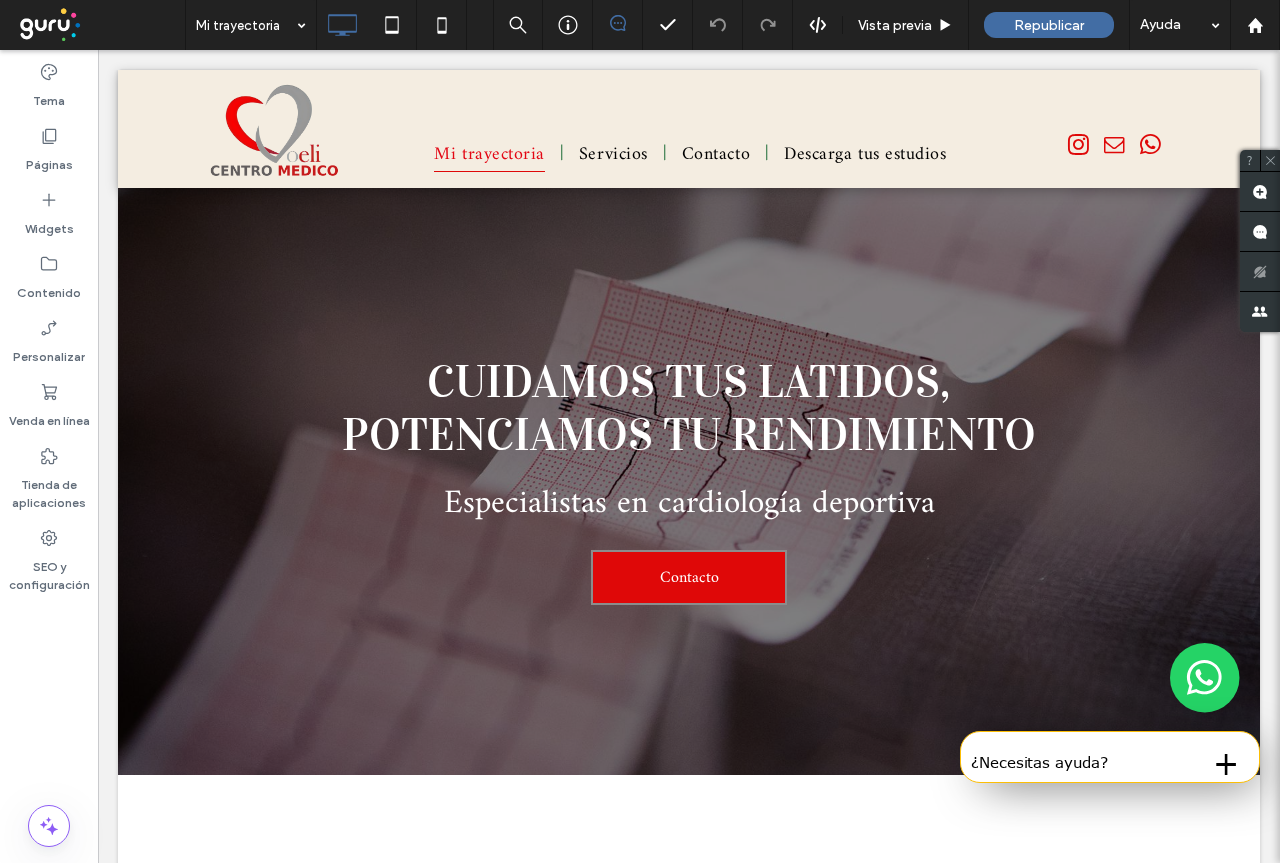 scroll, scrollTop: 0, scrollLeft: 0, axis: both 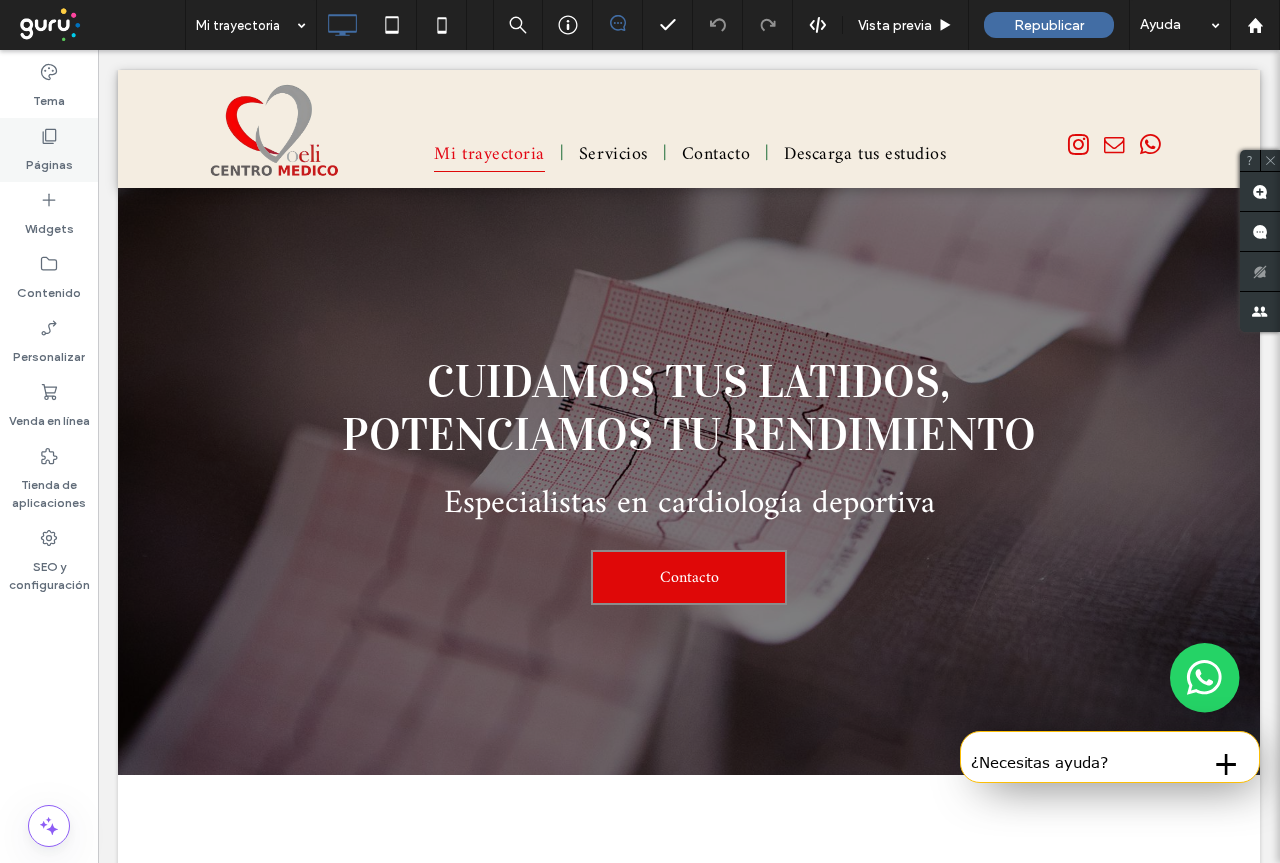 click on "Páginas" at bounding box center [49, 160] 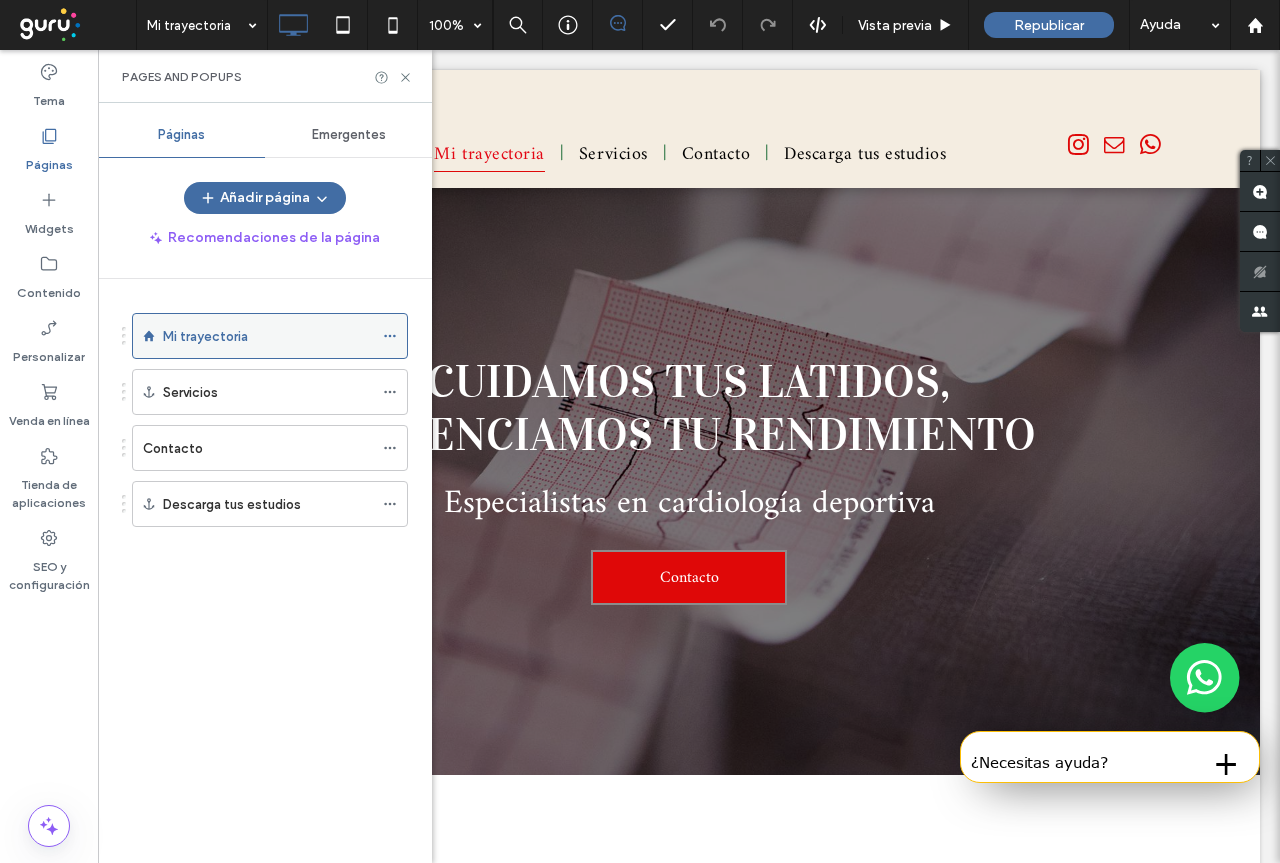 click on "Mi trayectoria" at bounding box center [205, 336] 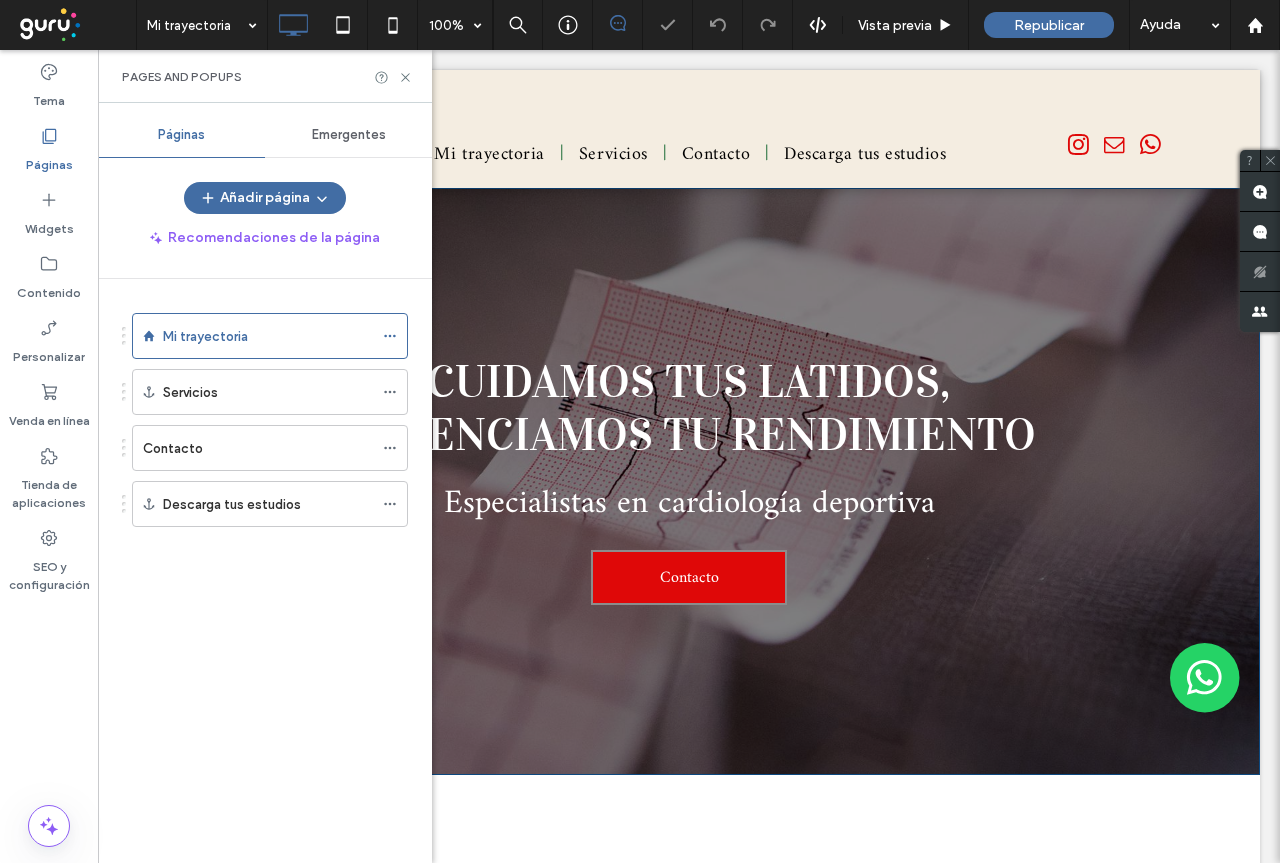 scroll, scrollTop: 0, scrollLeft: 0, axis: both 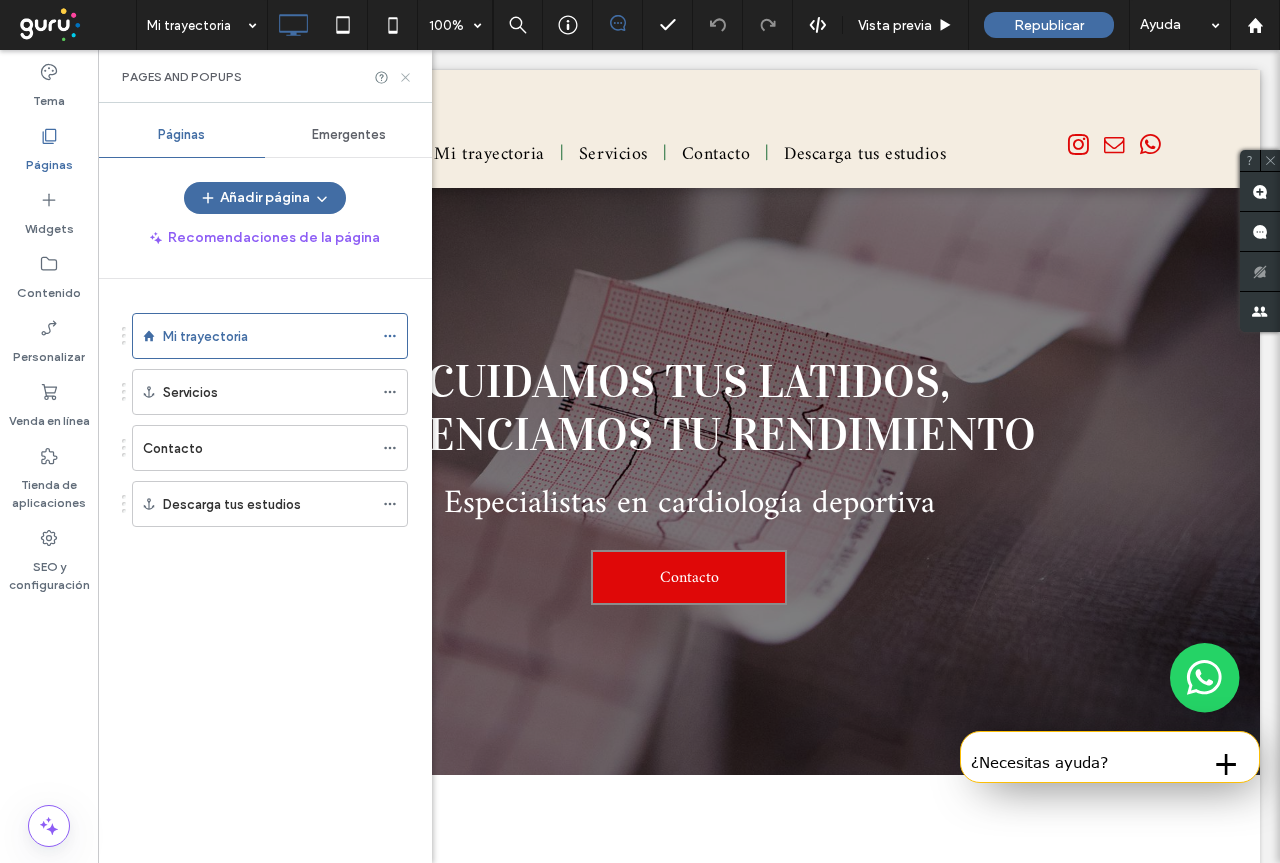 click 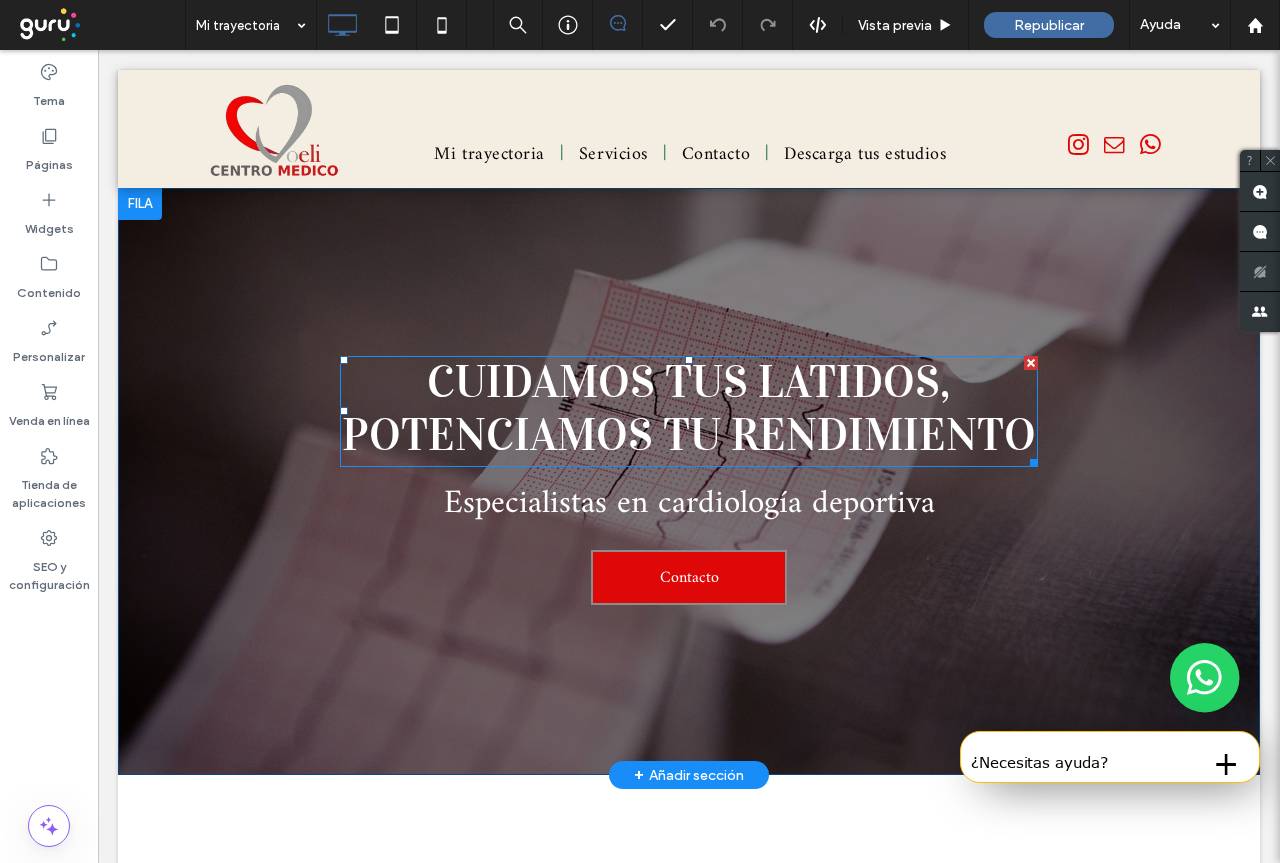 click on "potenciamos tu rendimiento" at bounding box center [689, 435] 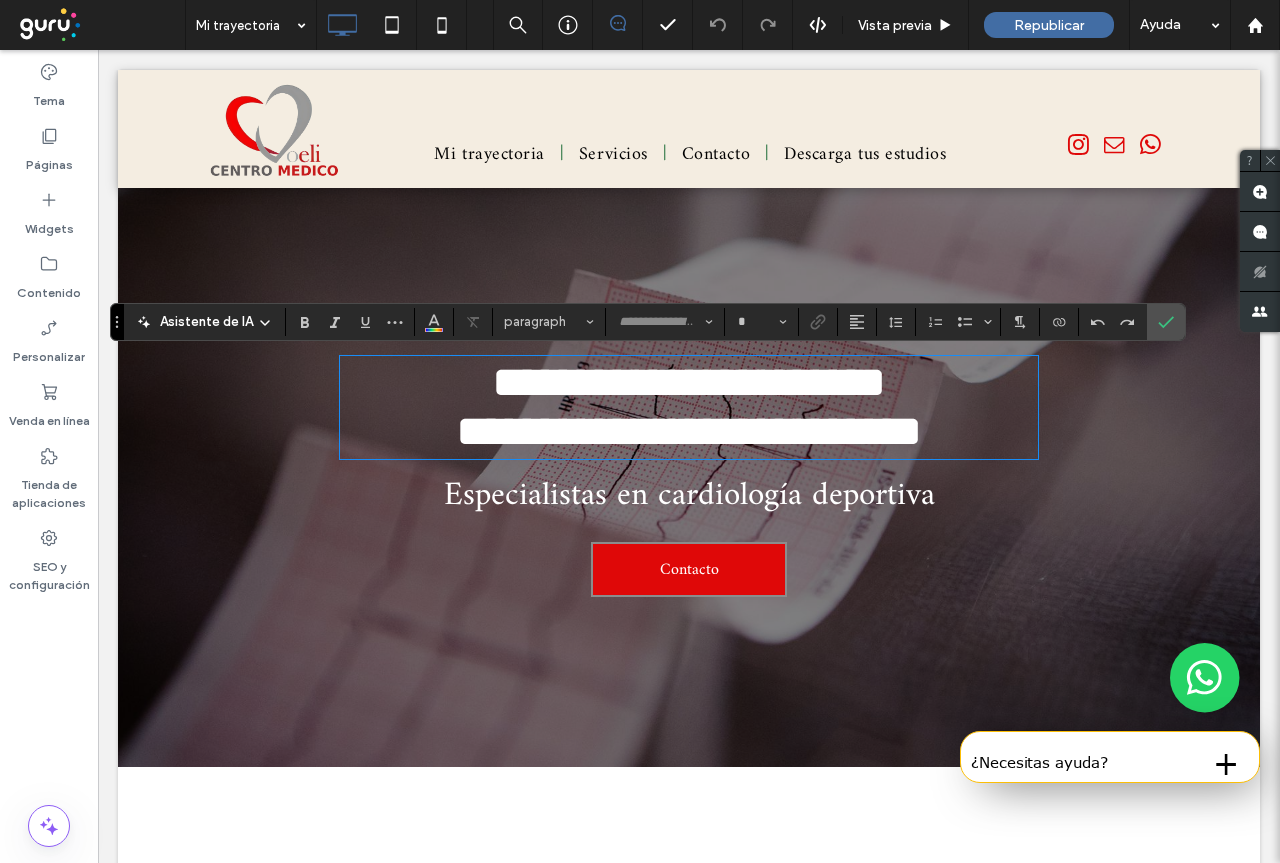 type on "********" 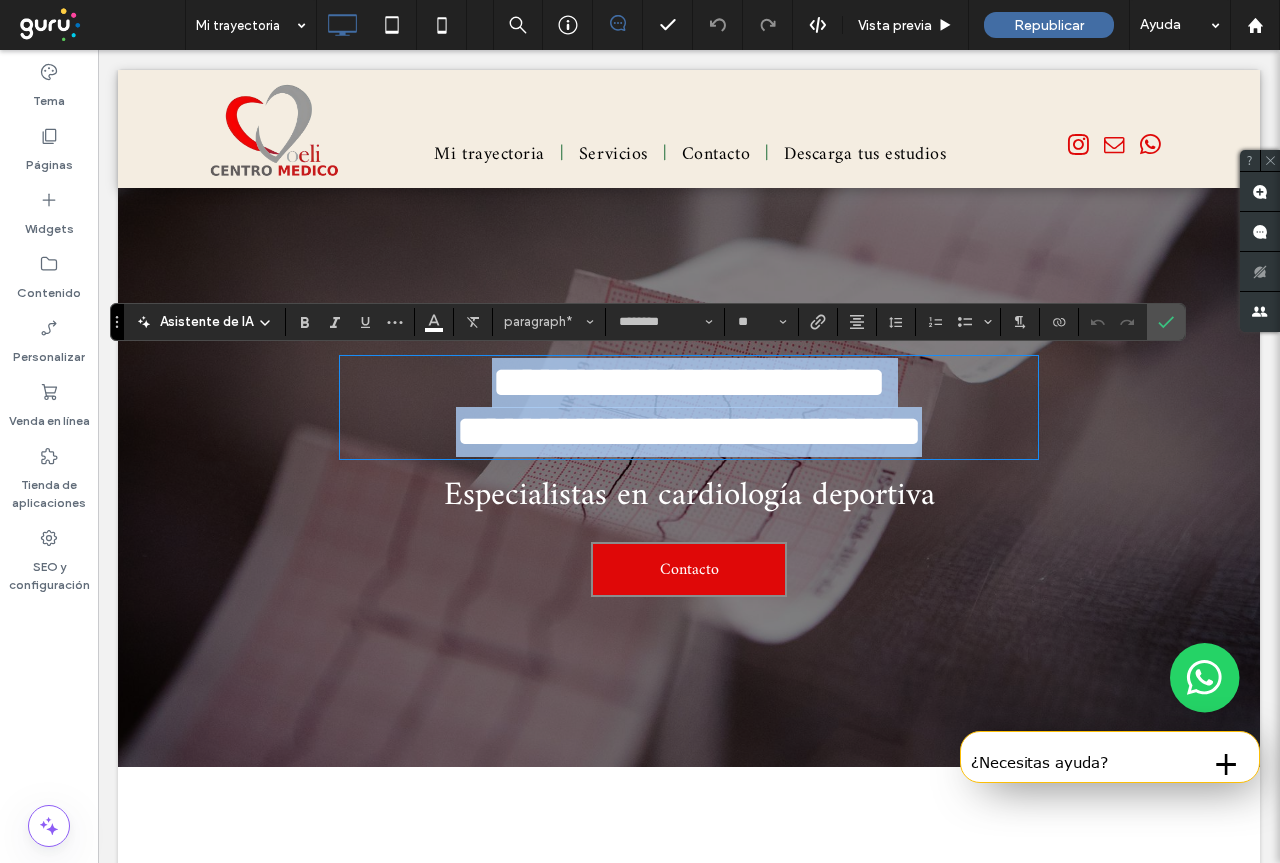 click on "**********" at bounding box center [689, 431] 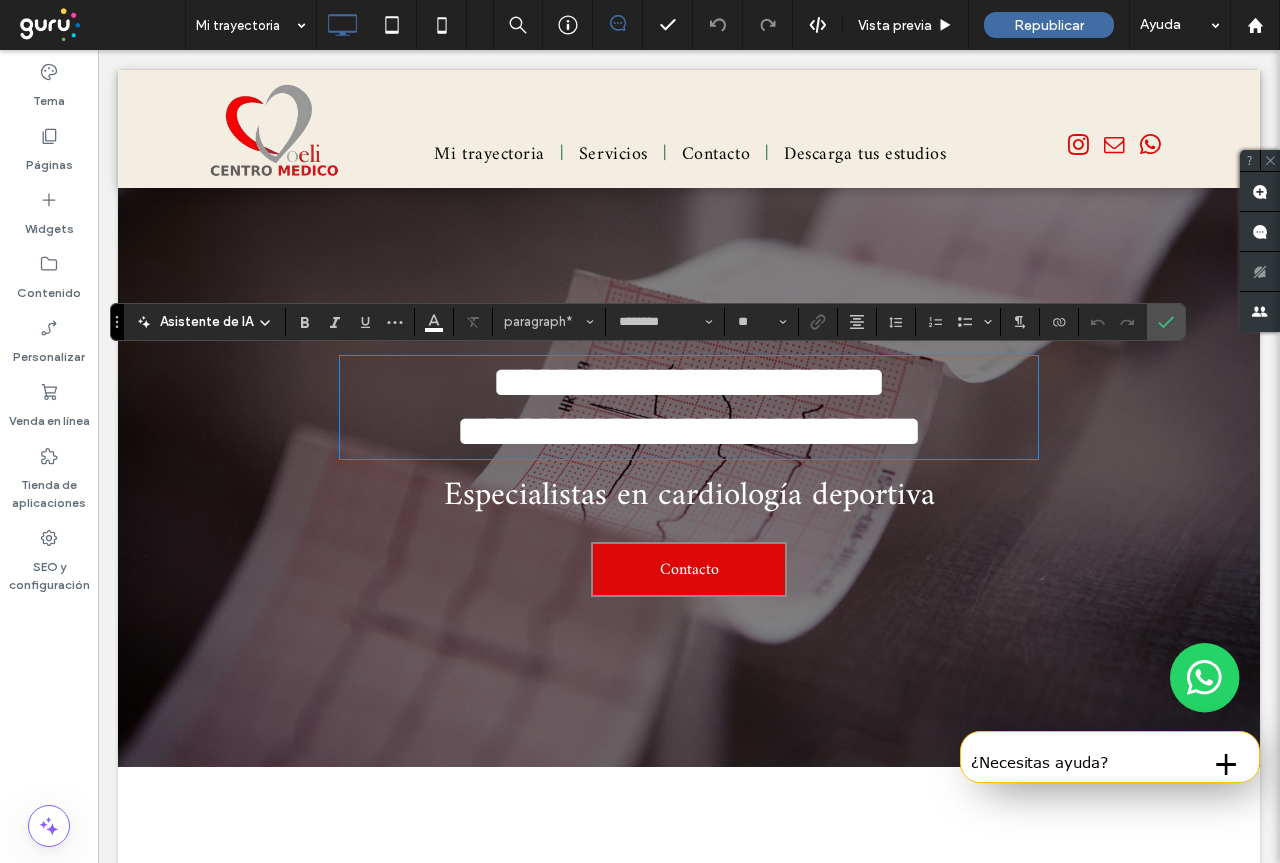 click on "**********" at bounding box center (689, 431) 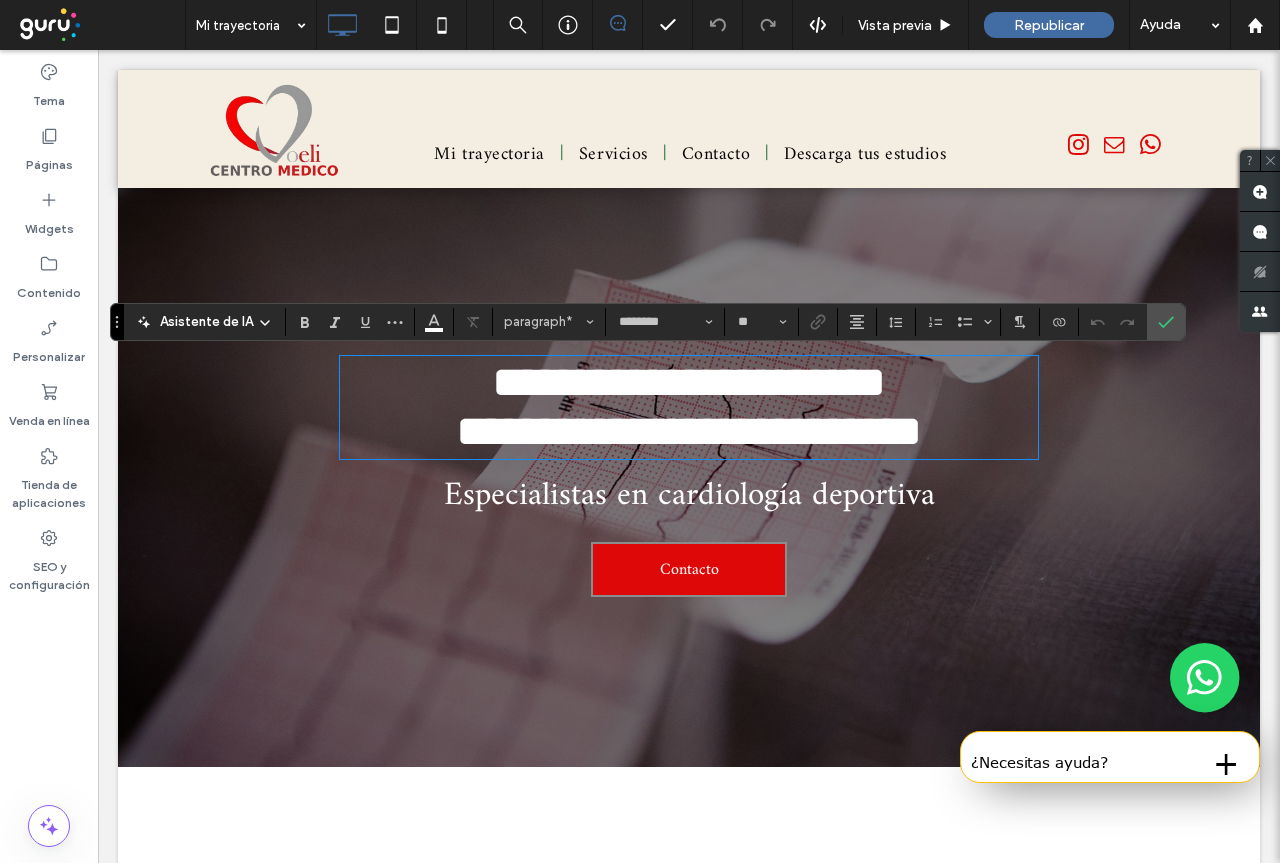 type 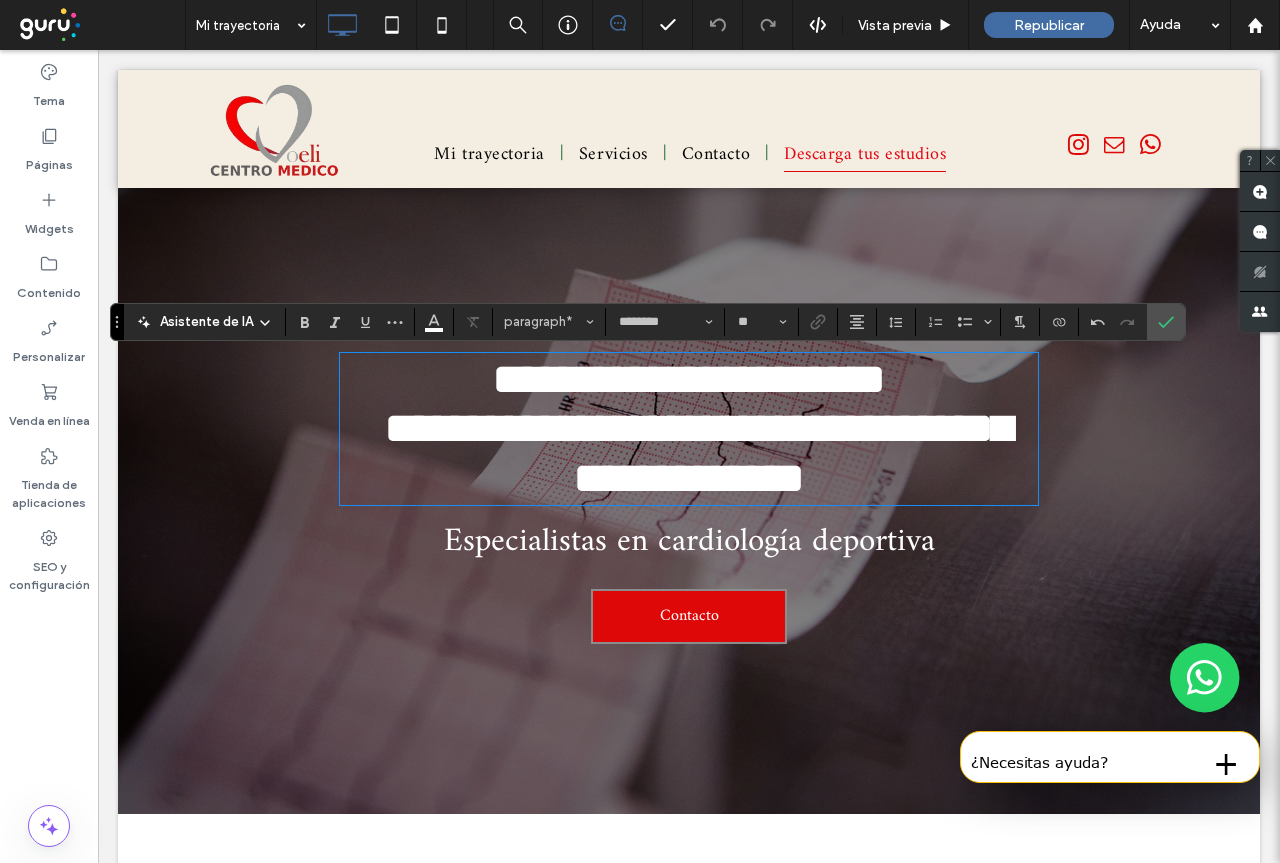 scroll, scrollTop: 0, scrollLeft: 0, axis: both 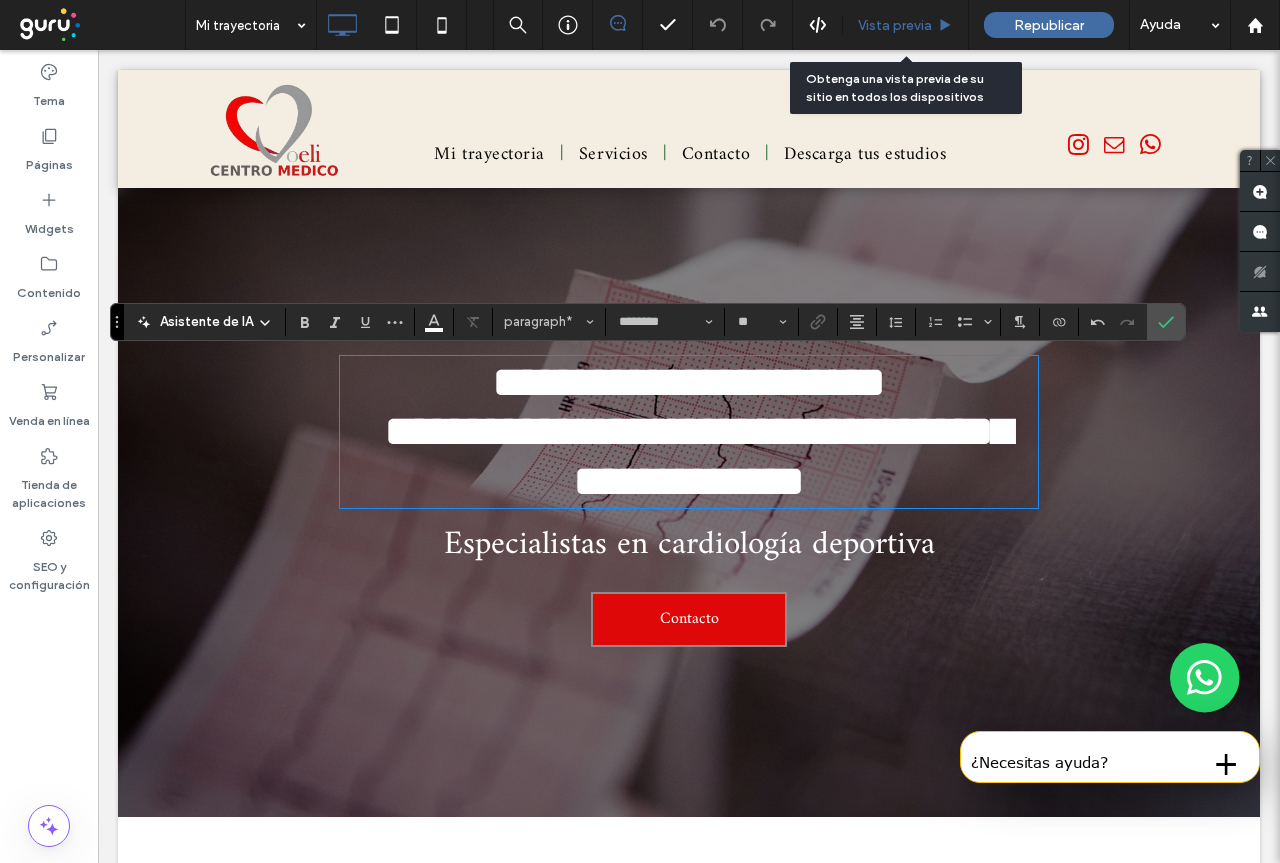 click on "Vista previa" at bounding box center (895, 25) 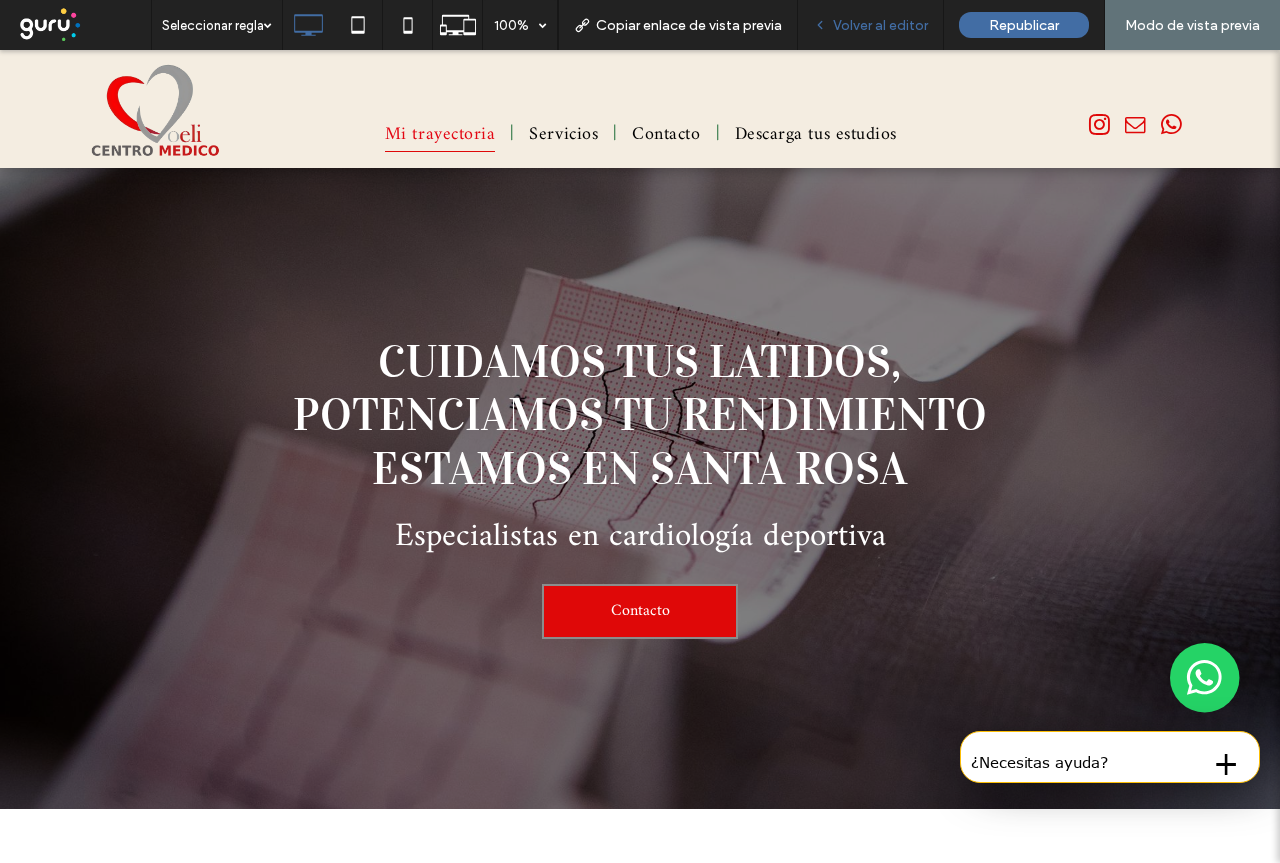 click on "Volver al editor" at bounding box center (880, 25) 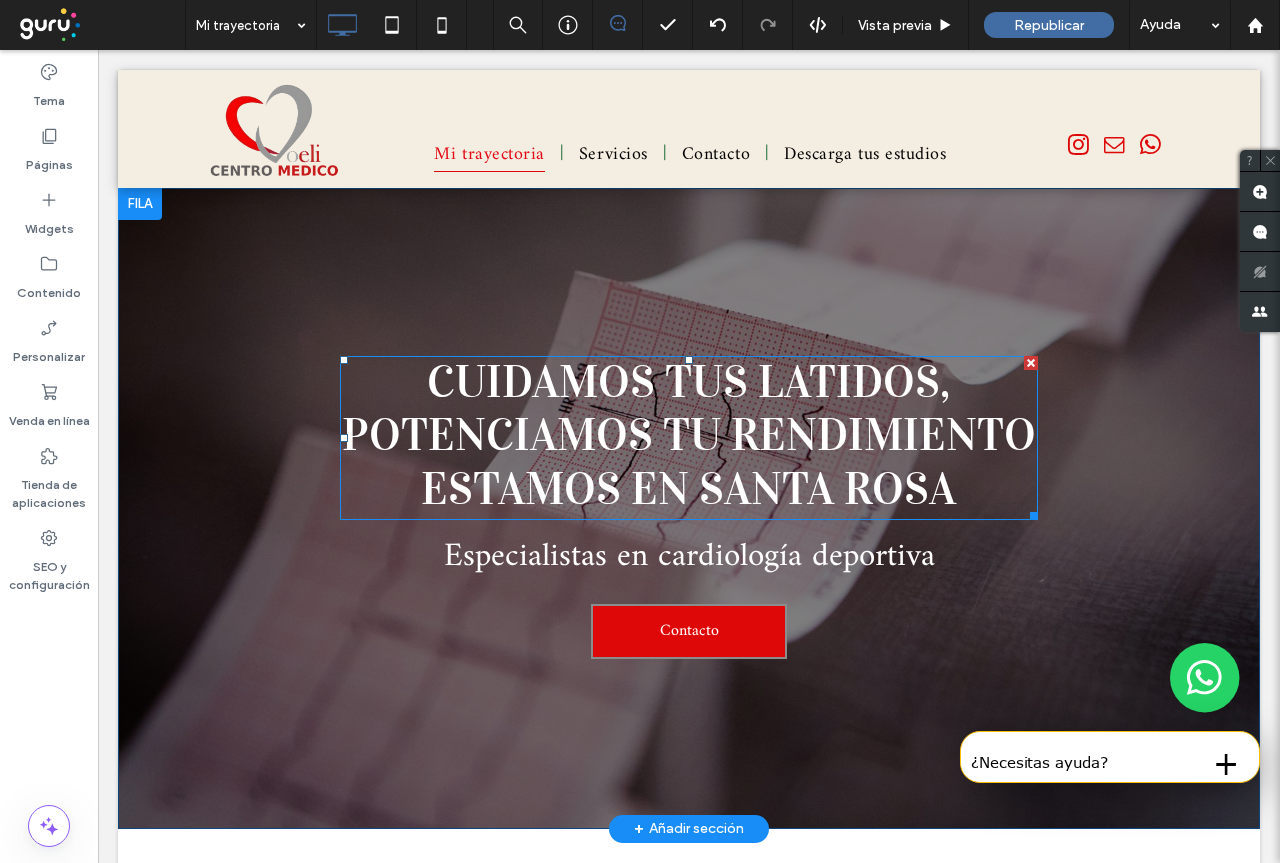 click on "potenciamos tu rendimiento estamos en santa rosa" at bounding box center (689, 462) 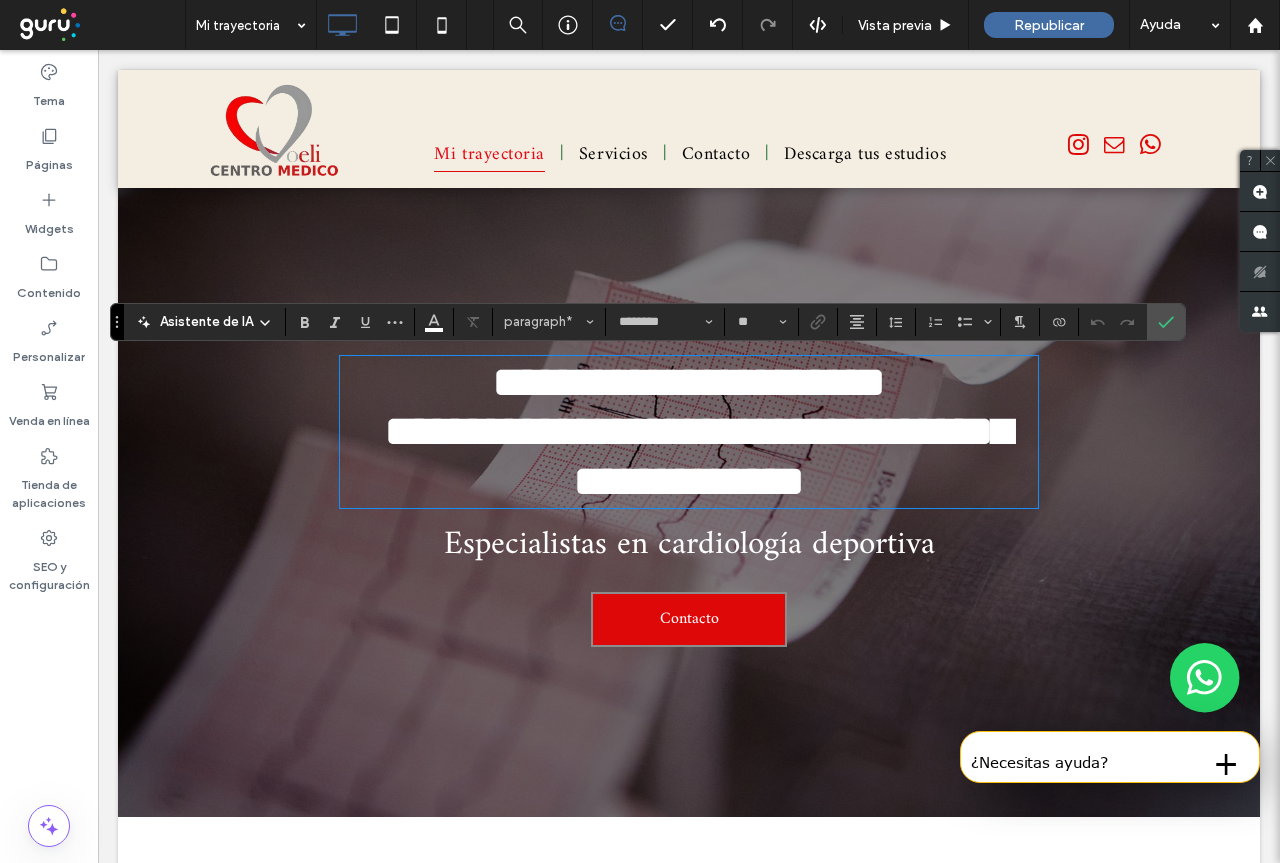 type 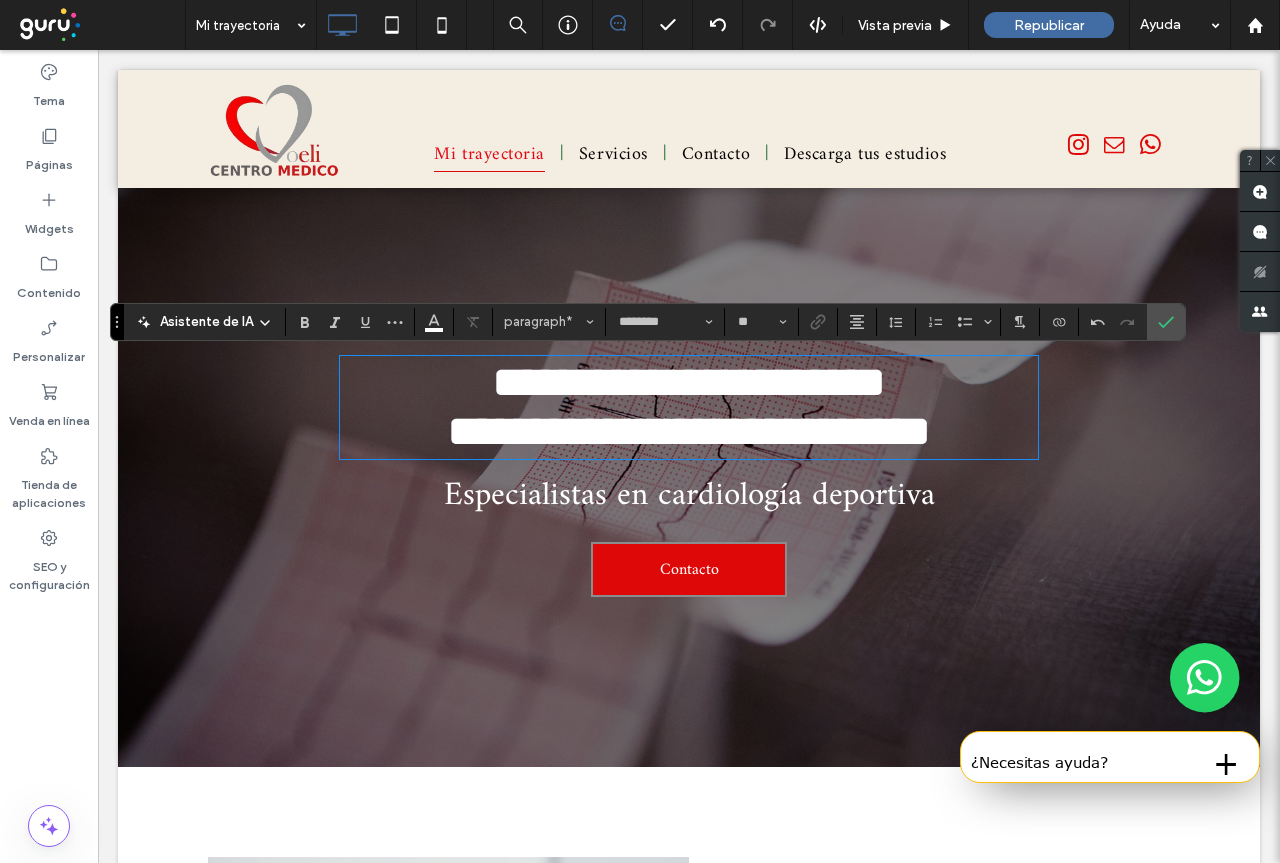 click on "Especialistas en cardiología deportiva" at bounding box center (689, 496) 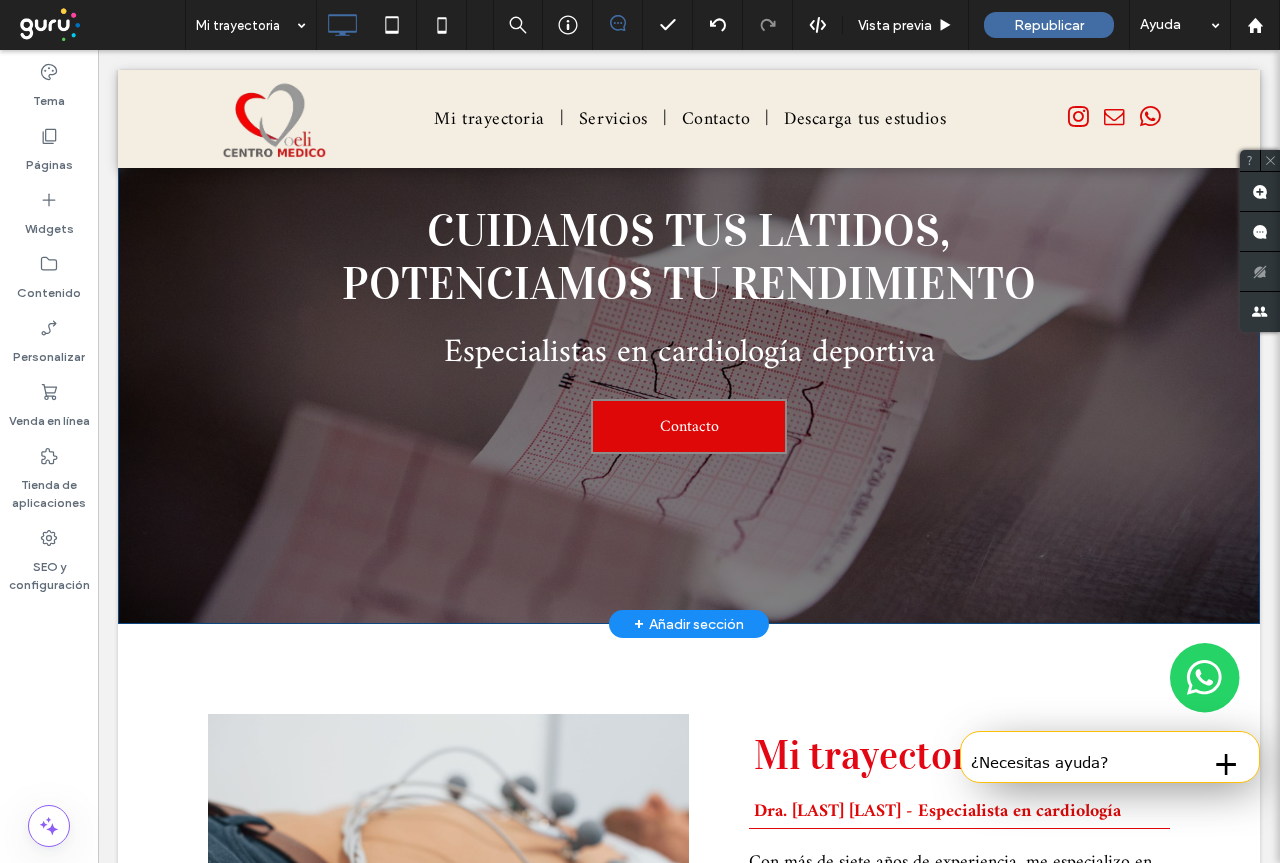 scroll, scrollTop: 200, scrollLeft: 0, axis: vertical 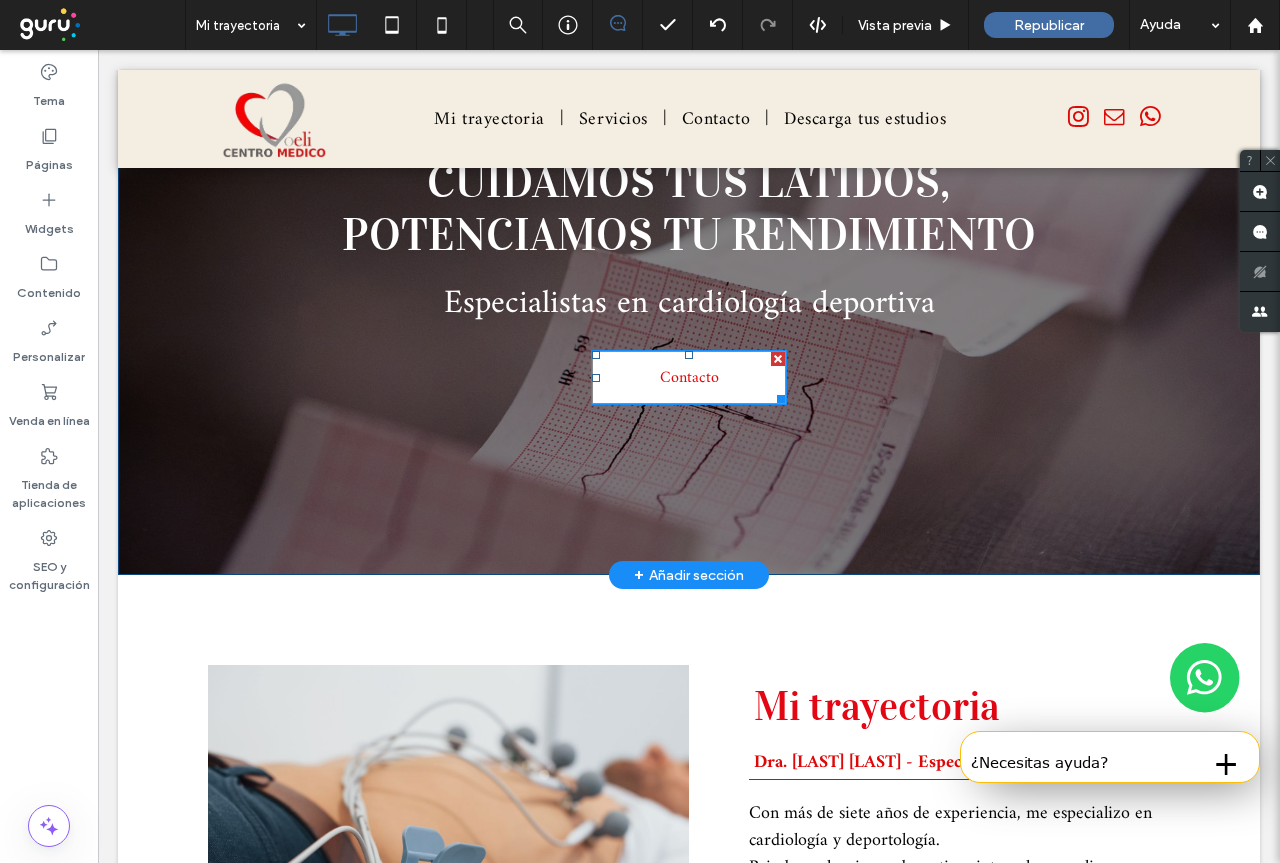 click on "Contacto" at bounding box center [689, 378] 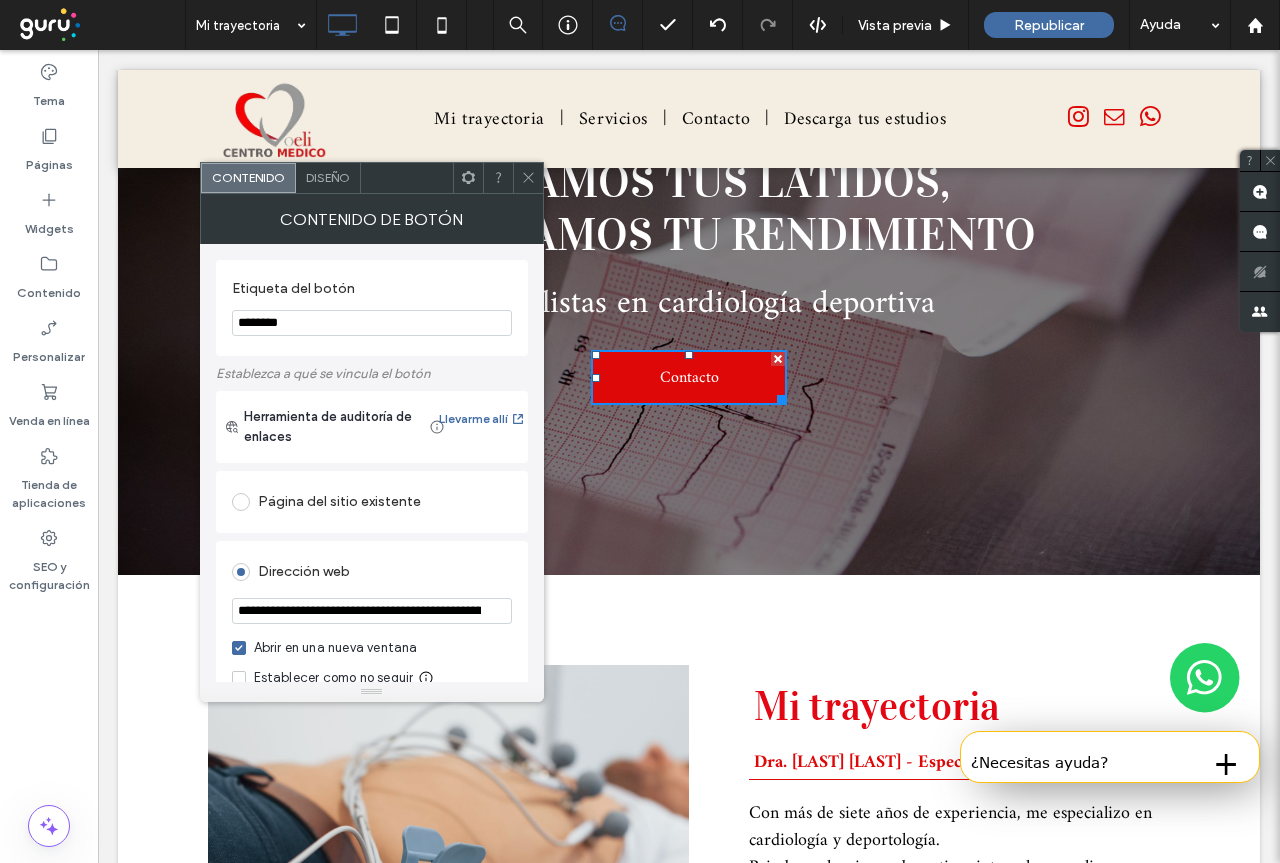click on "********" at bounding box center [372, 323] 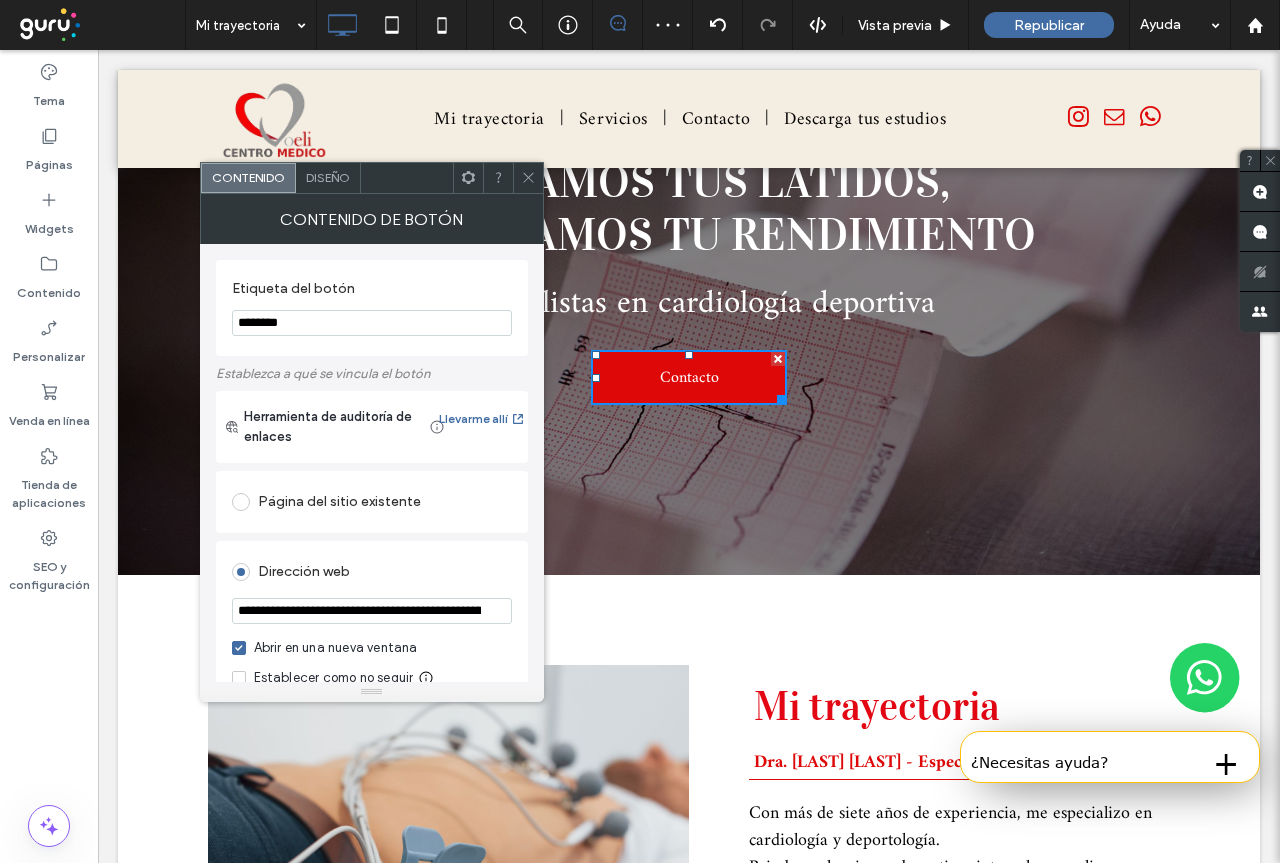 click on "**********" at bounding box center (372, 611) 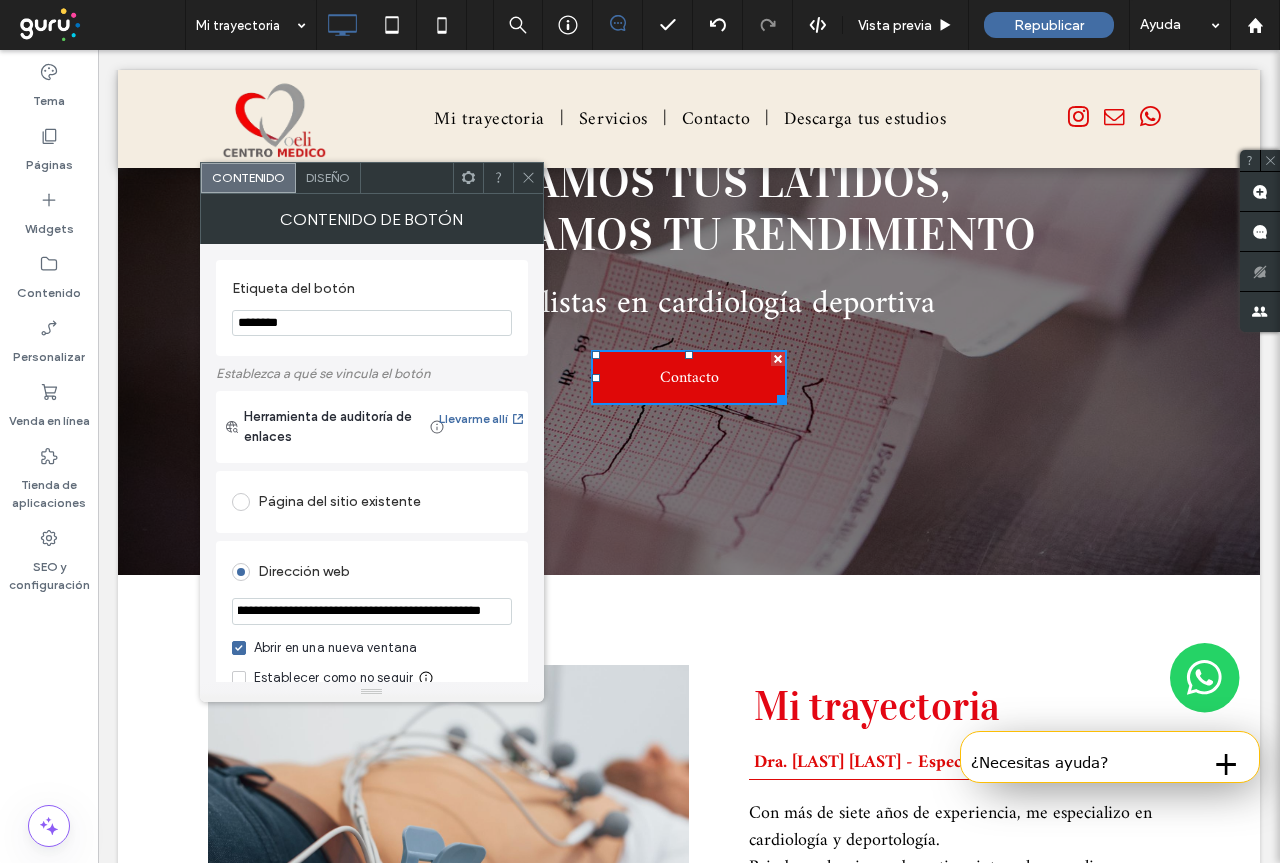 scroll, scrollTop: 0, scrollLeft: 408, axis: horizontal 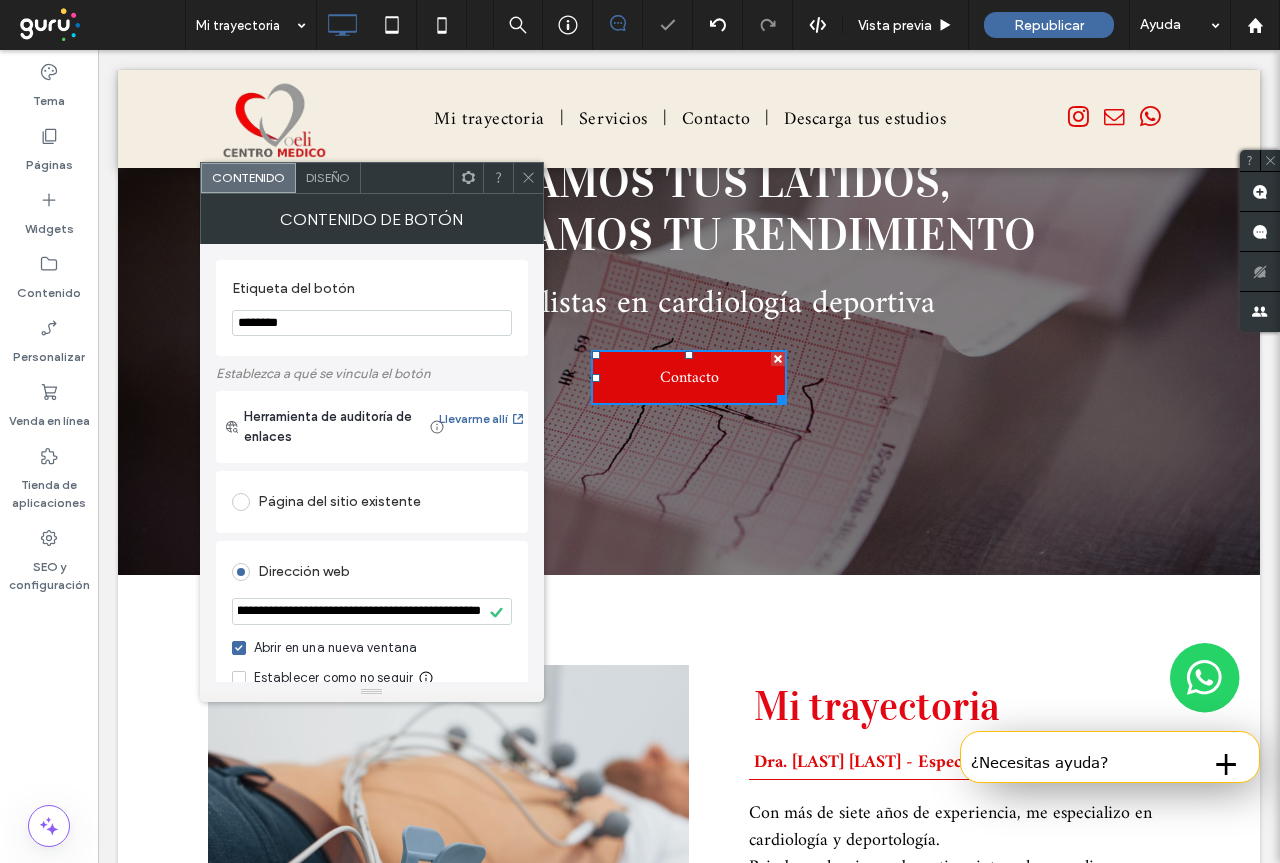click 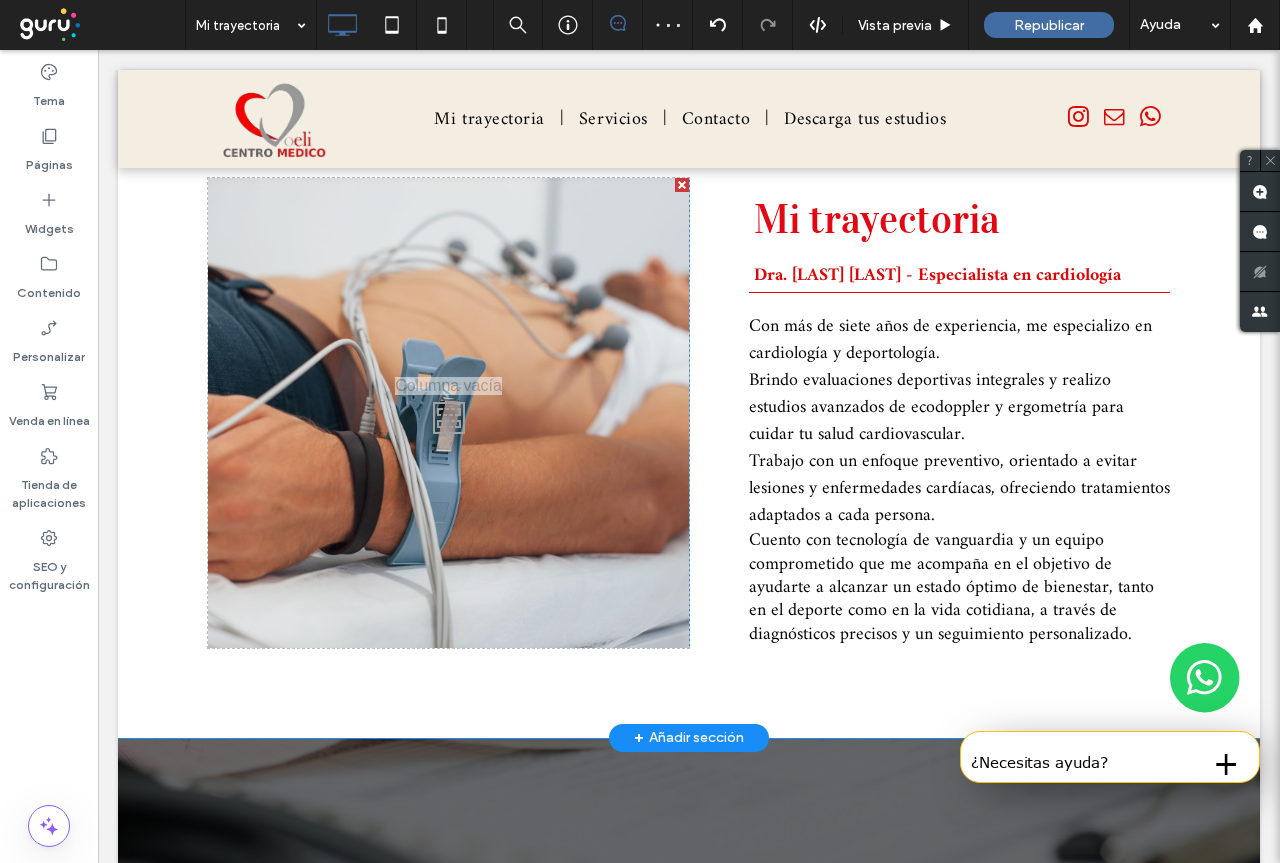 scroll, scrollTop: 700, scrollLeft: 0, axis: vertical 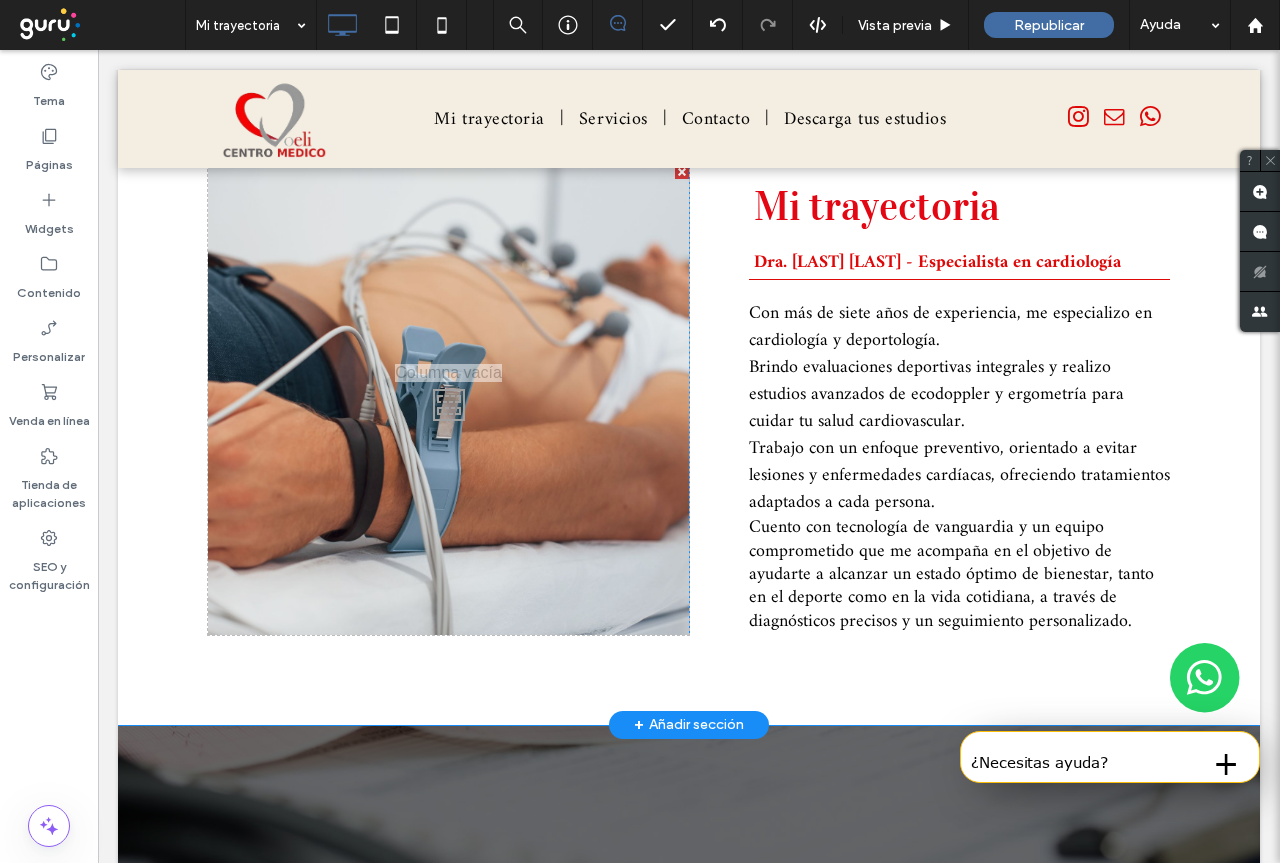 click on "Click To Paste" at bounding box center (448, 399) 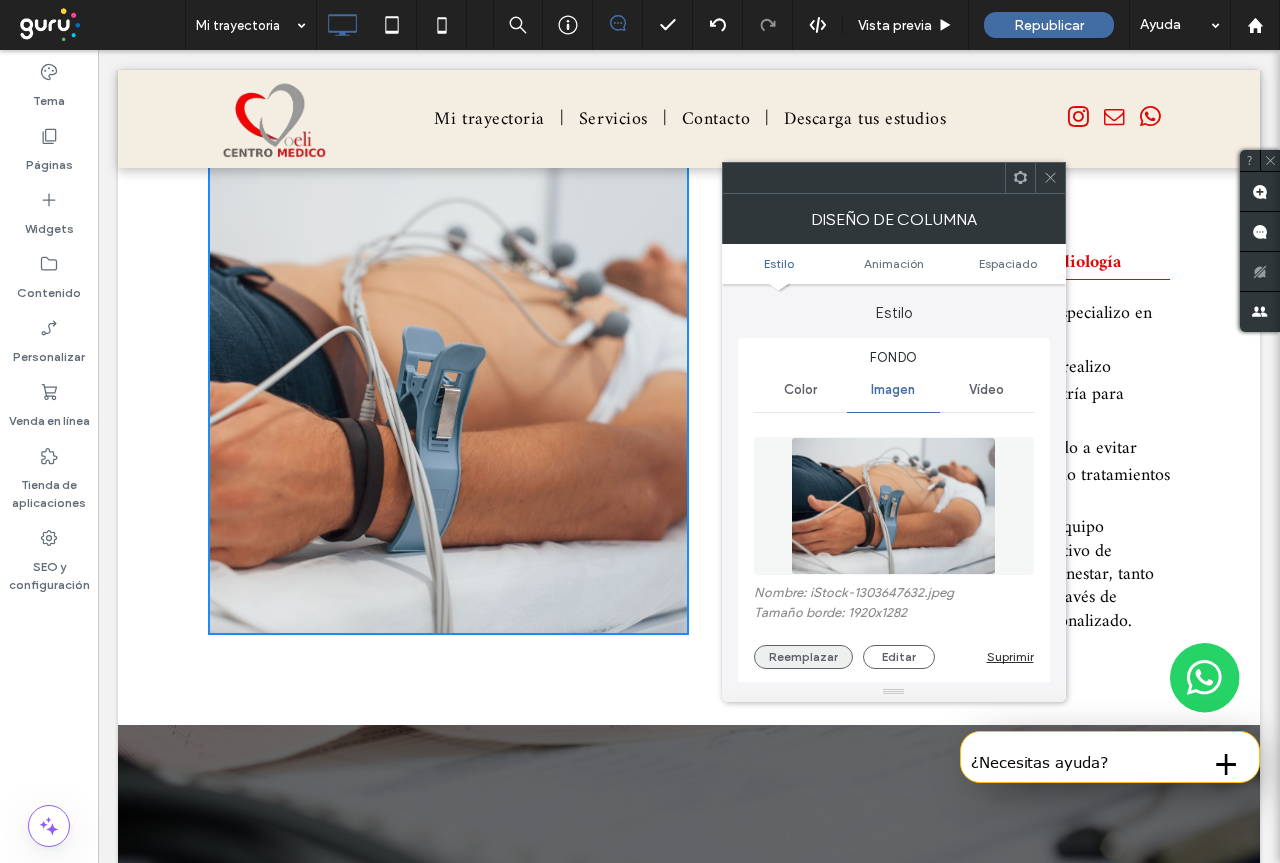 click on "Reemplazar" at bounding box center (803, 657) 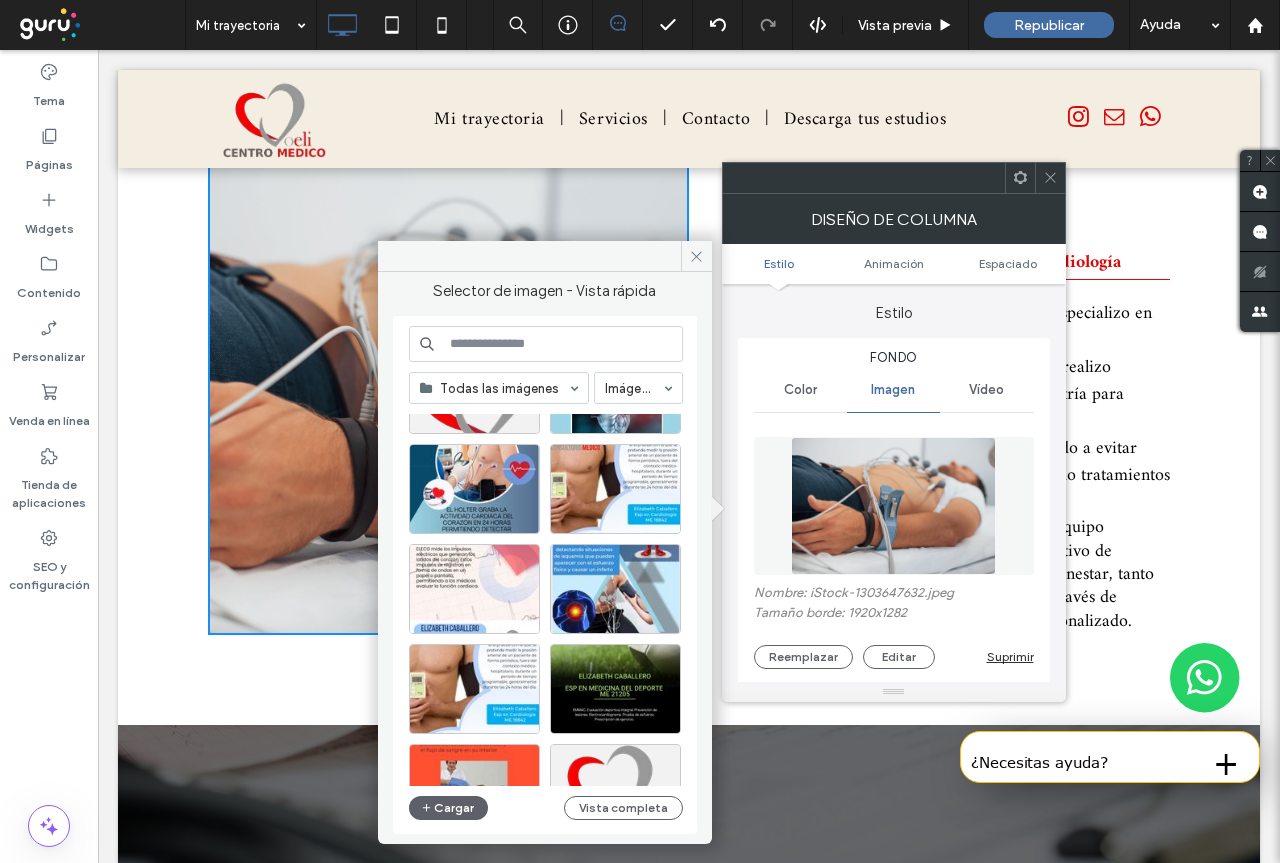 scroll, scrollTop: 300, scrollLeft: 0, axis: vertical 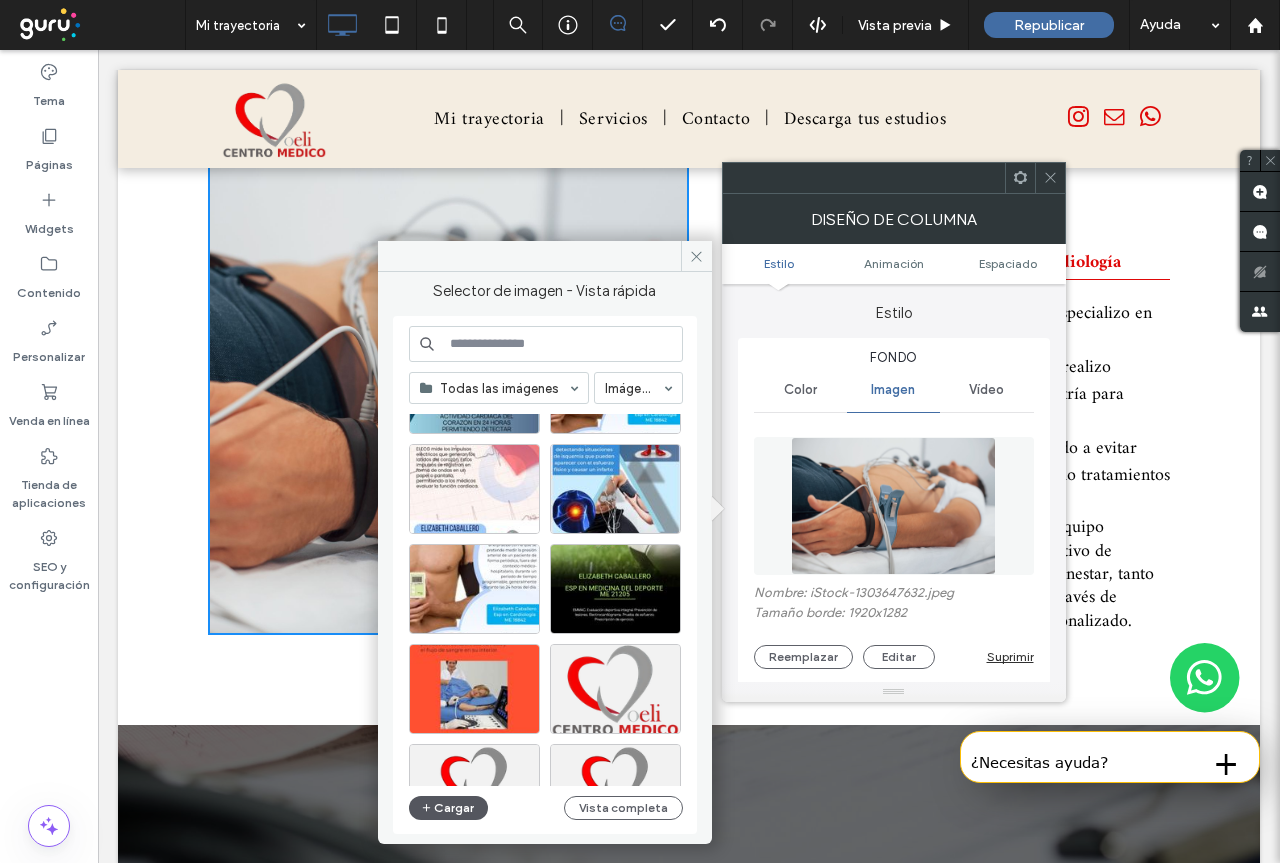 click on "Cargar" at bounding box center (449, 808) 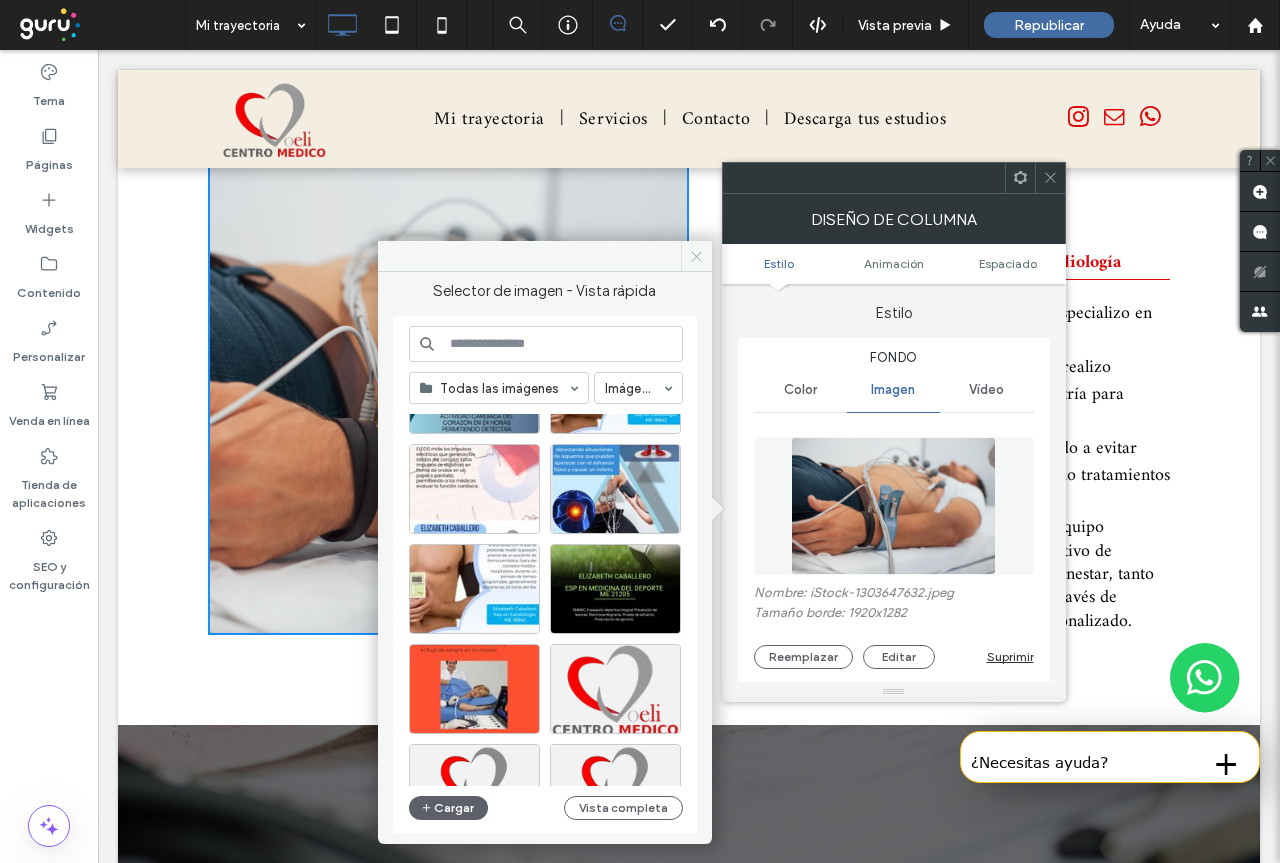 click at bounding box center [696, 256] 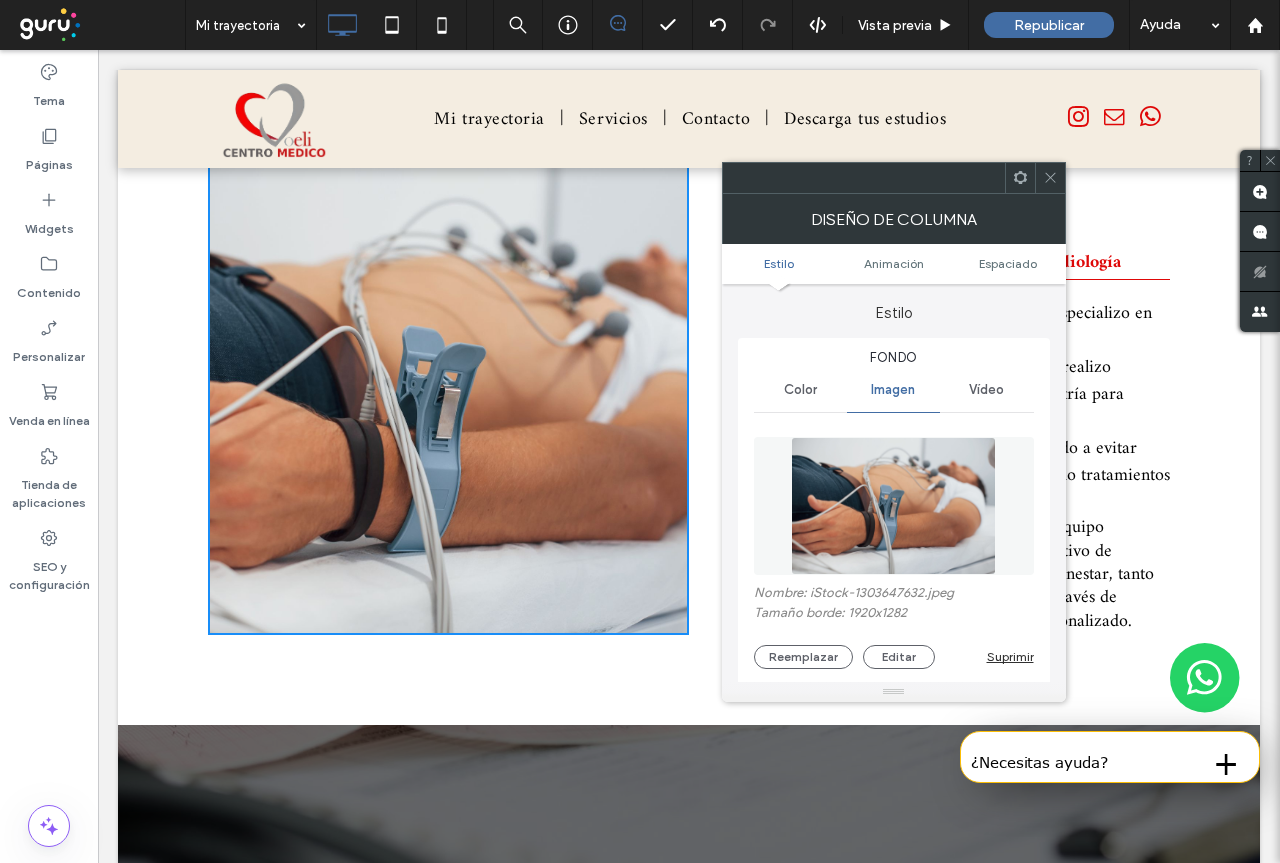 click at bounding box center (1050, 178) 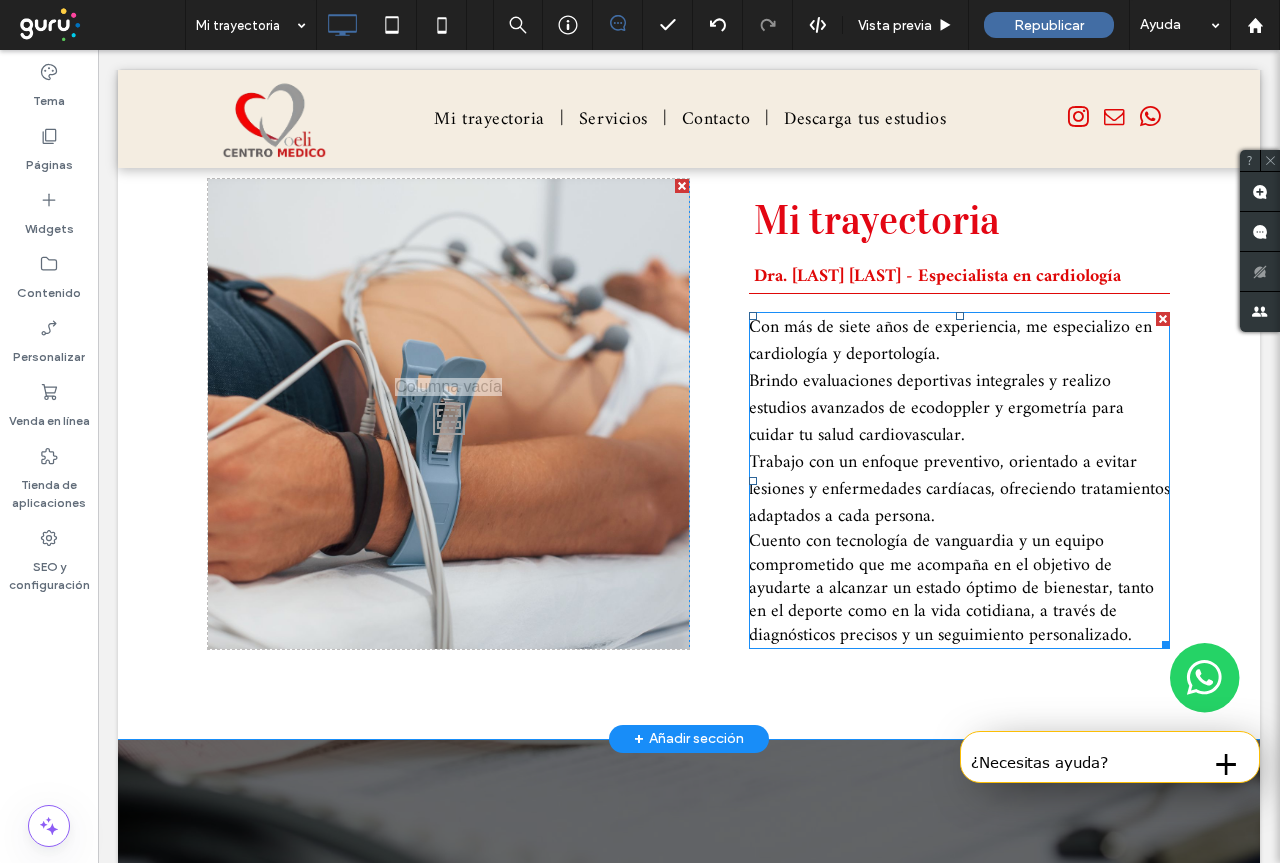scroll, scrollTop: 600, scrollLeft: 0, axis: vertical 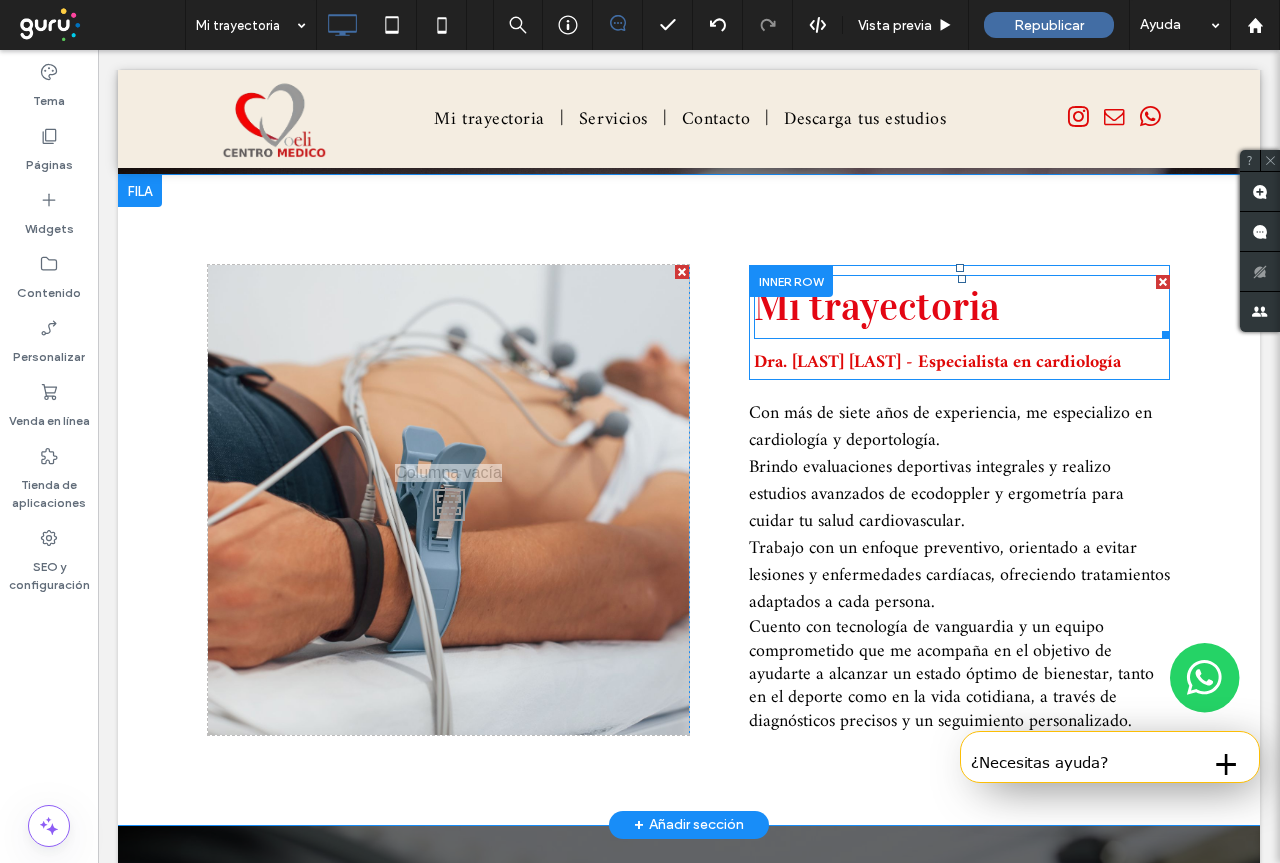click on "Mi trayectoria" at bounding box center (877, 306) 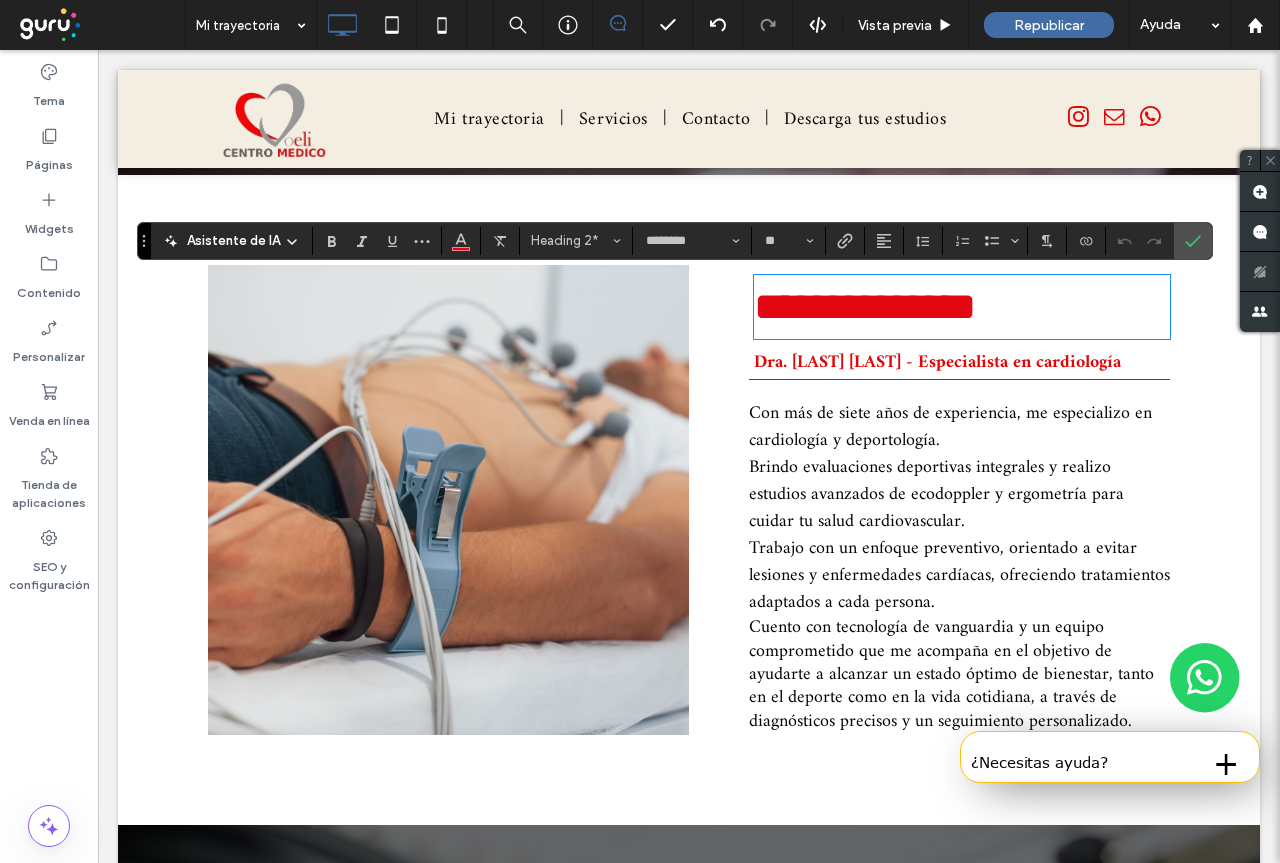 click on "Dra. [LAST] [LAST] - Especialista en cardiología" at bounding box center (937, 362) 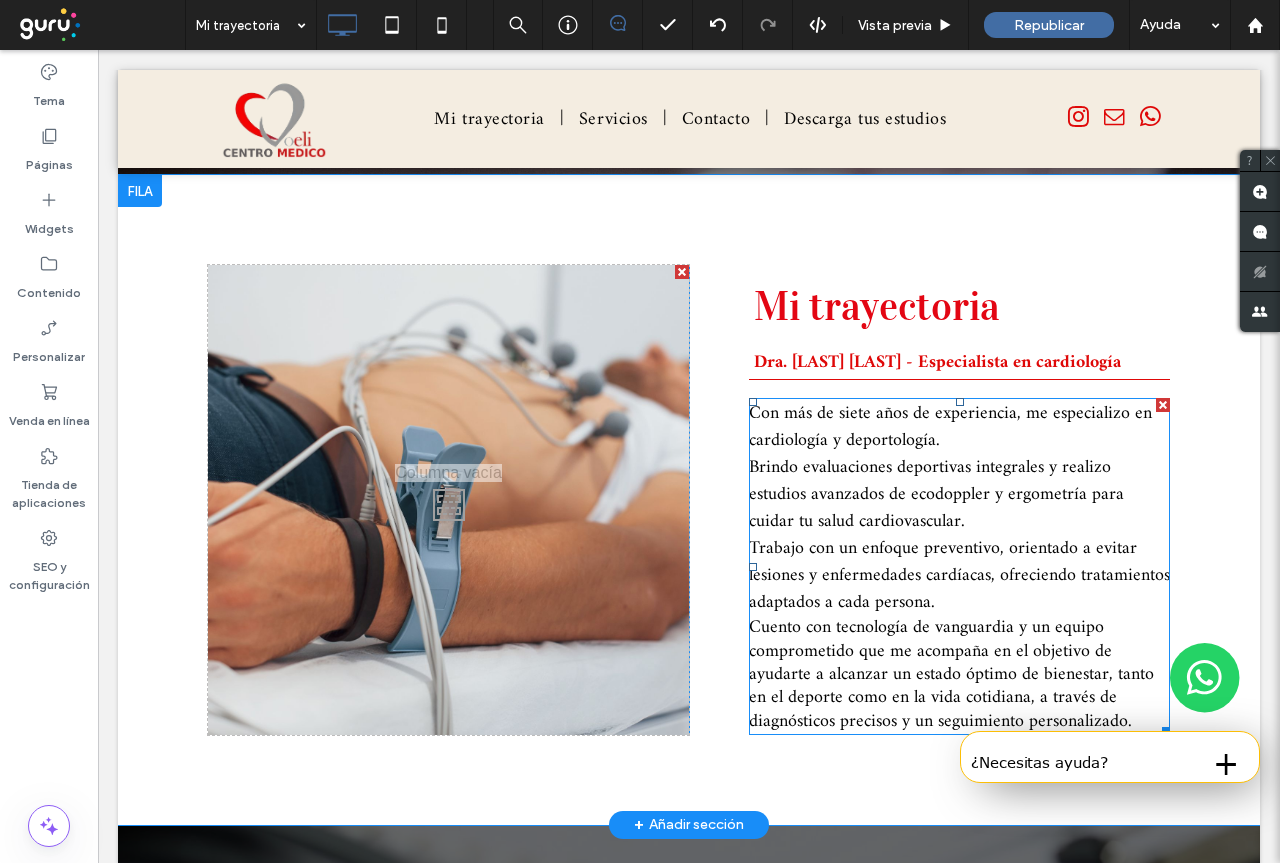 click on "Con más de siete años de experiencia, me especializo en cardiología y deportología. Brindo evaluaciones deportivas integrales y realizo estudios avanzados de ecodoppler y ergometría para cuidar tu salud cardiovascular." at bounding box center (950, 467) 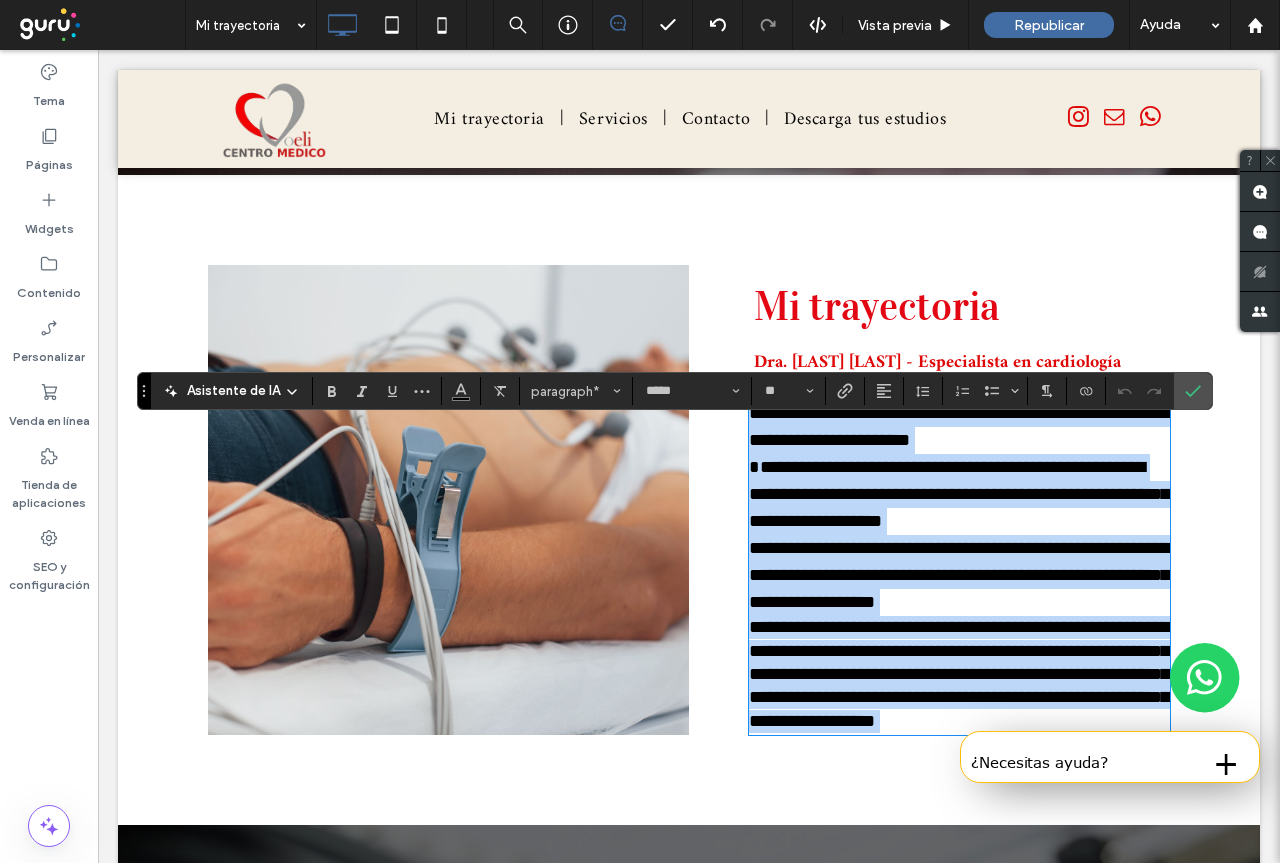 click on "**********" at bounding box center [959, 575] 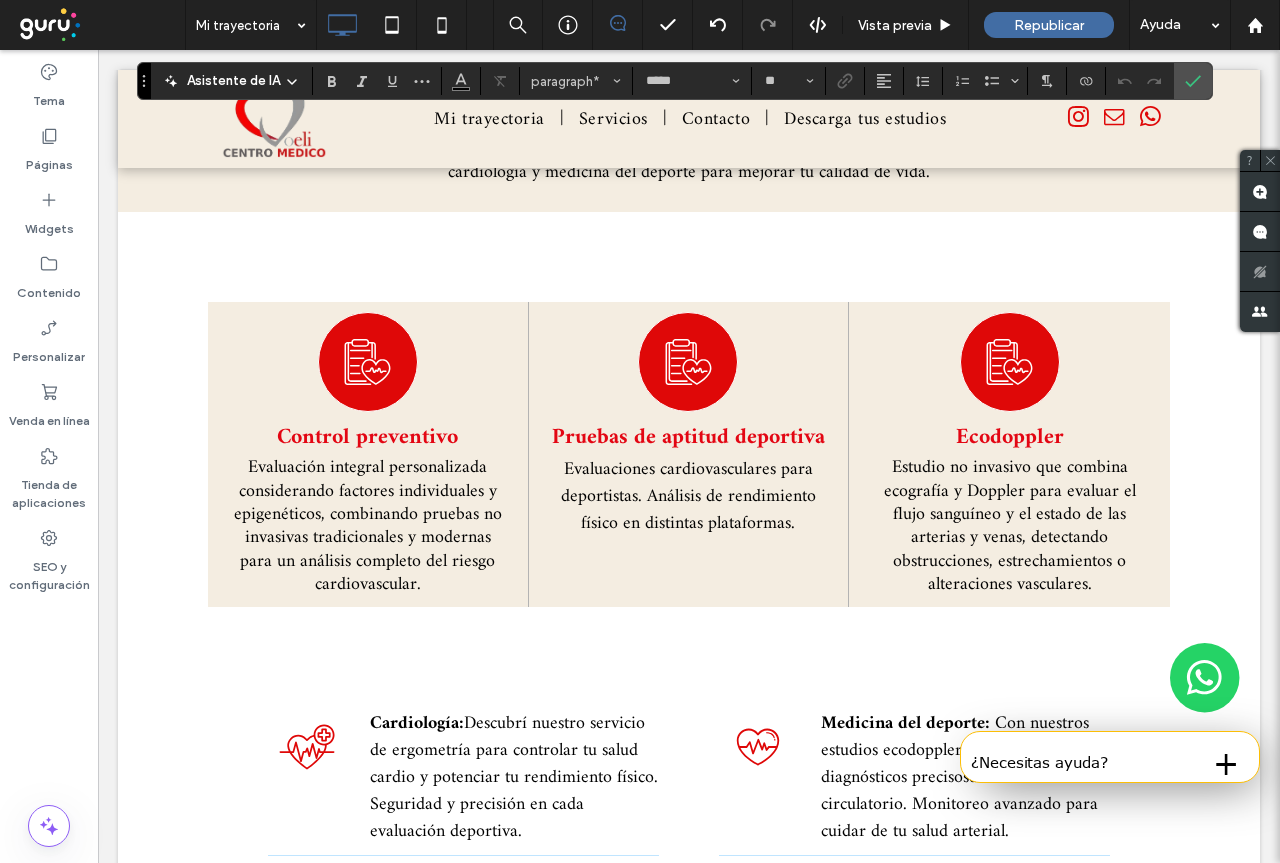 scroll, scrollTop: 1900, scrollLeft: 0, axis: vertical 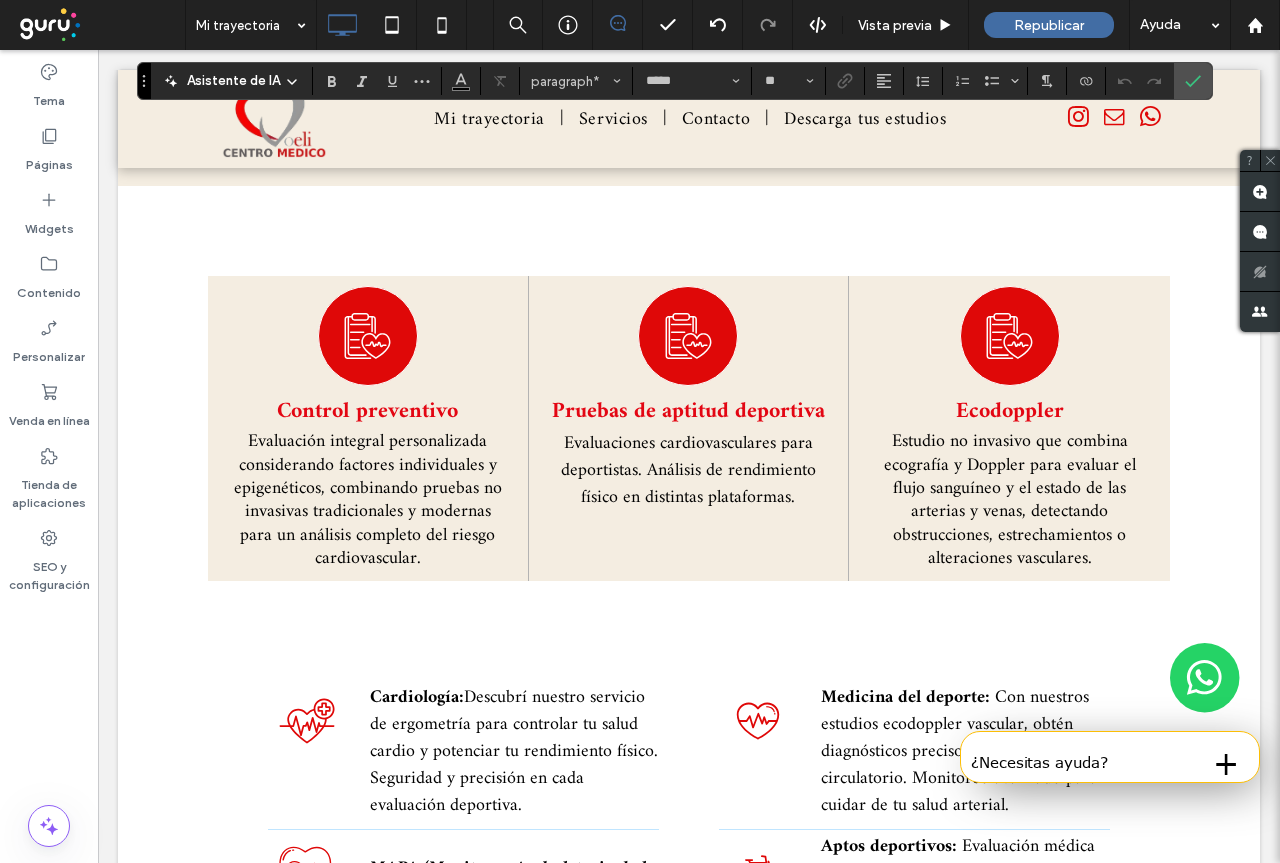click on "Evaluación integral personalizada considerando factores individuales y epigenéticos, combinando pruebas no invasivas tradicionales y modernas para un análisis completo del riesgo cardiovascular." at bounding box center [368, 500] 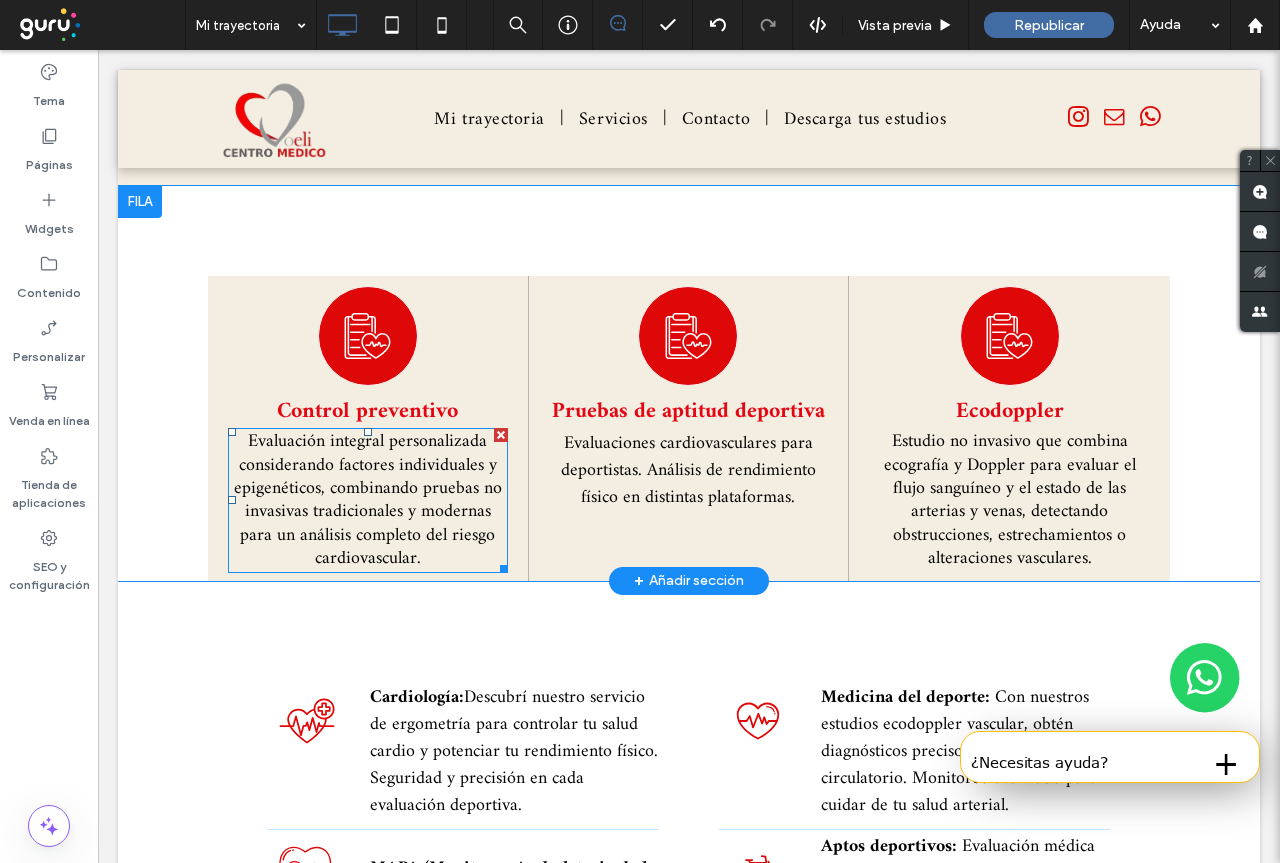 click on "Evaluación integral personalizada considerando factores individuales y epigenéticos, combinando pruebas no invasivas tradicionales y modernas para un análisis completo del riesgo cardiovascular." at bounding box center [368, 500] 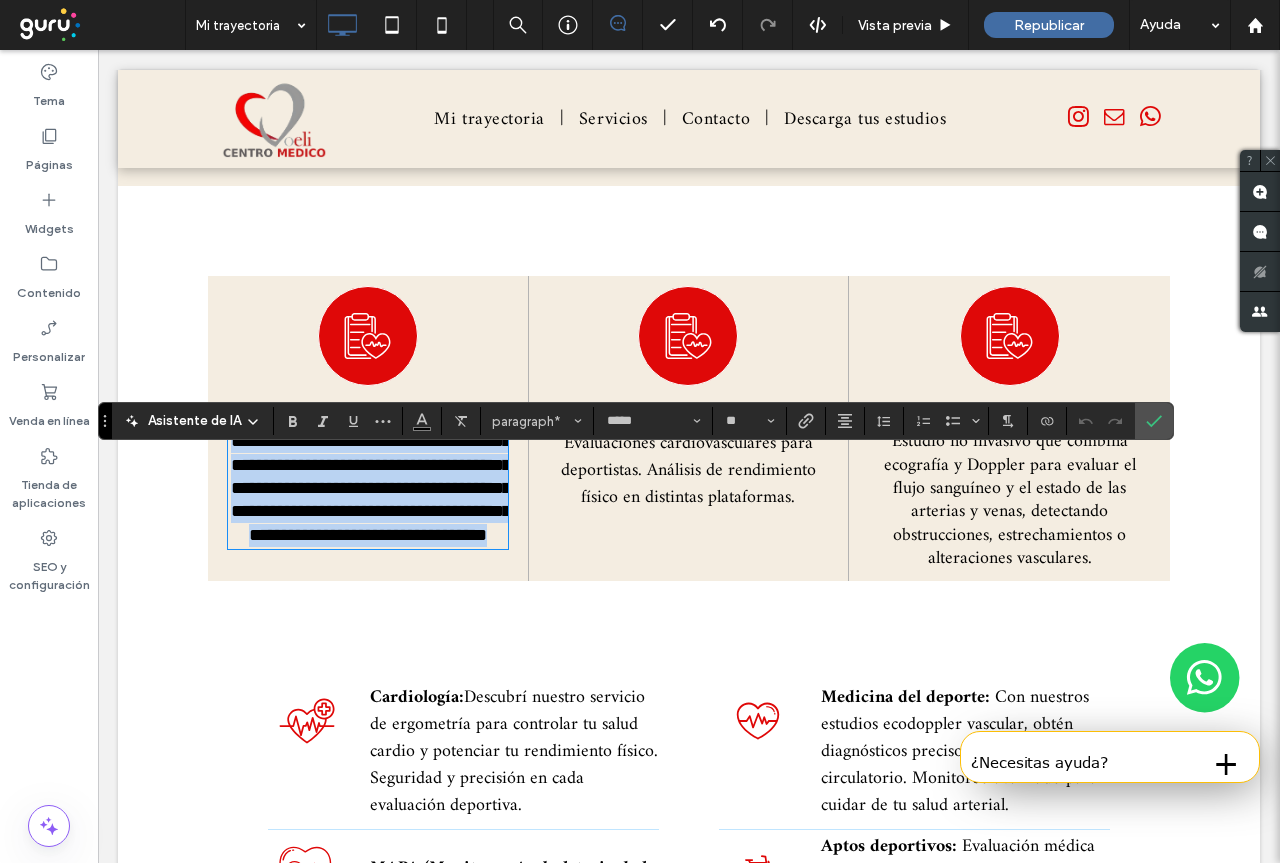 click on "**********" at bounding box center [371, 488] 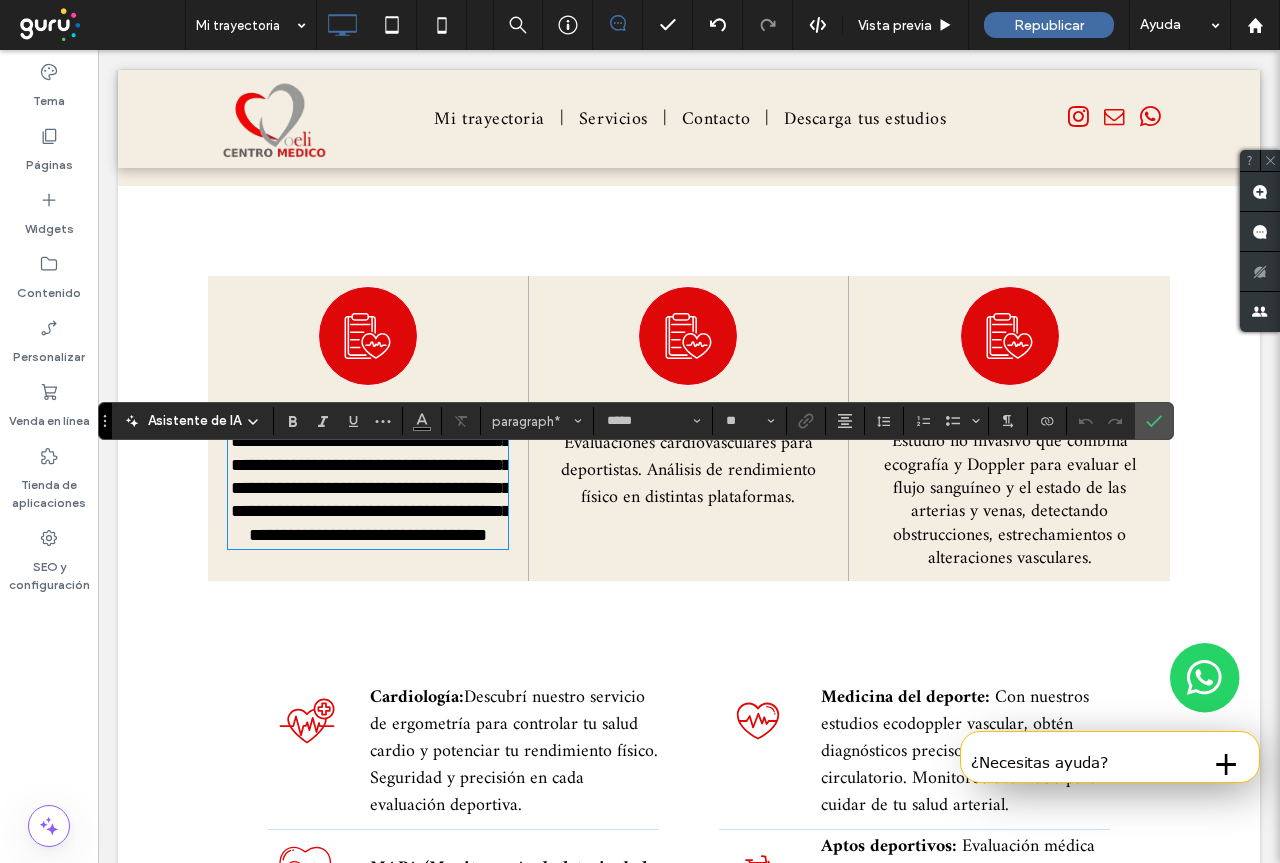 click on "**********" at bounding box center [371, 488] 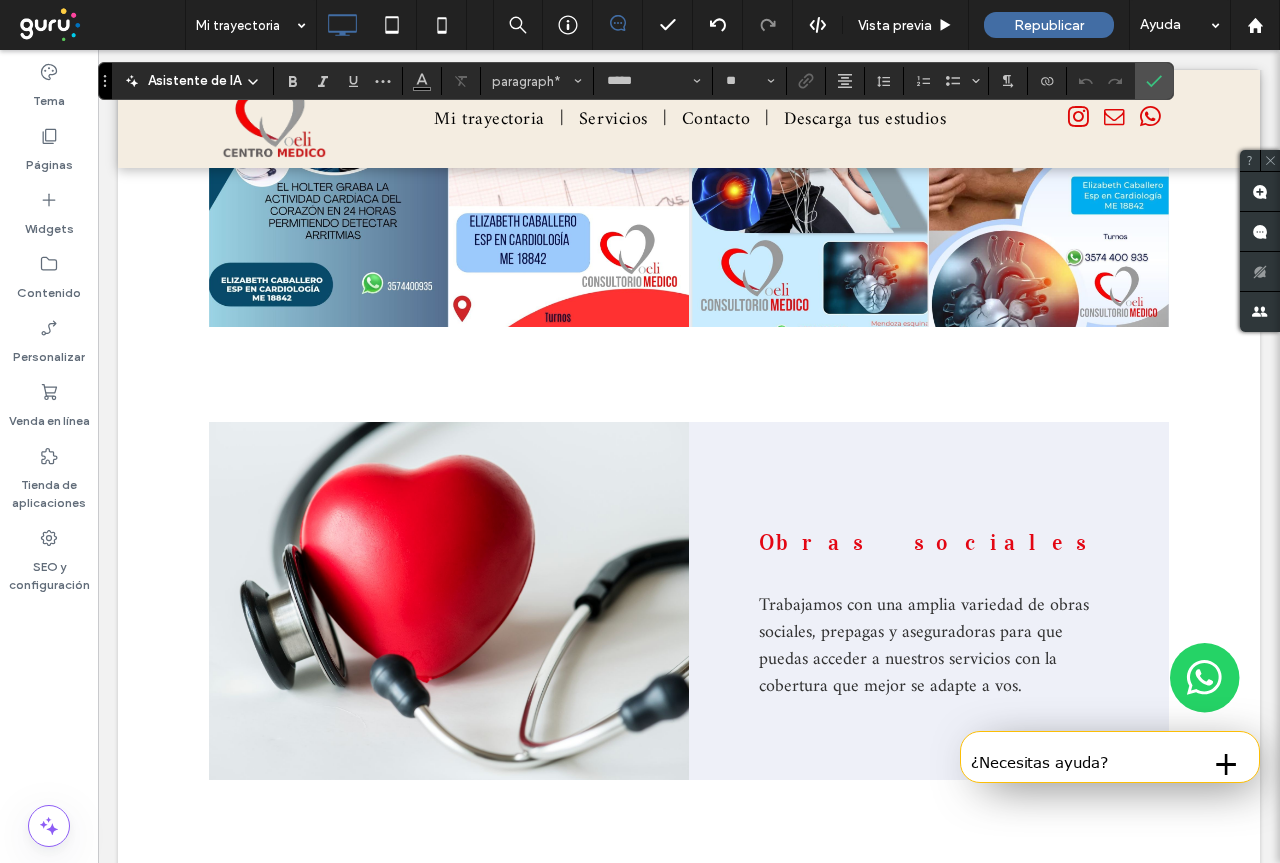 scroll, scrollTop: 4000, scrollLeft: 0, axis: vertical 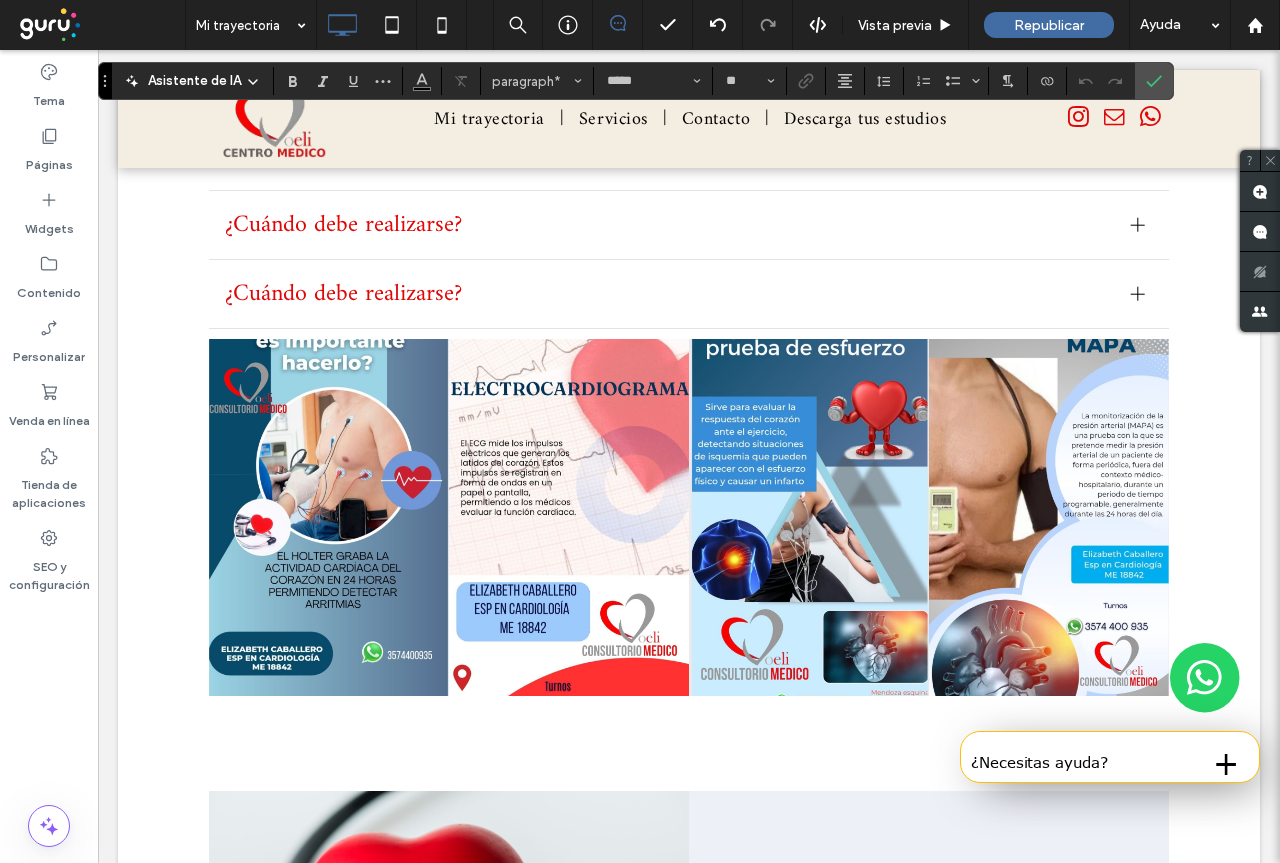 click at bounding box center (329, 517) 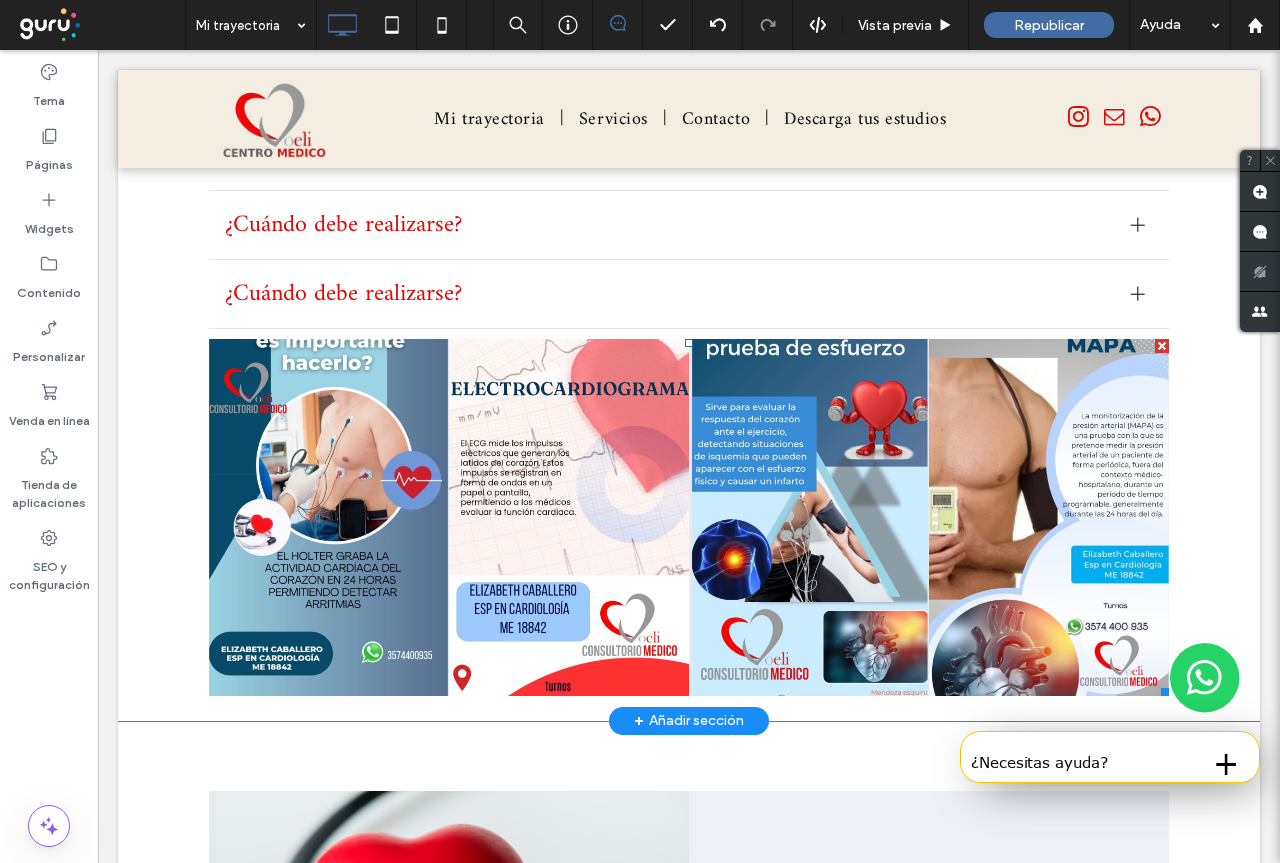 click at bounding box center (329, 517) 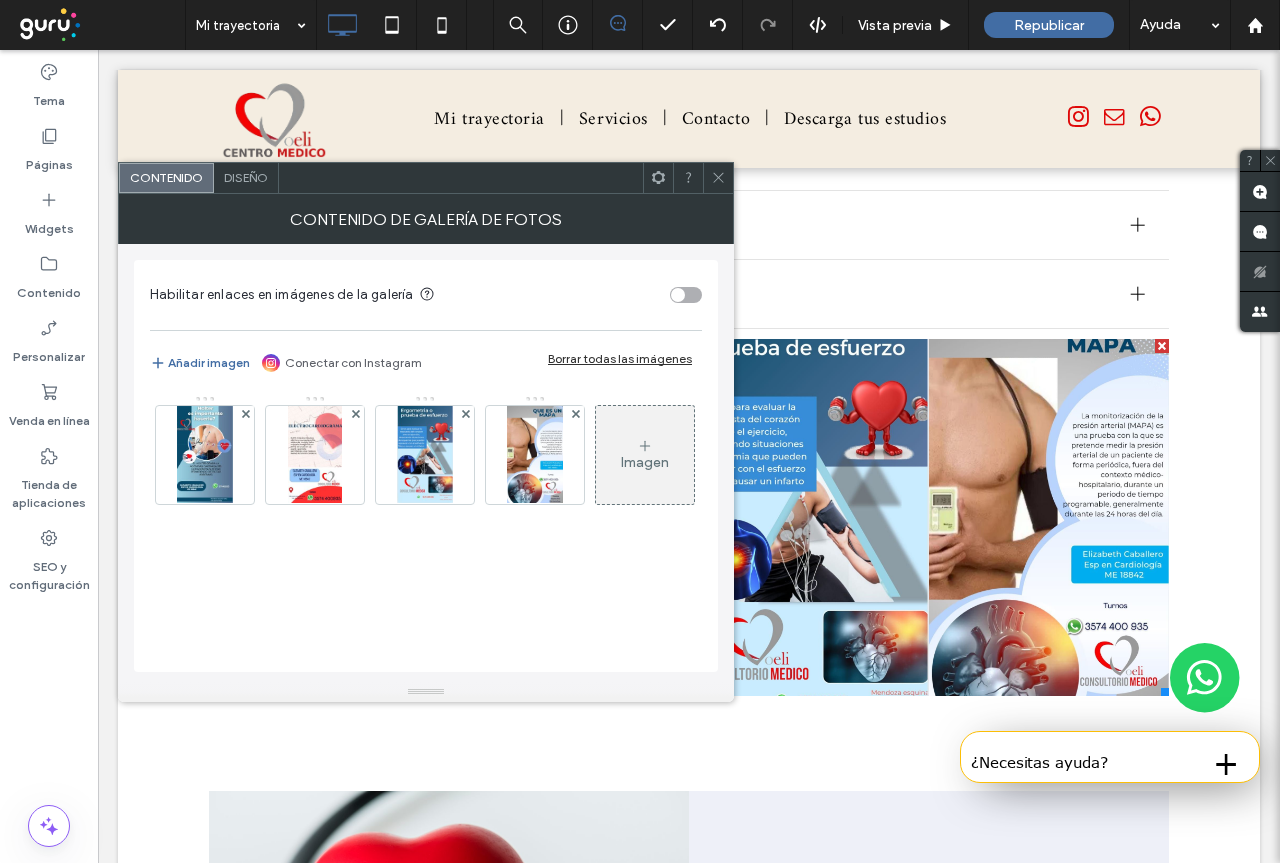 click 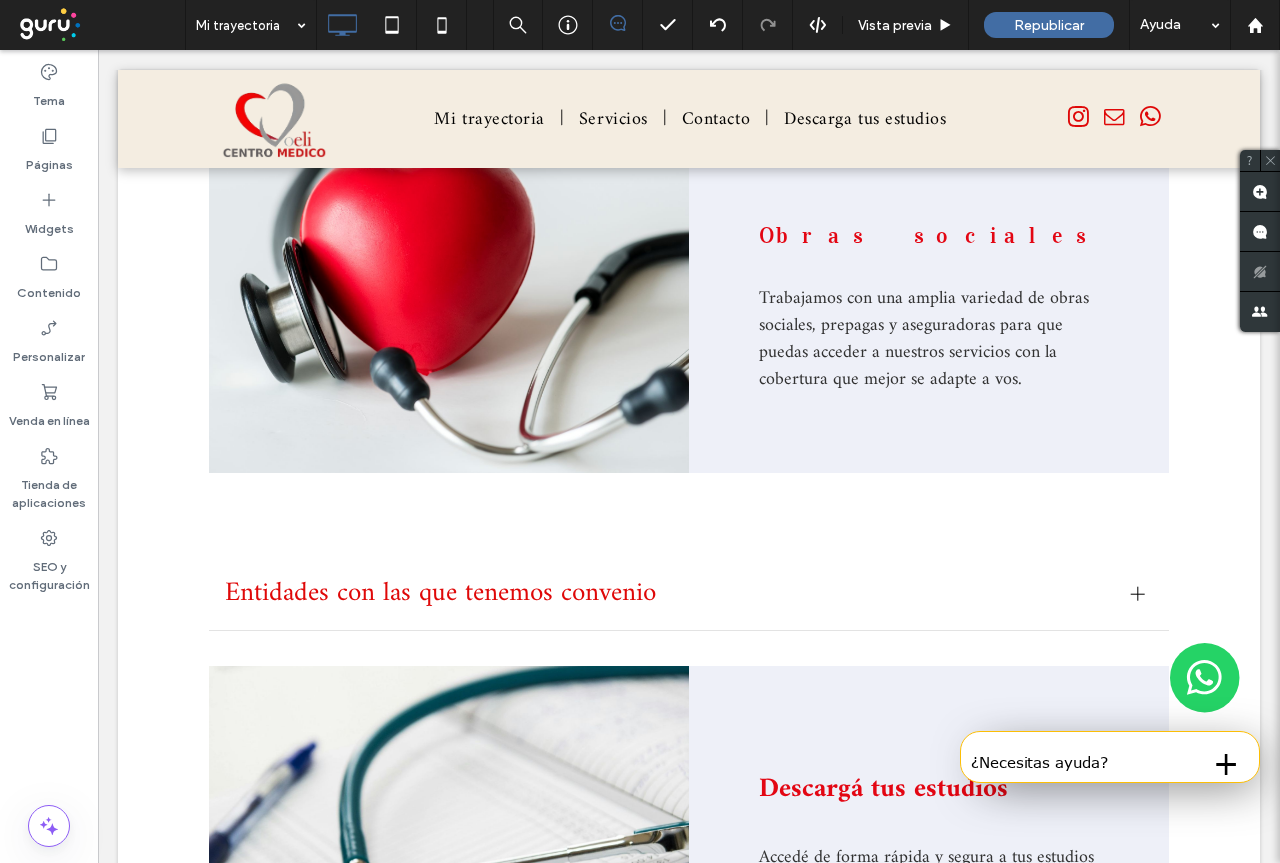 scroll, scrollTop: 4700, scrollLeft: 0, axis: vertical 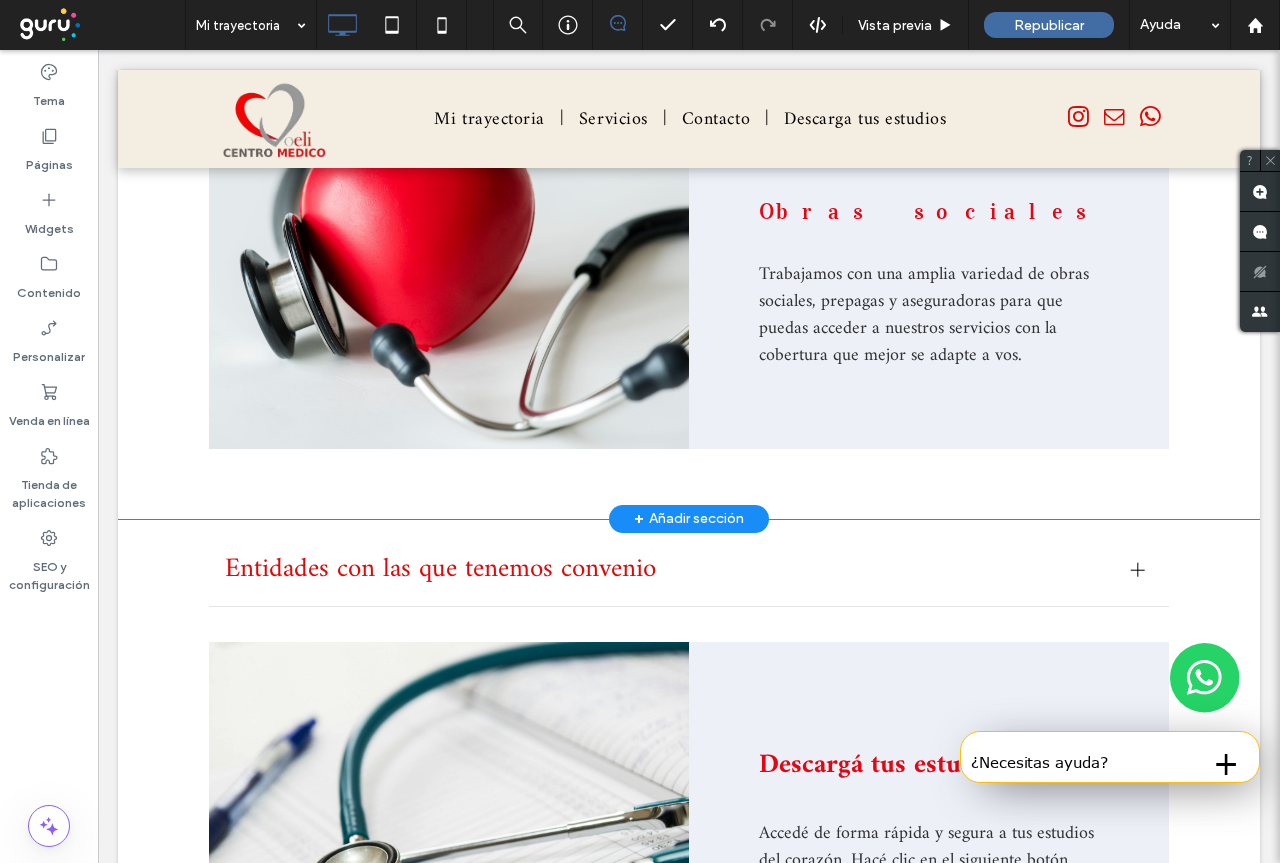 click on "Click To Paste" at bounding box center [449, 270] 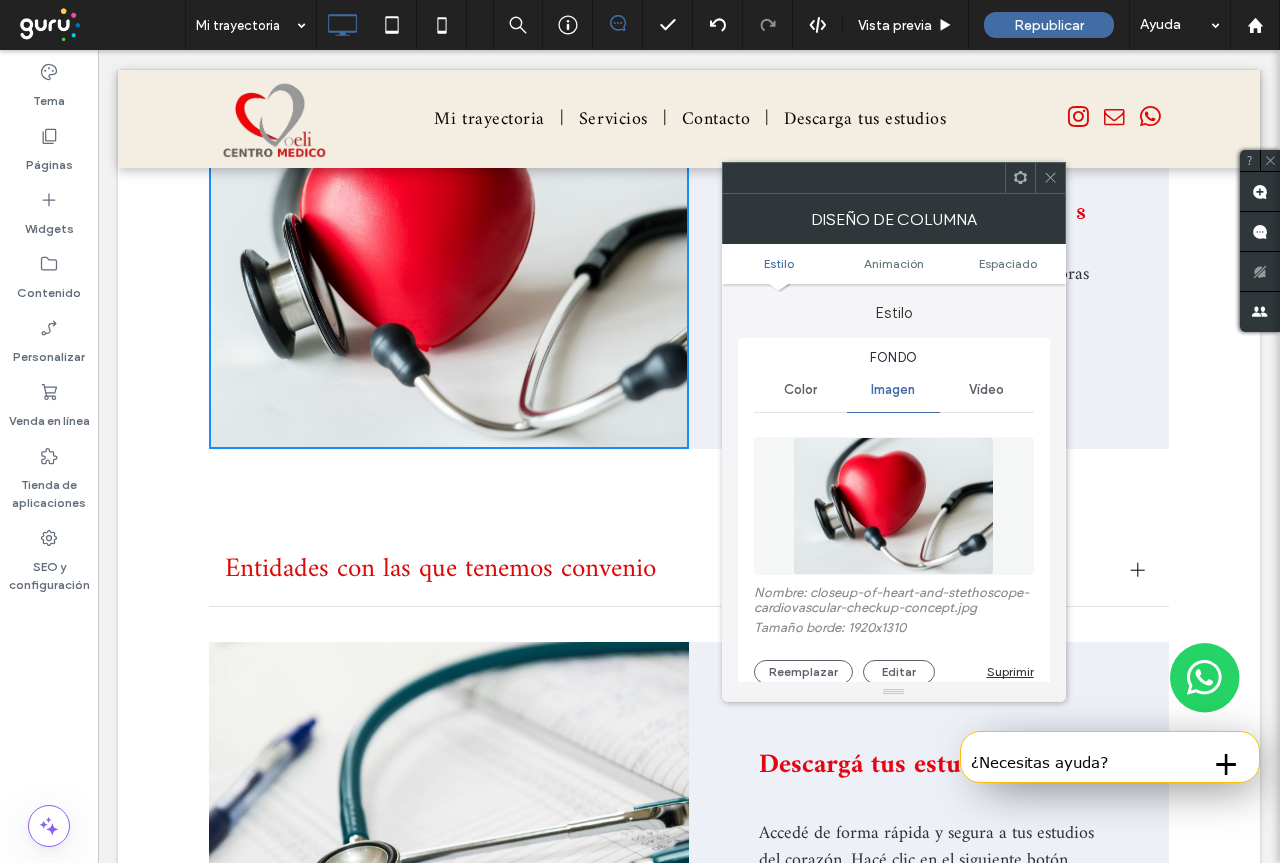 click 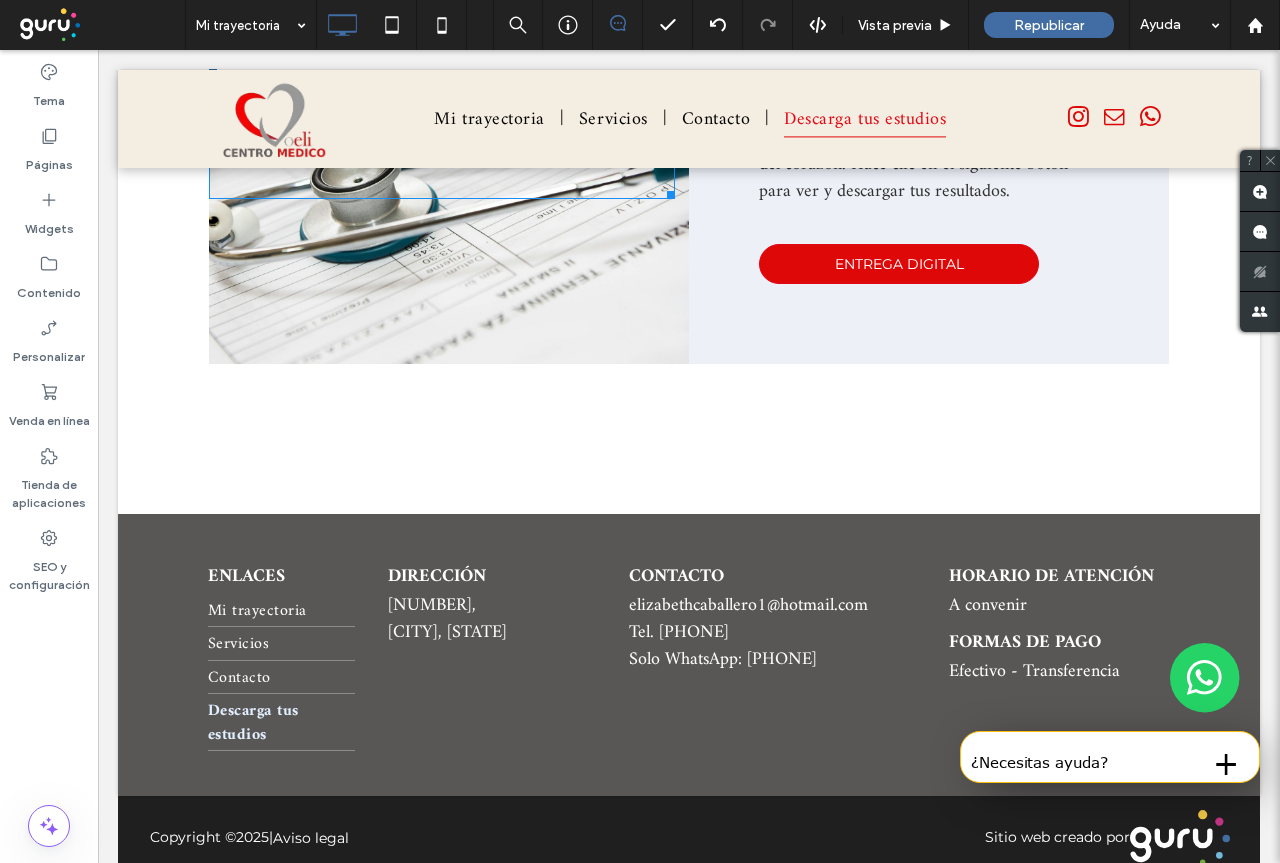 scroll, scrollTop: 5400, scrollLeft: 0, axis: vertical 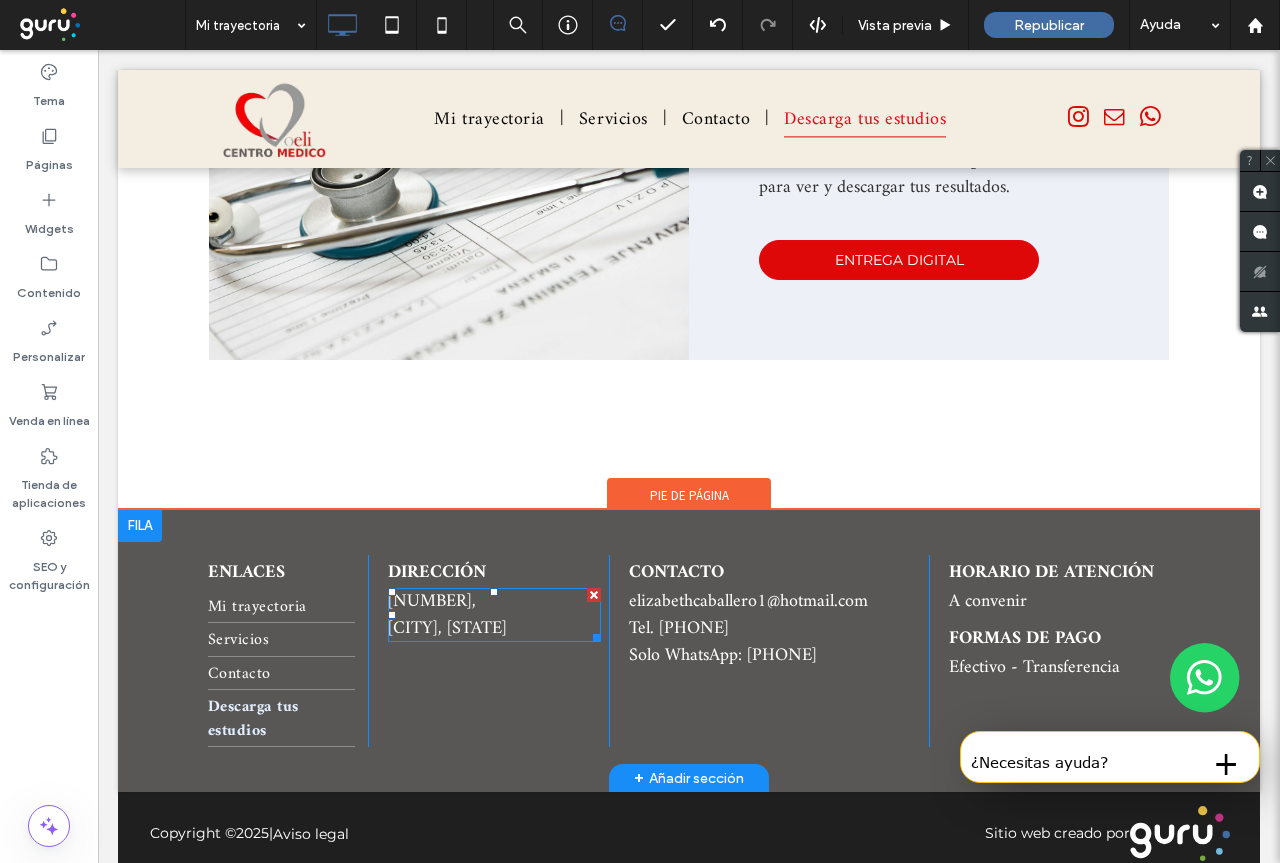 click on "[CITY], [STATE]" at bounding box center (447, 628) 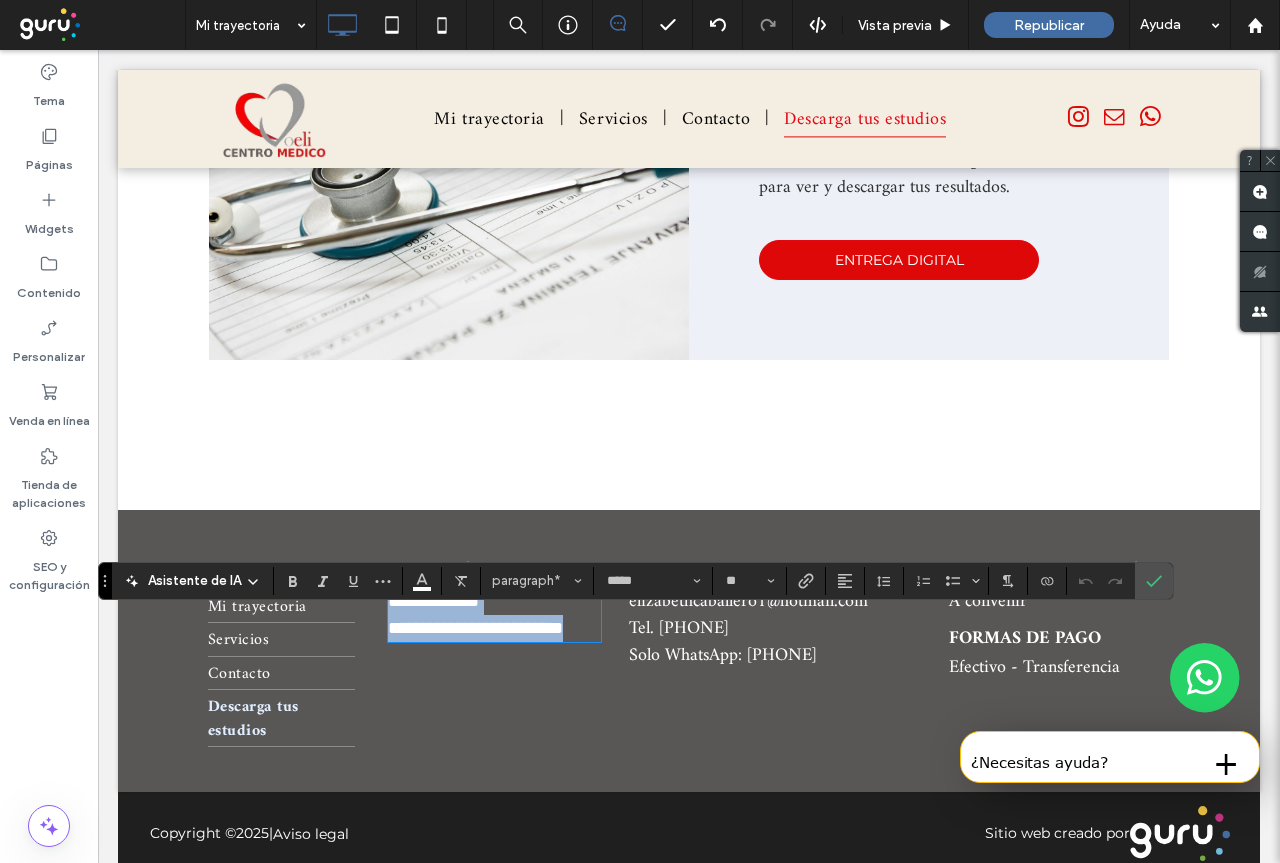 click on "**********" at bounding box center (475, 628) 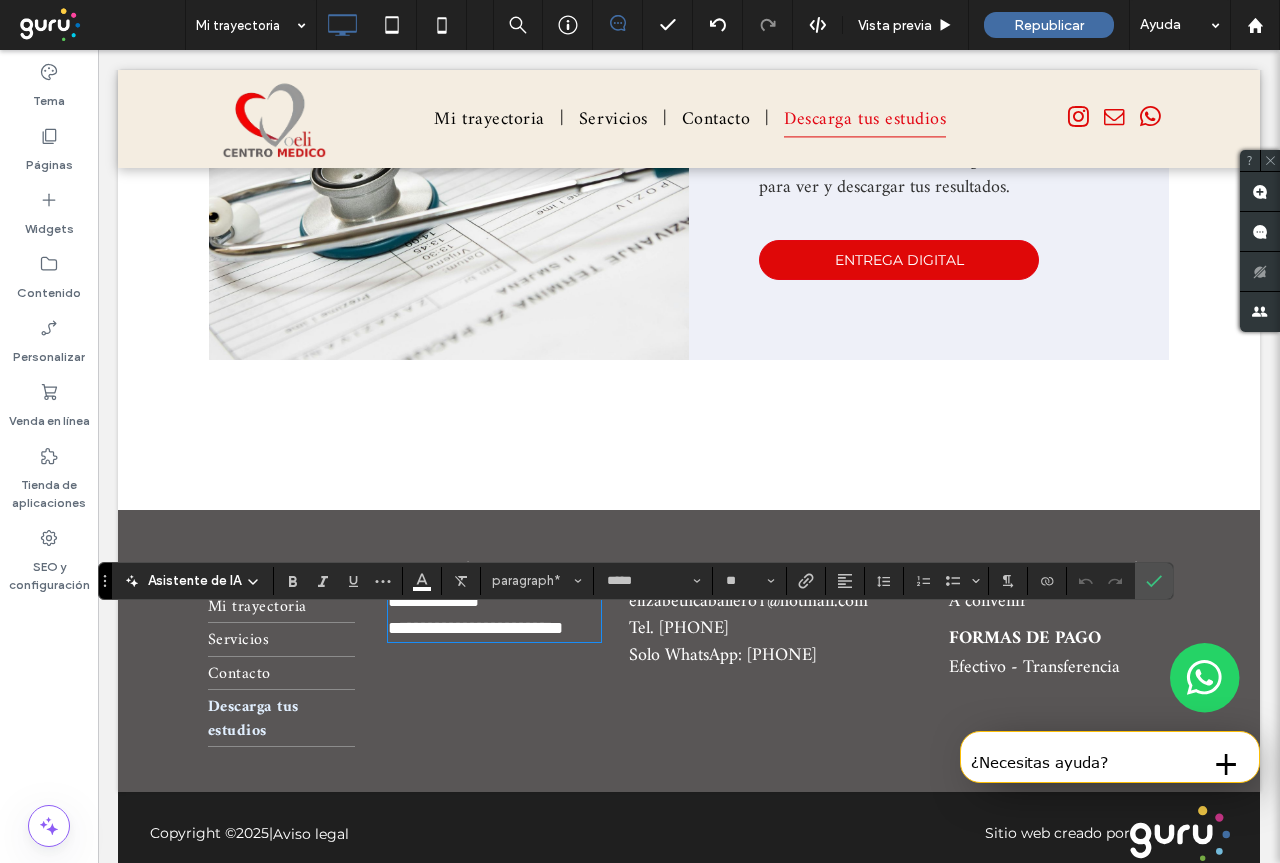 scroll, scrollTop: 2, scrollLeft: 0, axis: vertical 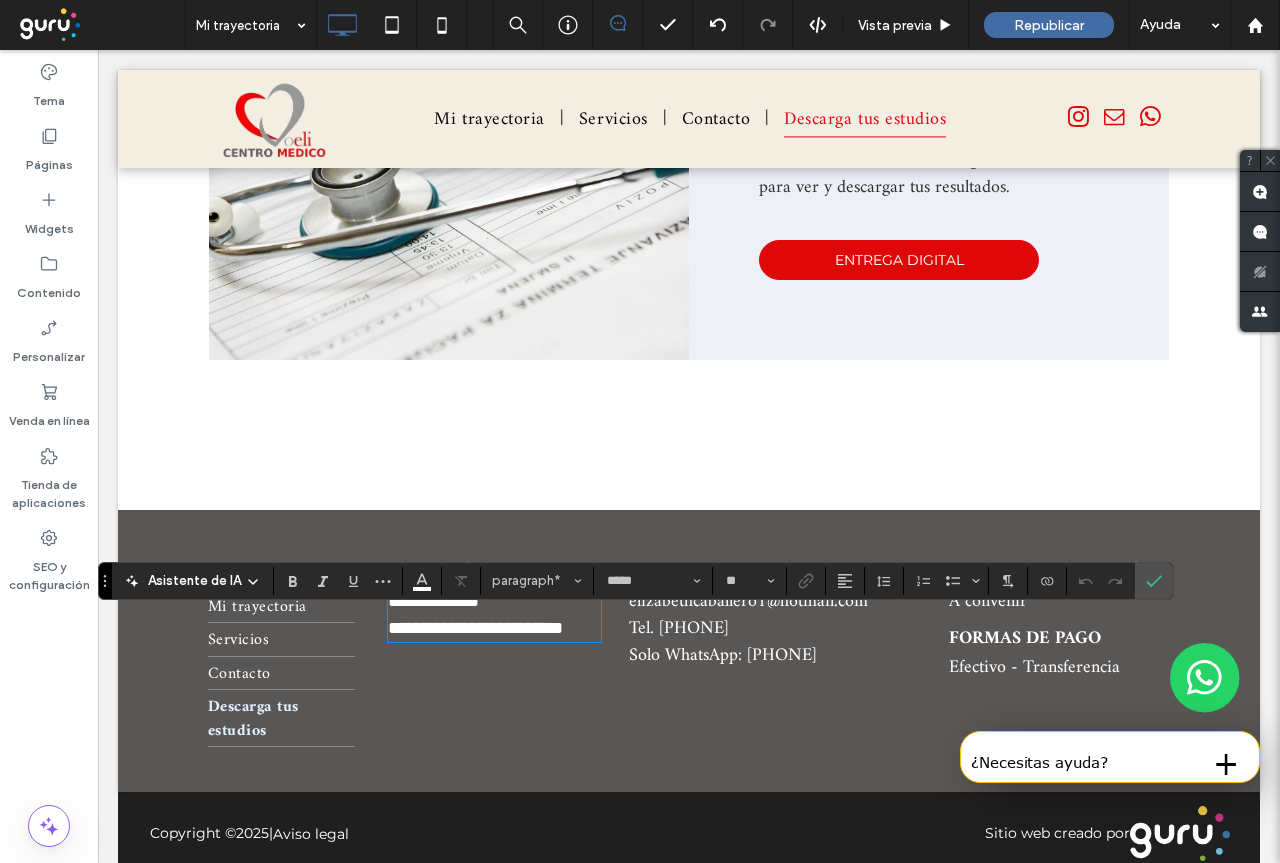 click on "Tel.
[PHONE]" at bounding box center (775, 628) 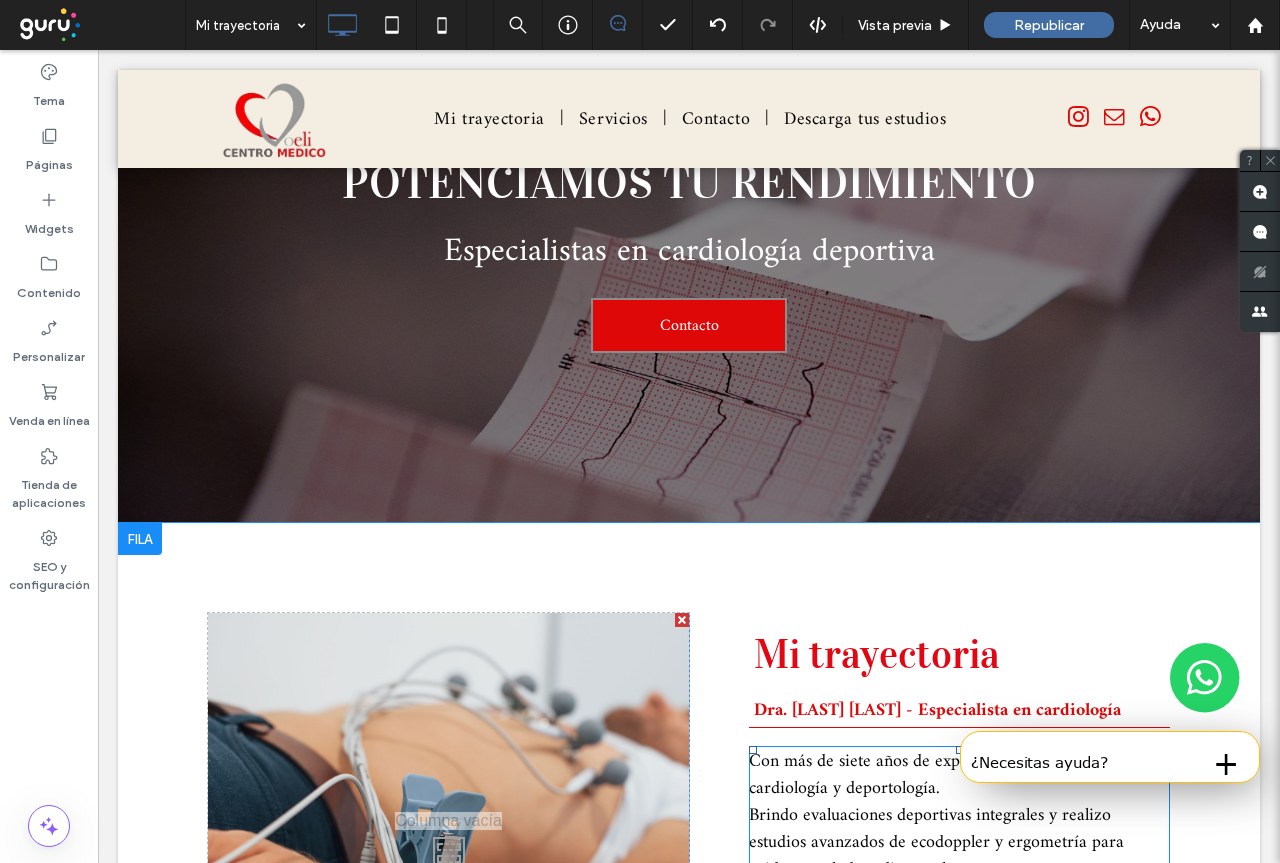 scroll, scrollTop: 0, scrollLeft: 0, axis: both 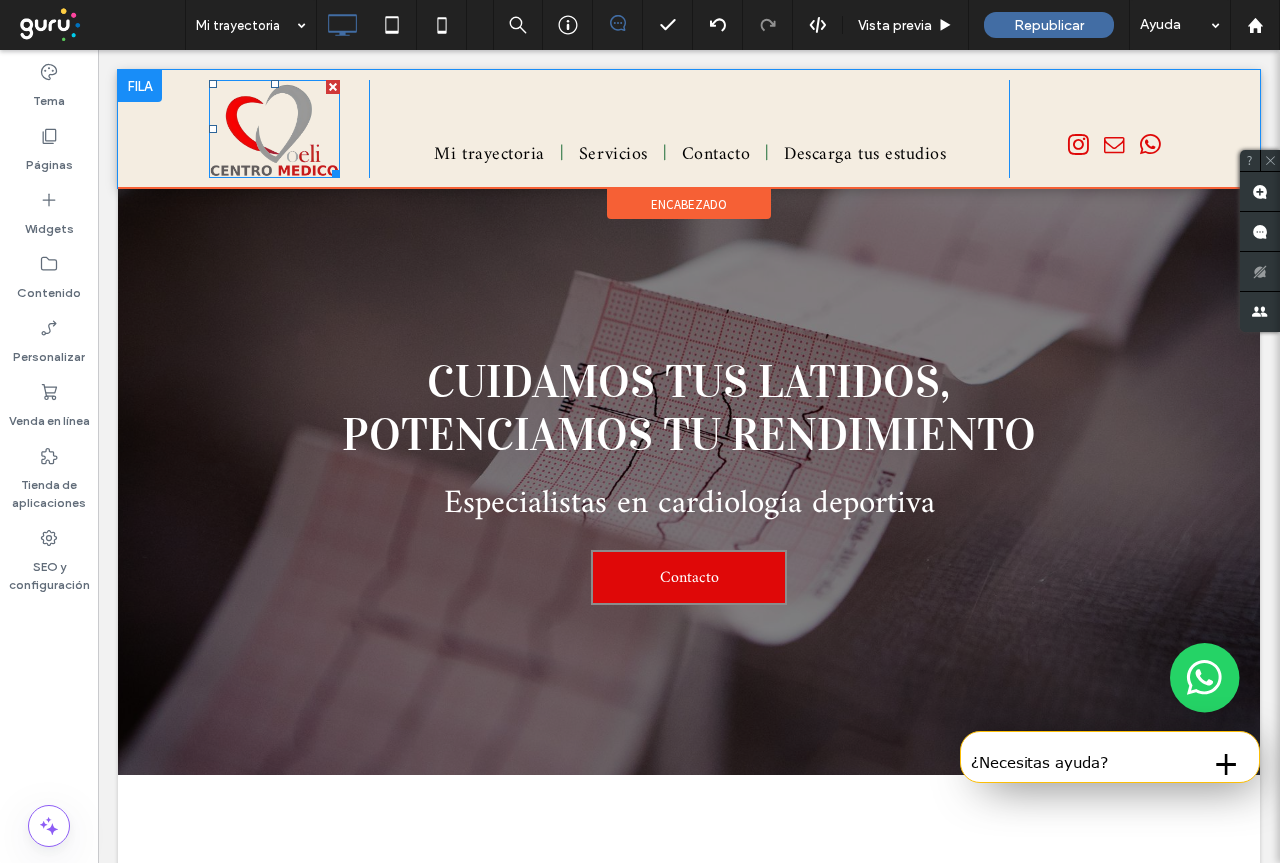 click at bounding box center [274, 129] 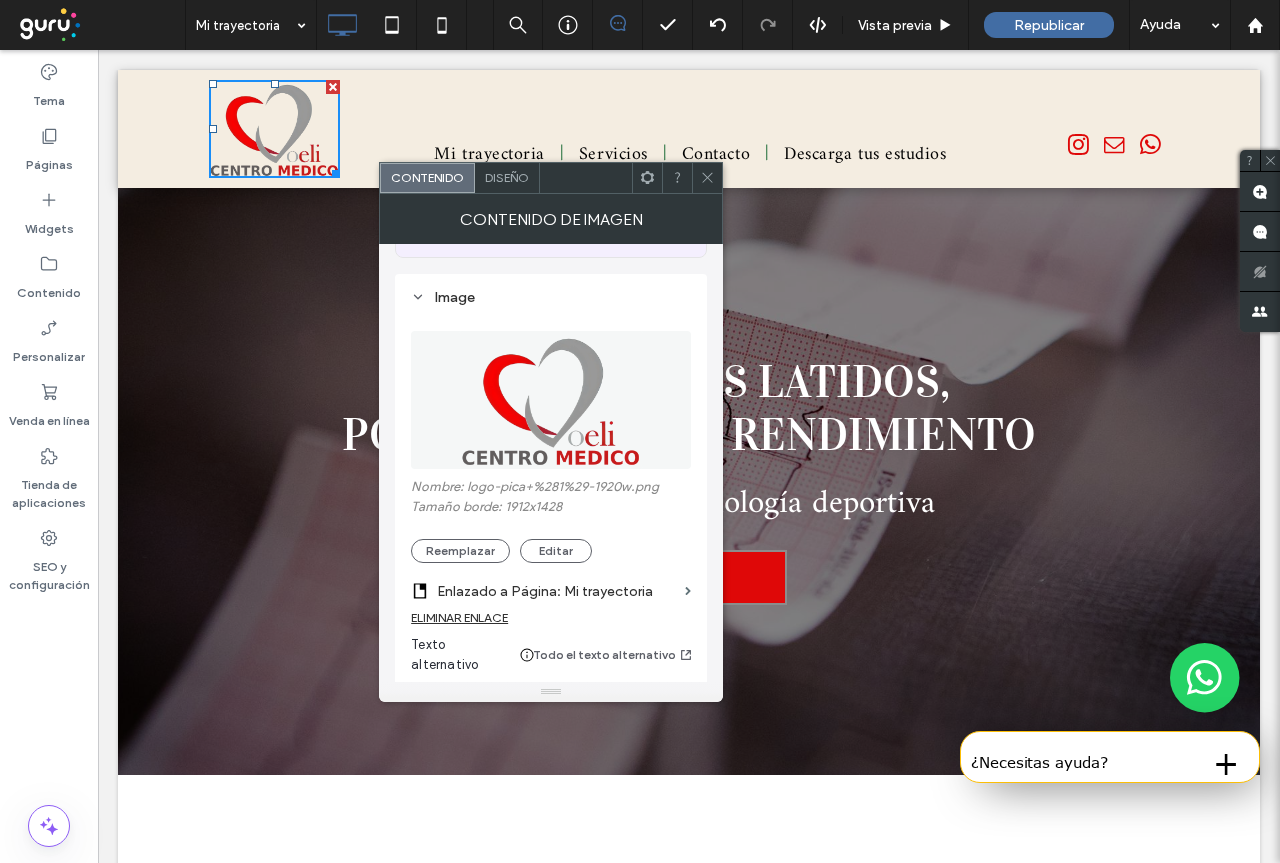 scroll, scrollTop: 300, scrollLeft: 0, axis: vertical 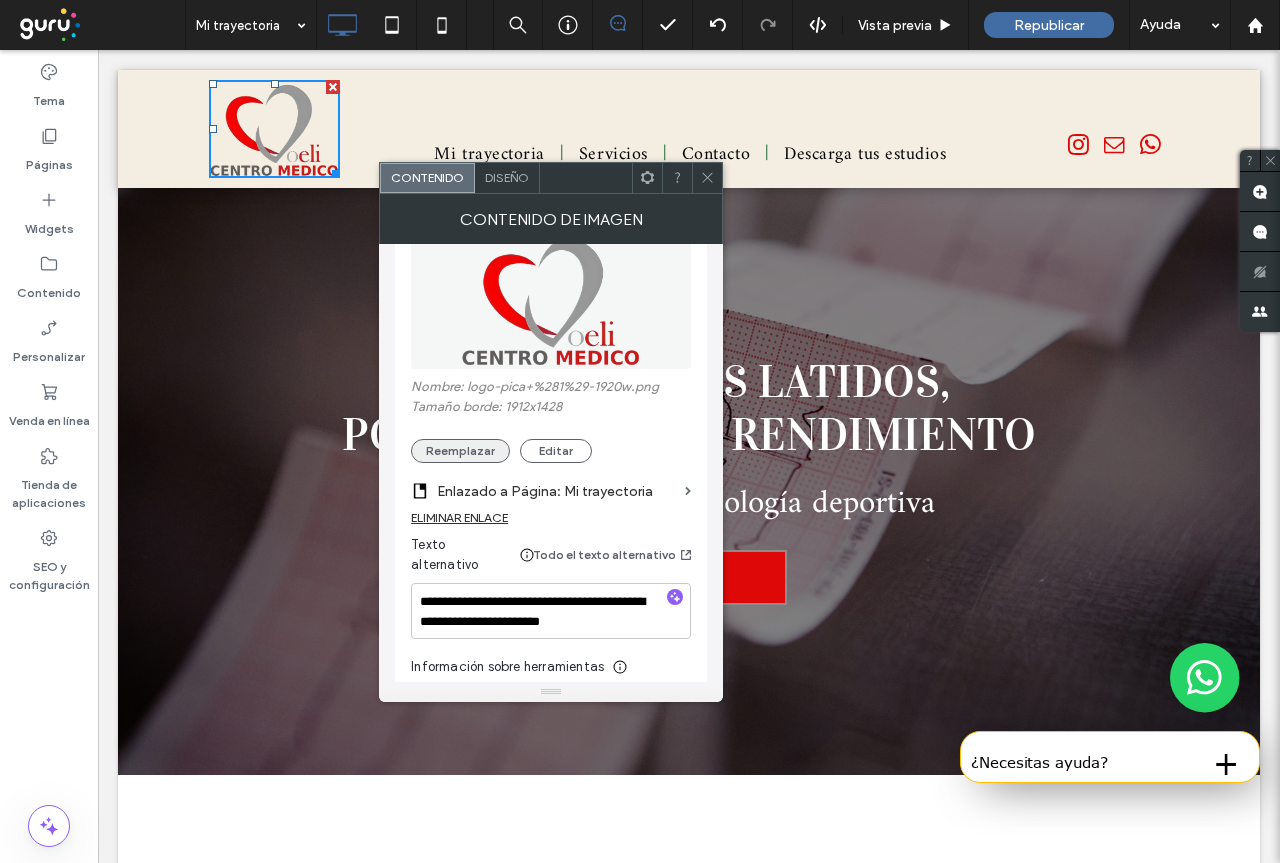 click on "Reemplazar" at bounding box center [460, 451] 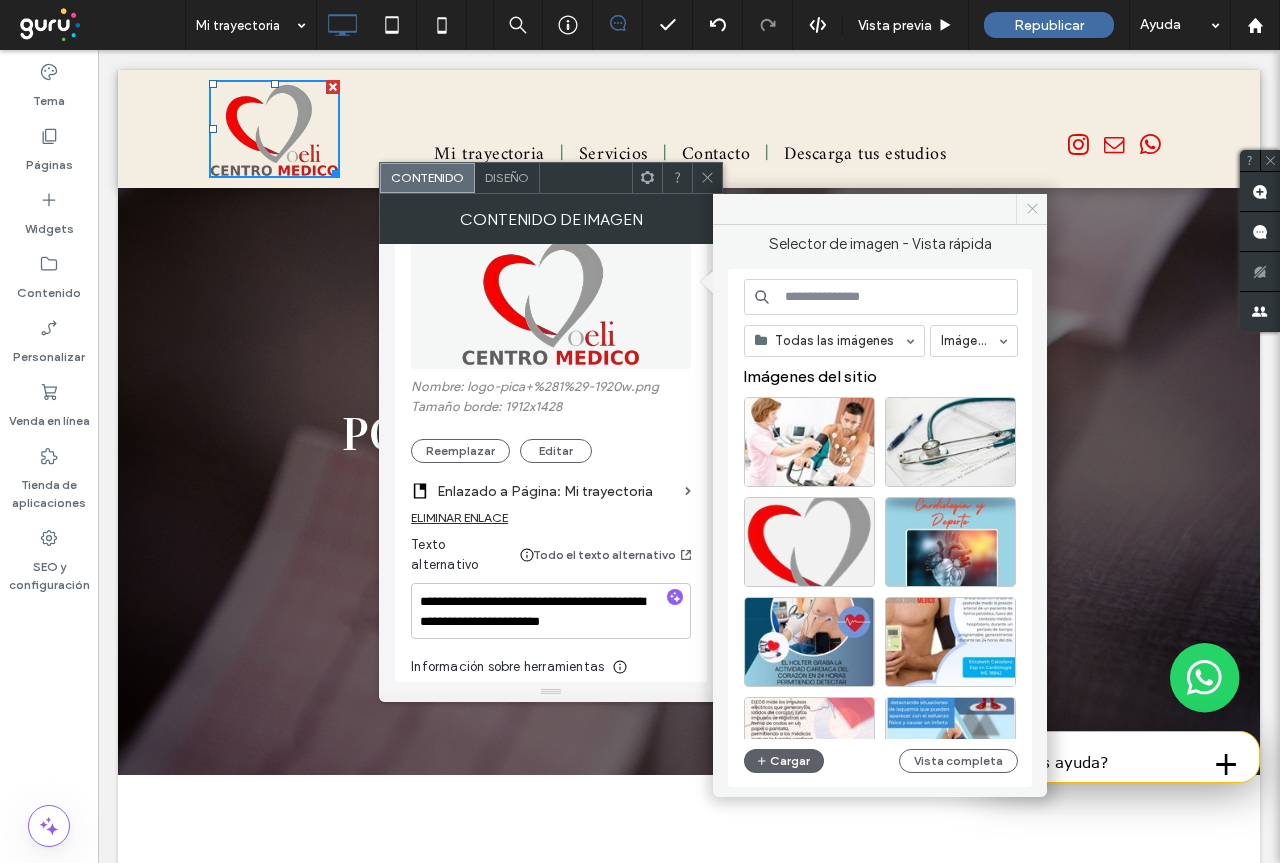 click 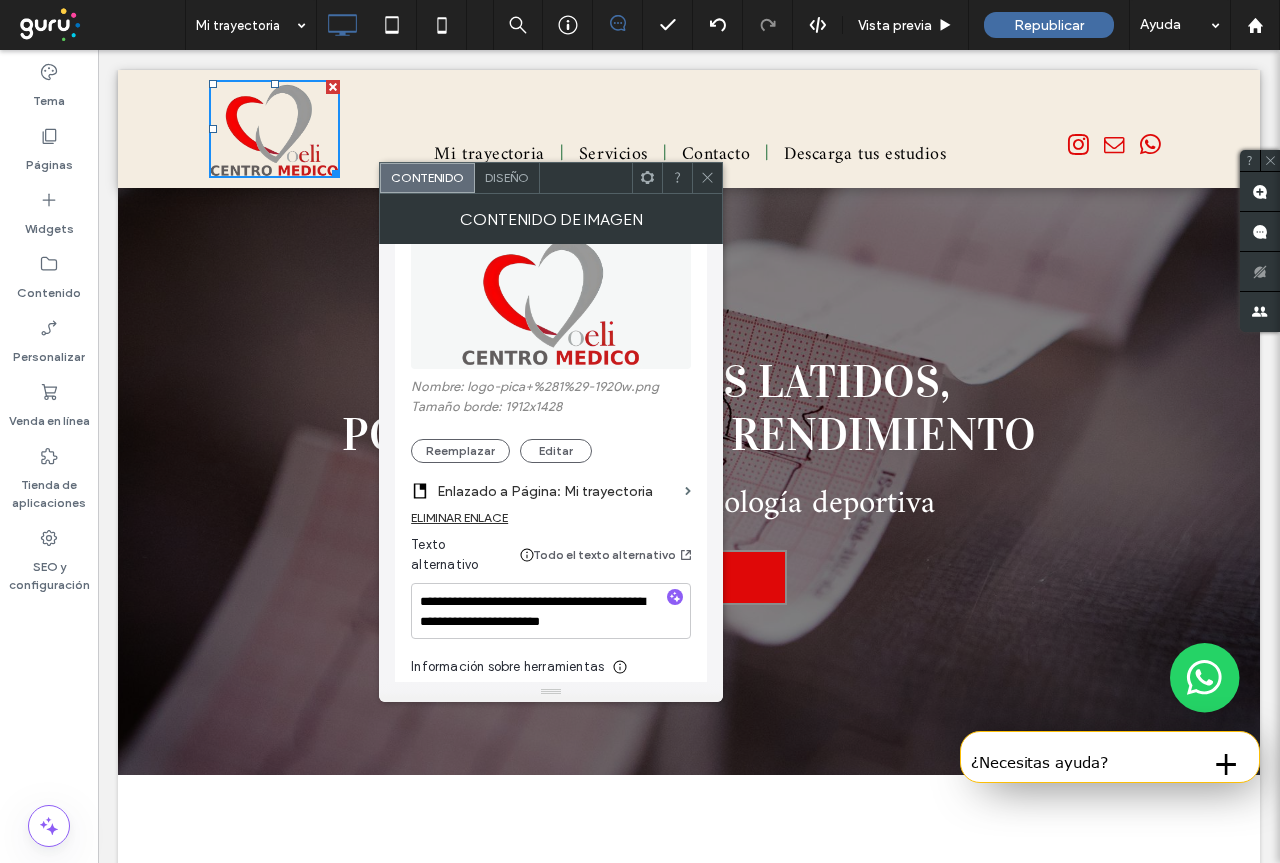 click 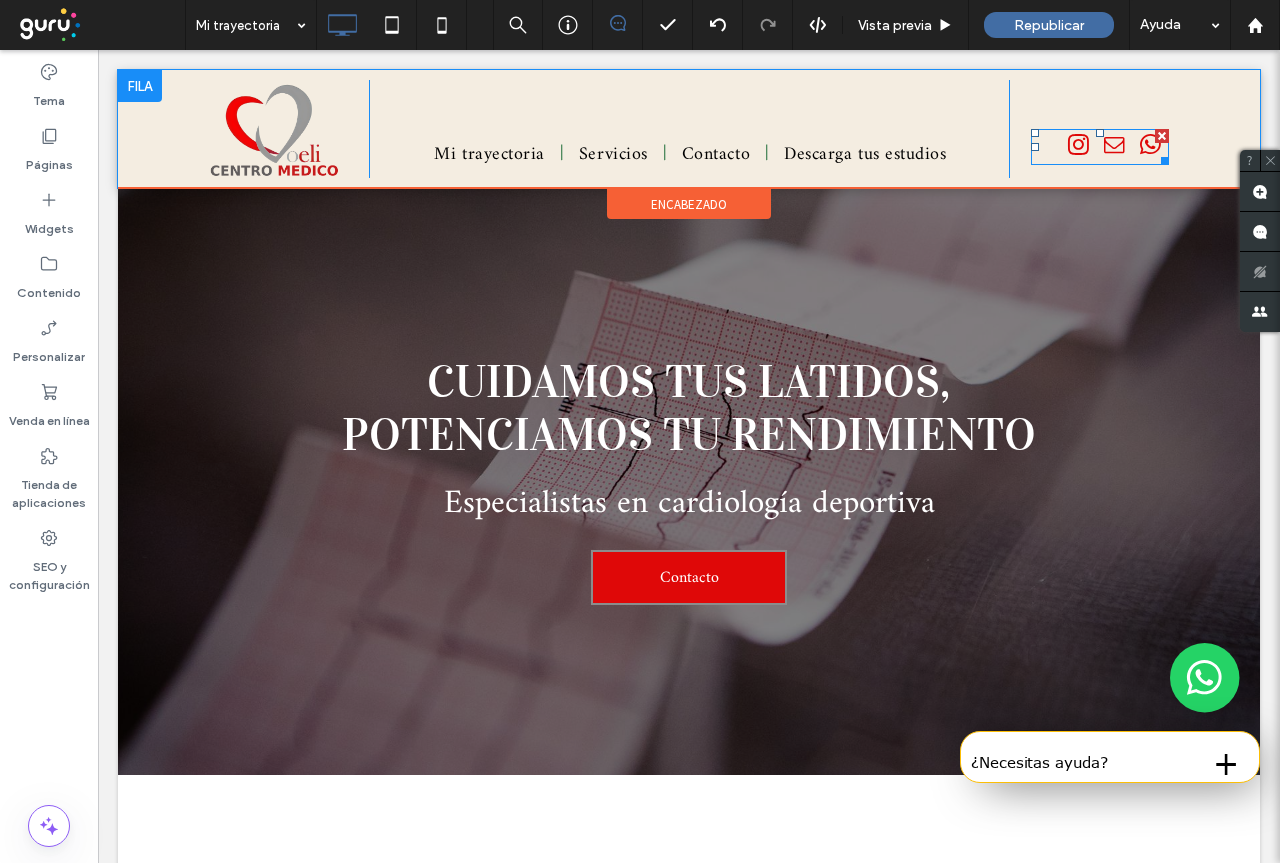 click at bounding box center (1100, 147) 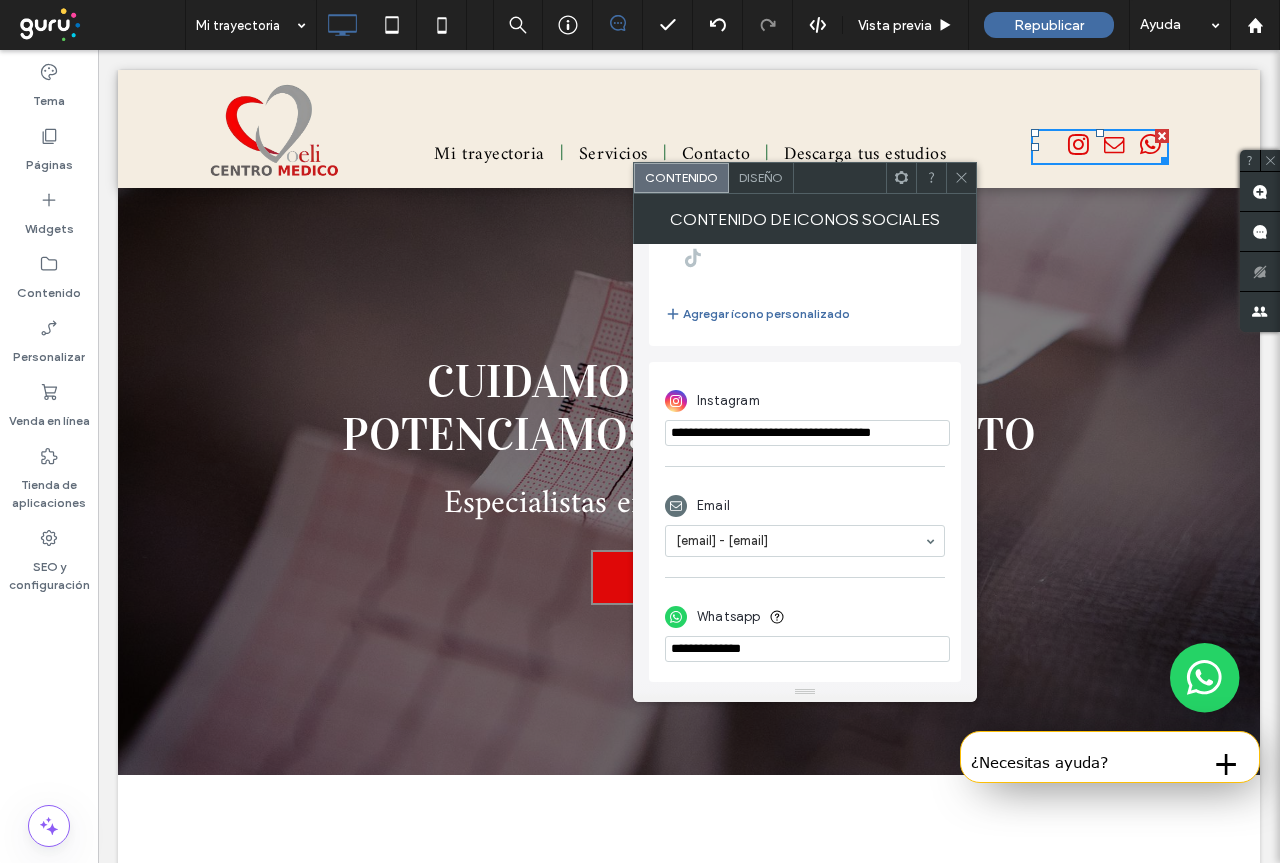 scroll, scrollTop: 422, scrollLeft: 0, axis: vertical 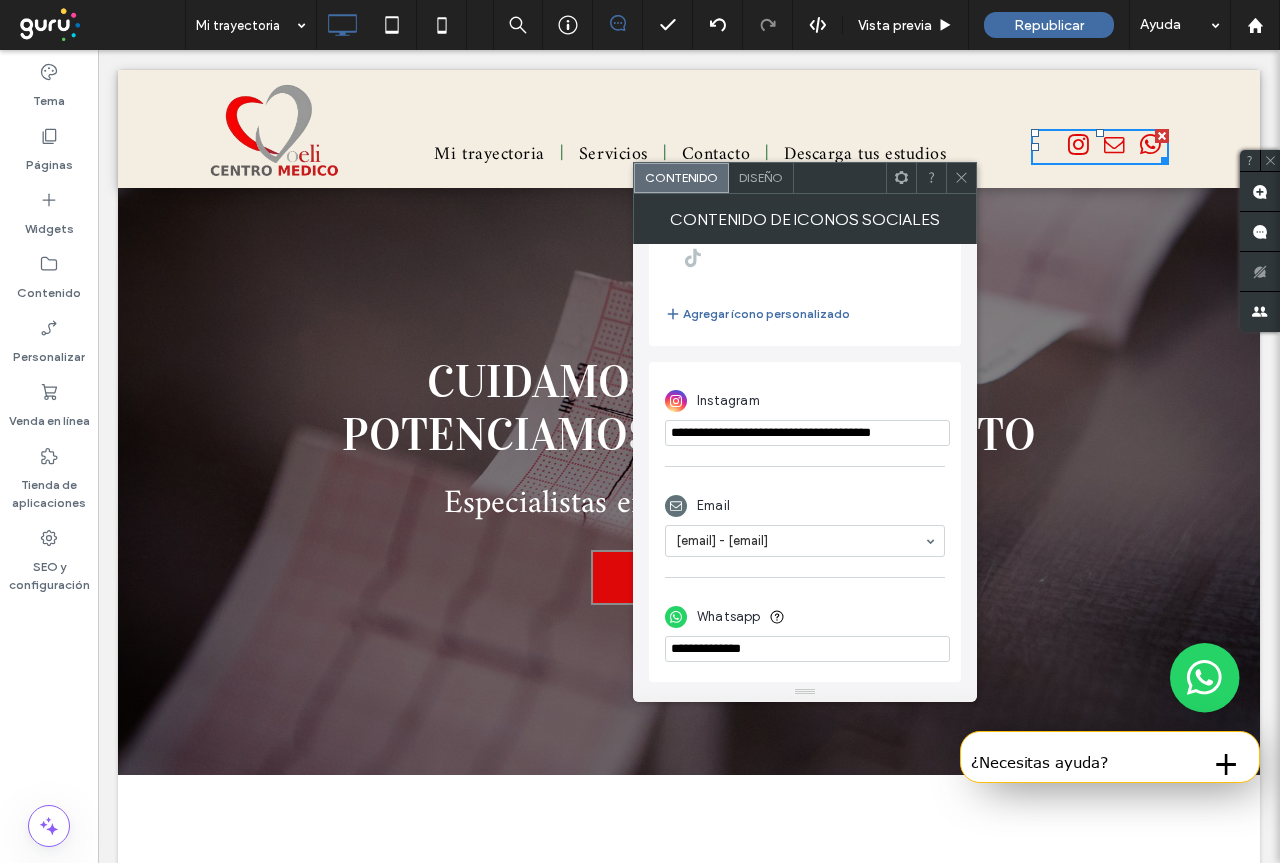 drag, startPoint x: 671, startPoint y: 430, endPoint x: 961, endPoint y: 426, distance: 290.0276 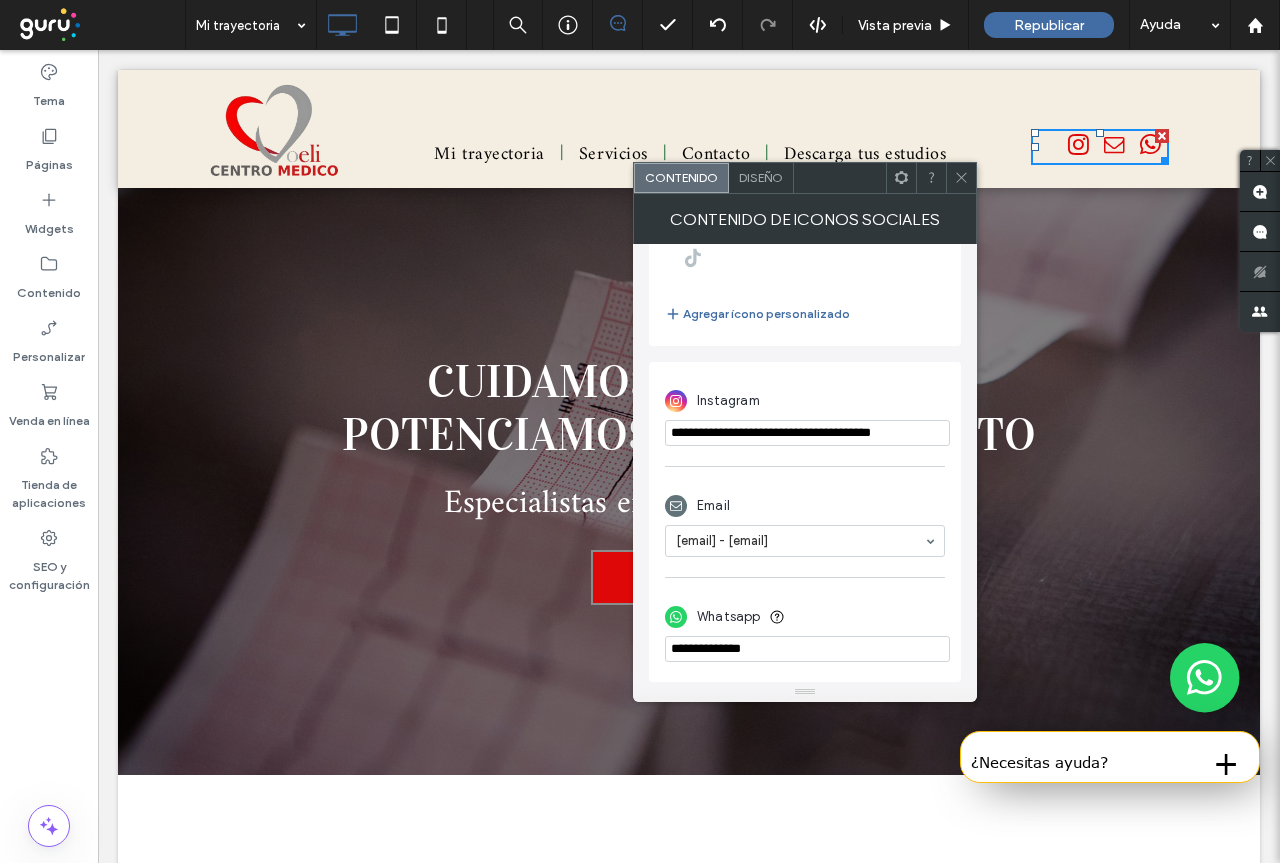 scroll, scrollTop: 422, scrollLeft: 0, axis: vertical 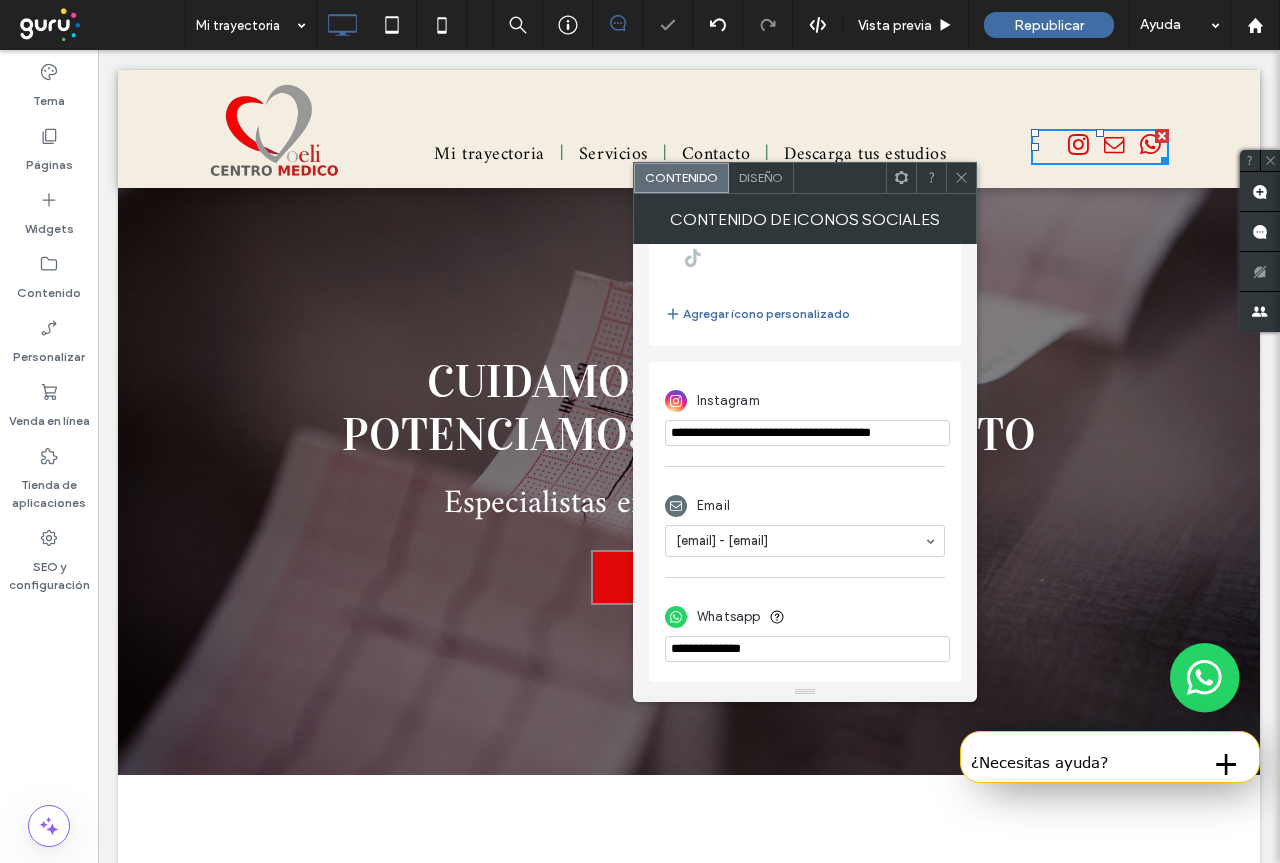 drag, startPoint x: 672, startPoint y: 649, endPoint x: 826, endPoint y: 647, distance: 154.01299 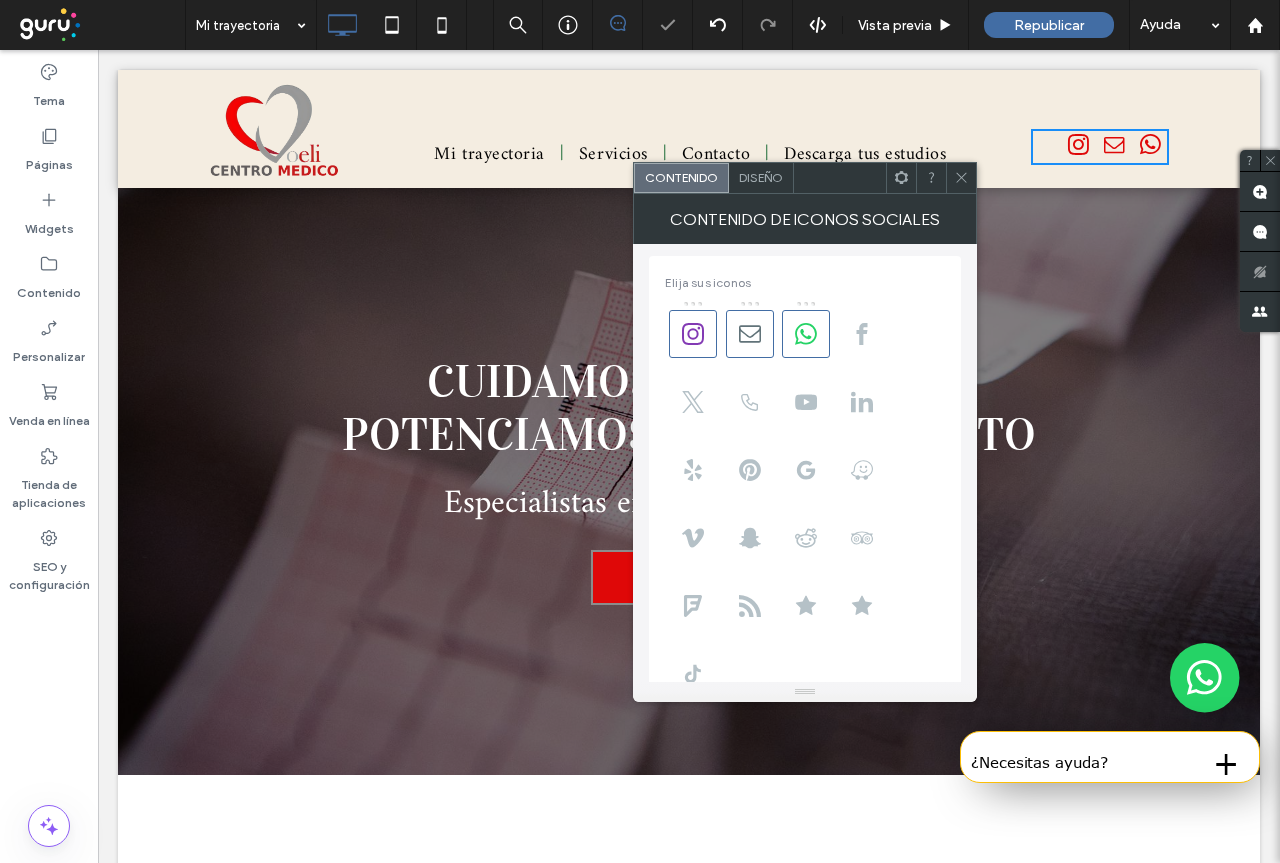scroll, scrollTop: 0, scrollLeft: 0, axis: both 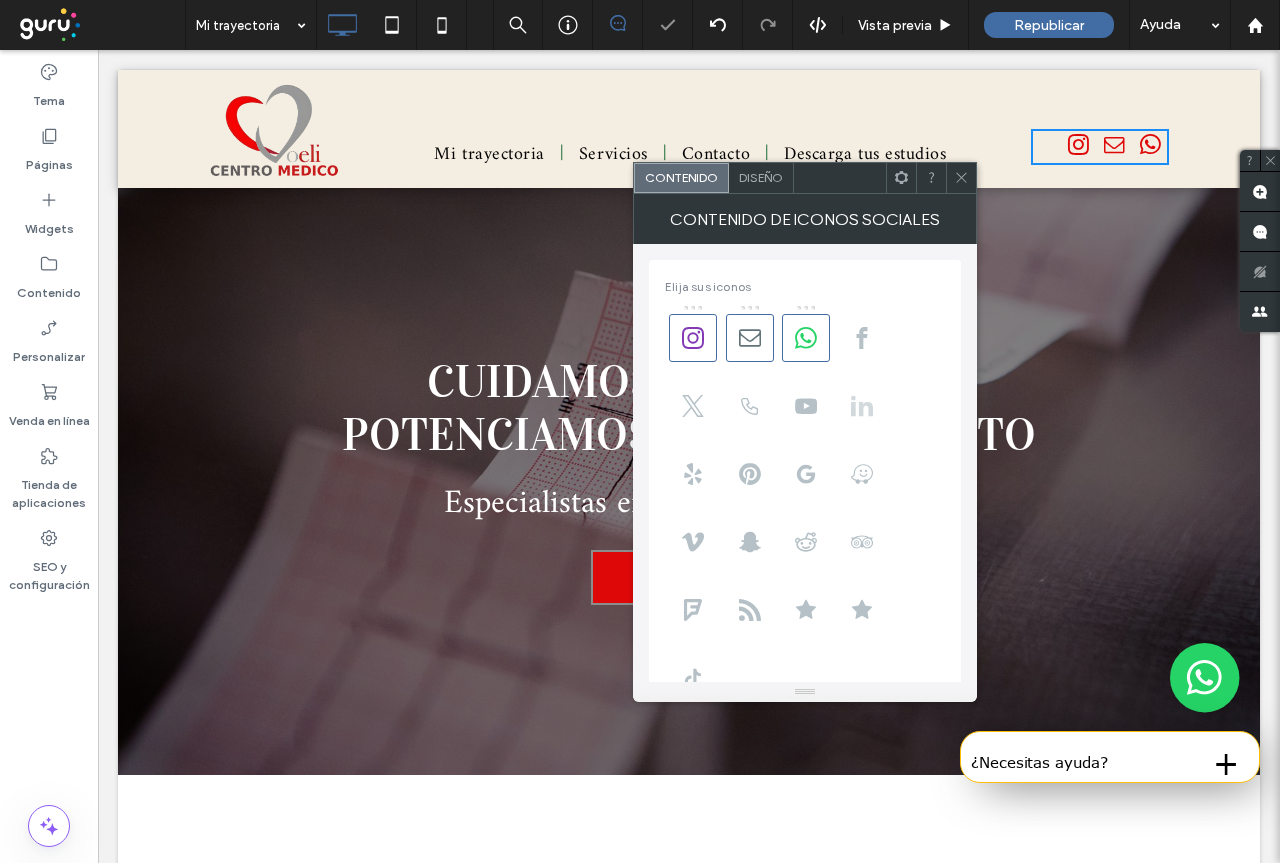 click 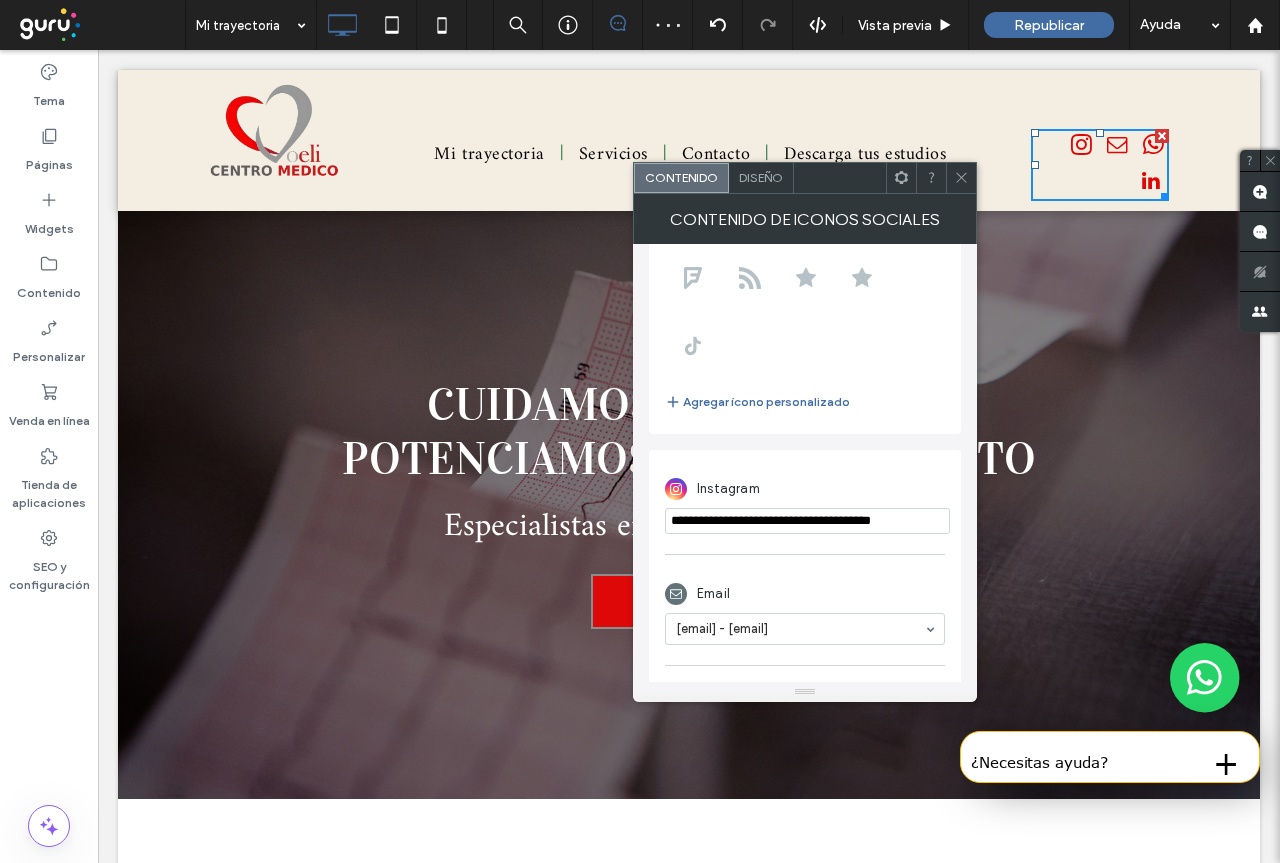 scroll, scrollTop: 528, scrollLeft: 0, axis: vertical 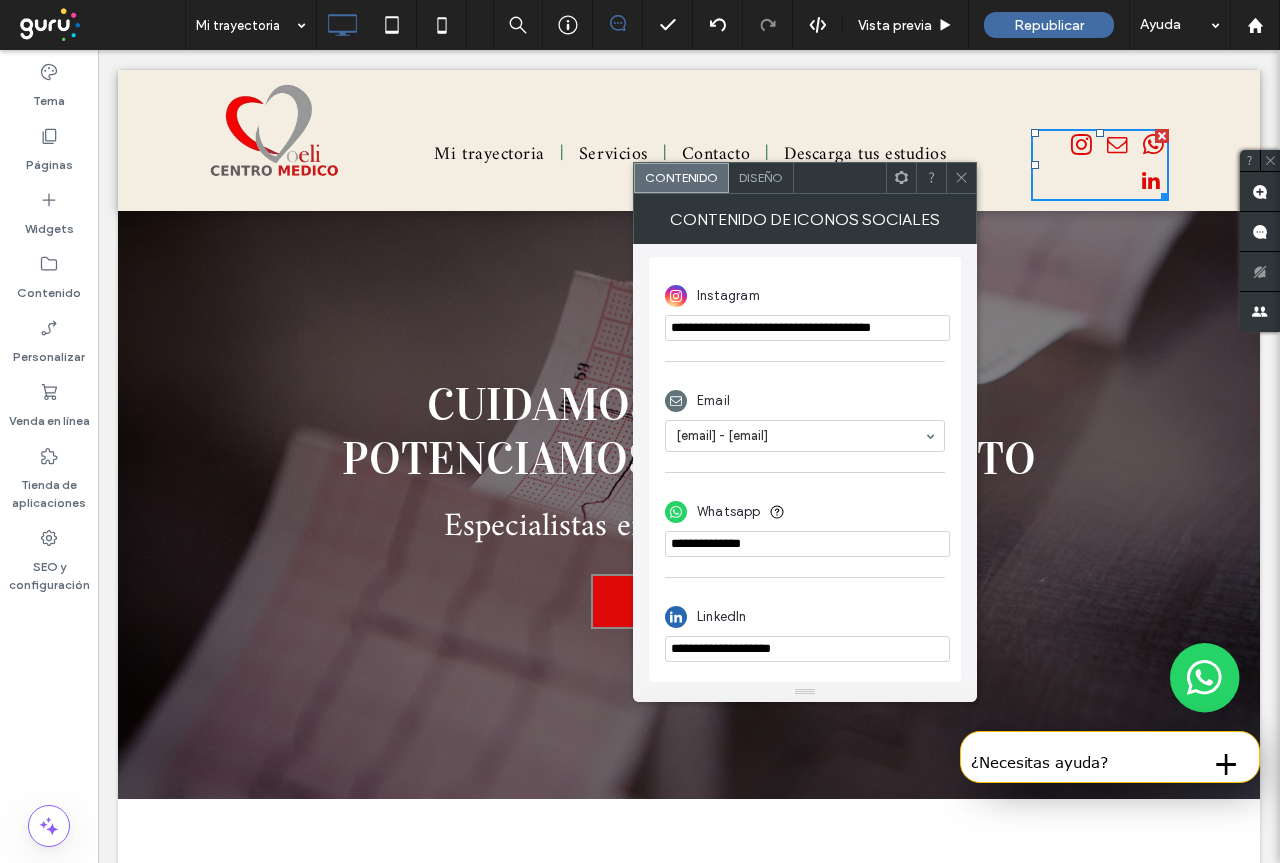 drag, startPoint x: 819, startPoint y: 650, endPoint x: 662, endPoint y: 664, distance: 157.62297 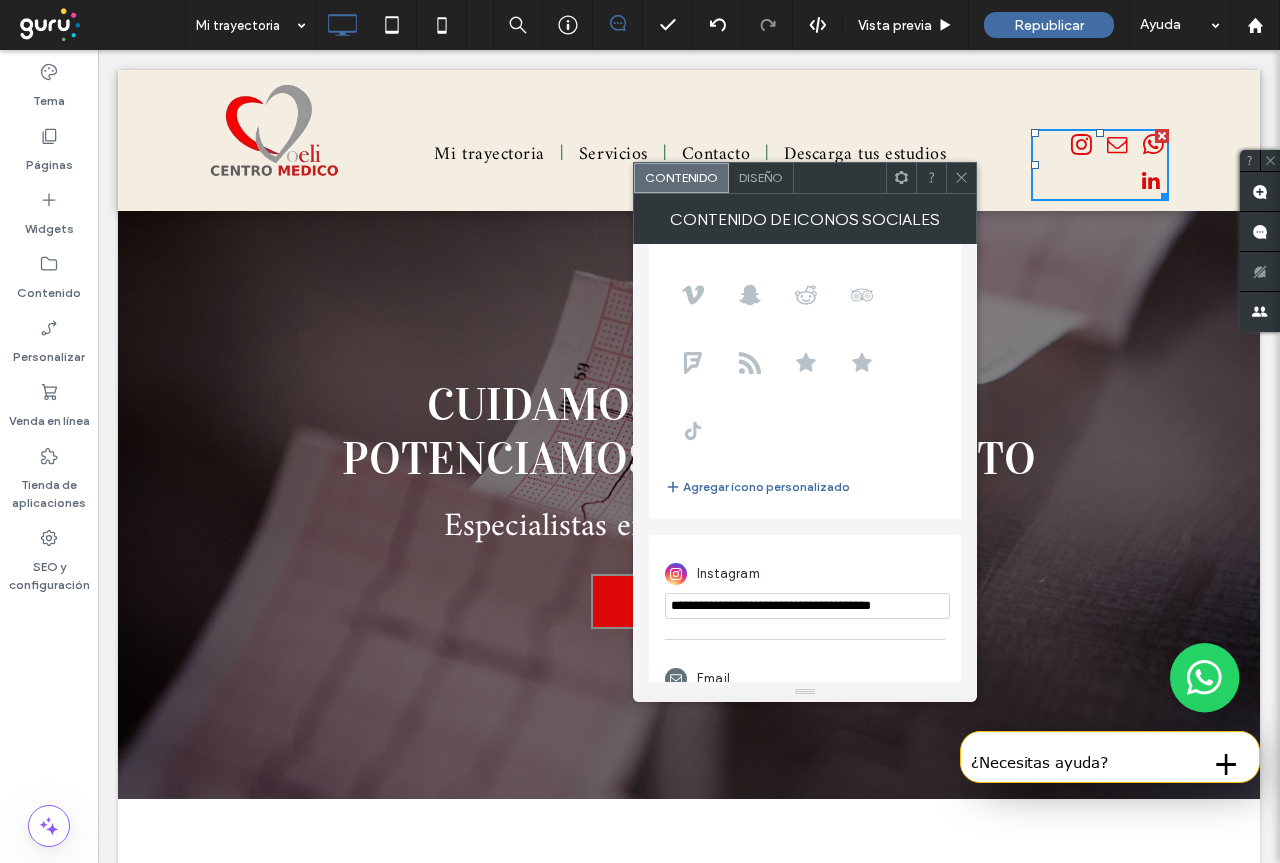 scroll, scrollTop: 0, scrollLeft: 0, axis: both 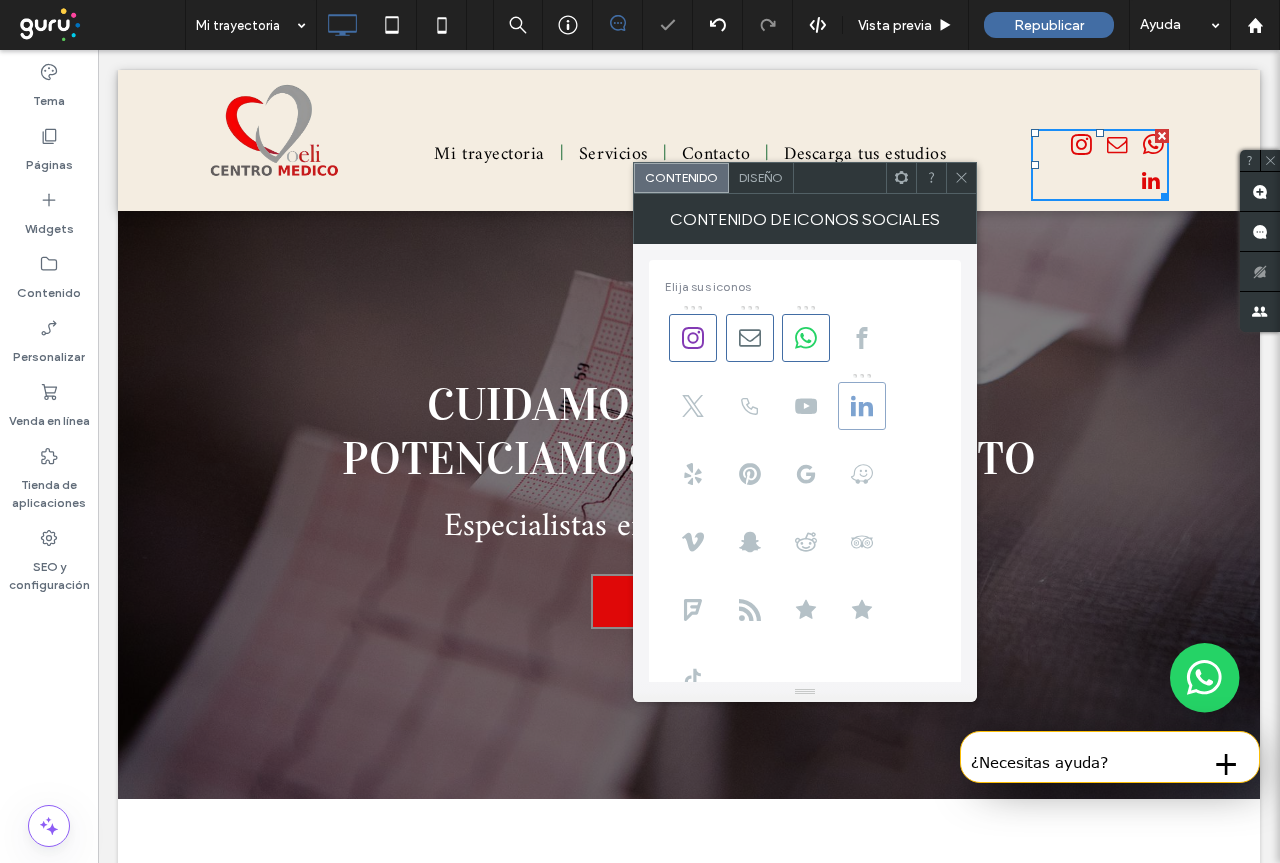 click 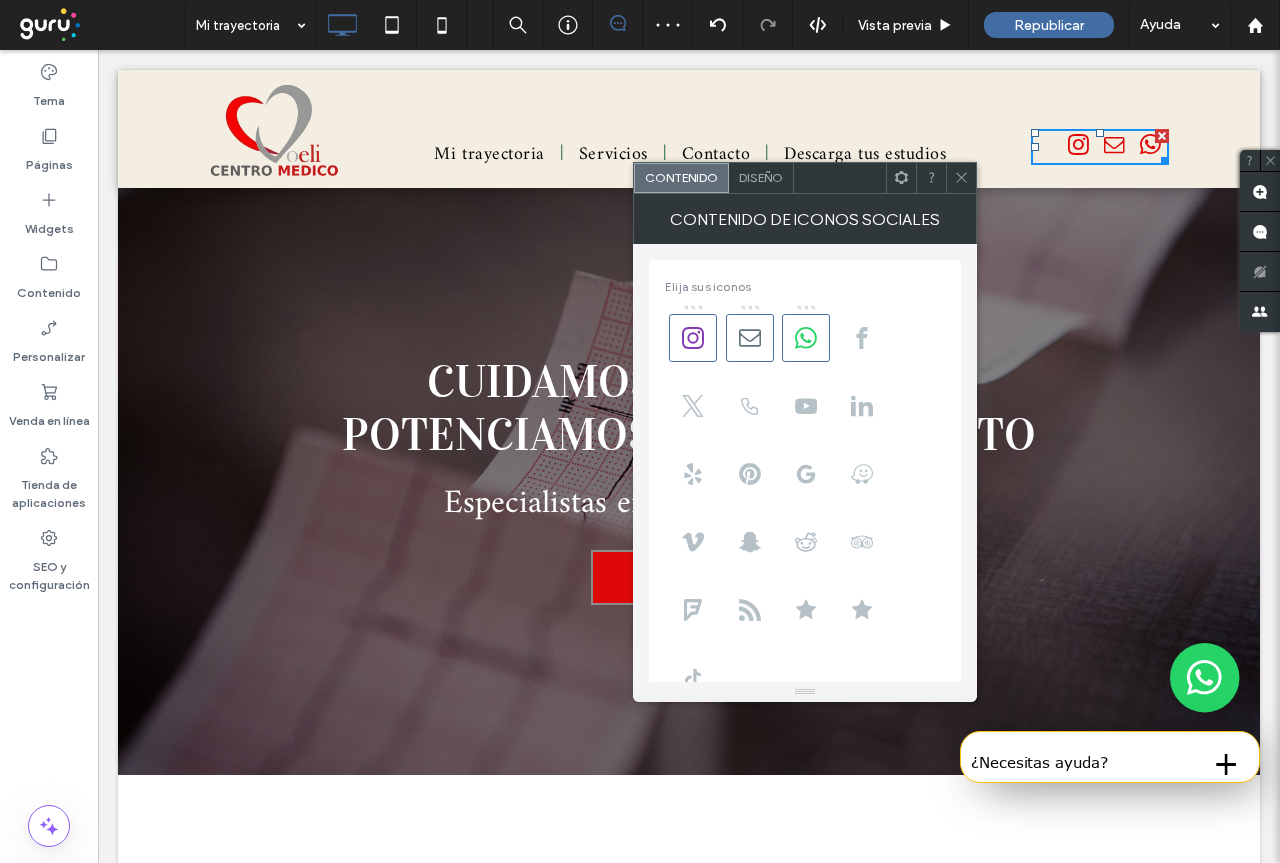 click 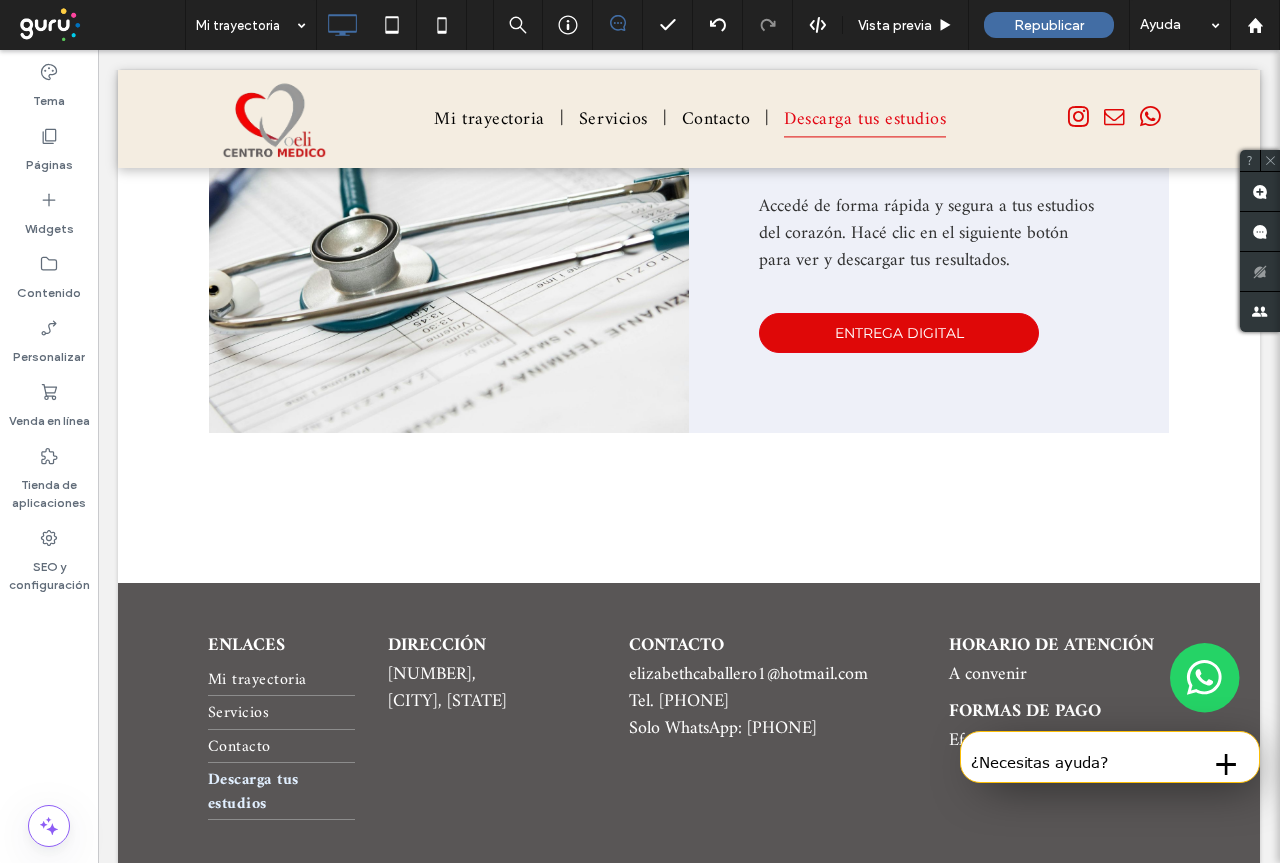scroll, scrollTop: 5460, scrollLeft: 0, axis: vertical 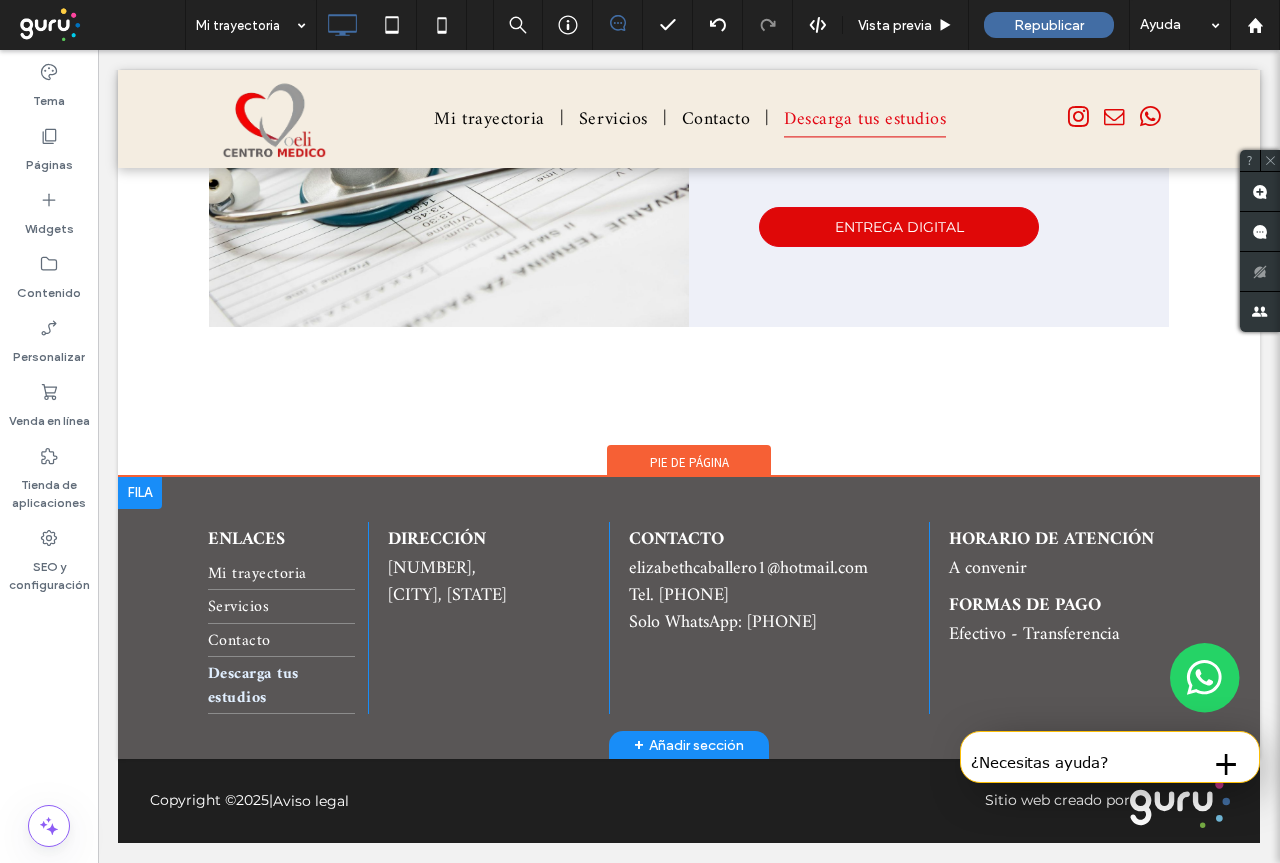 click on "ENLACES
Mi trayectoria
Servicios
Contacto
Descarga tus estudios
Click To Paste
Dirección
[NUMBER], [CITY], [CITY], [STATE] Click To Paste
CONTACTO
[email] Tel.
[PHONE] Solo WhatsApp: [PHONE] Click To Paste
Horario de atención
A convenir     Formas de pago
Efectivo - Transferencia Click To Paste
+ Añadir sección" at bounding box center (689, 618) 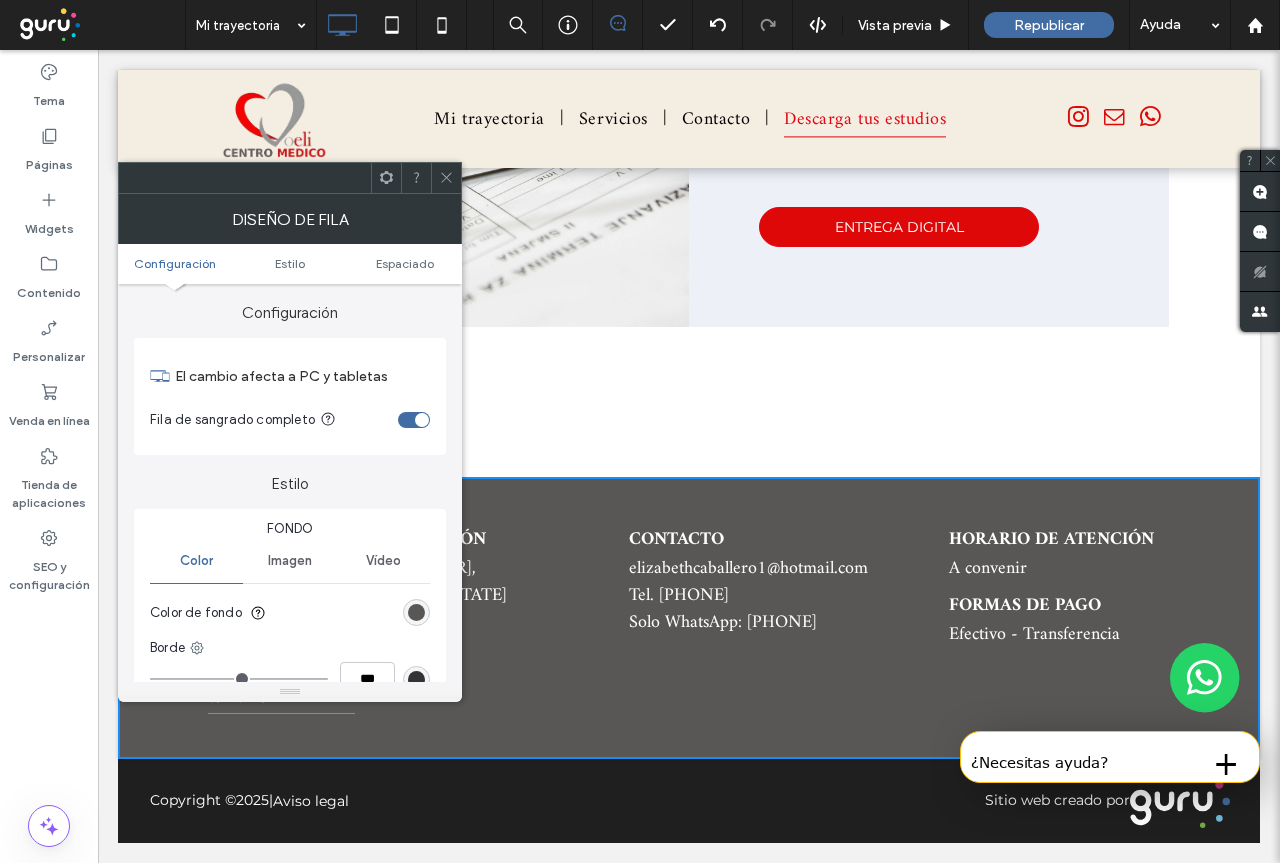 drag, startPoint x: 447, startPoint y: 169, endPoint x: 581, endPoint y: 209, distance: 139.84277 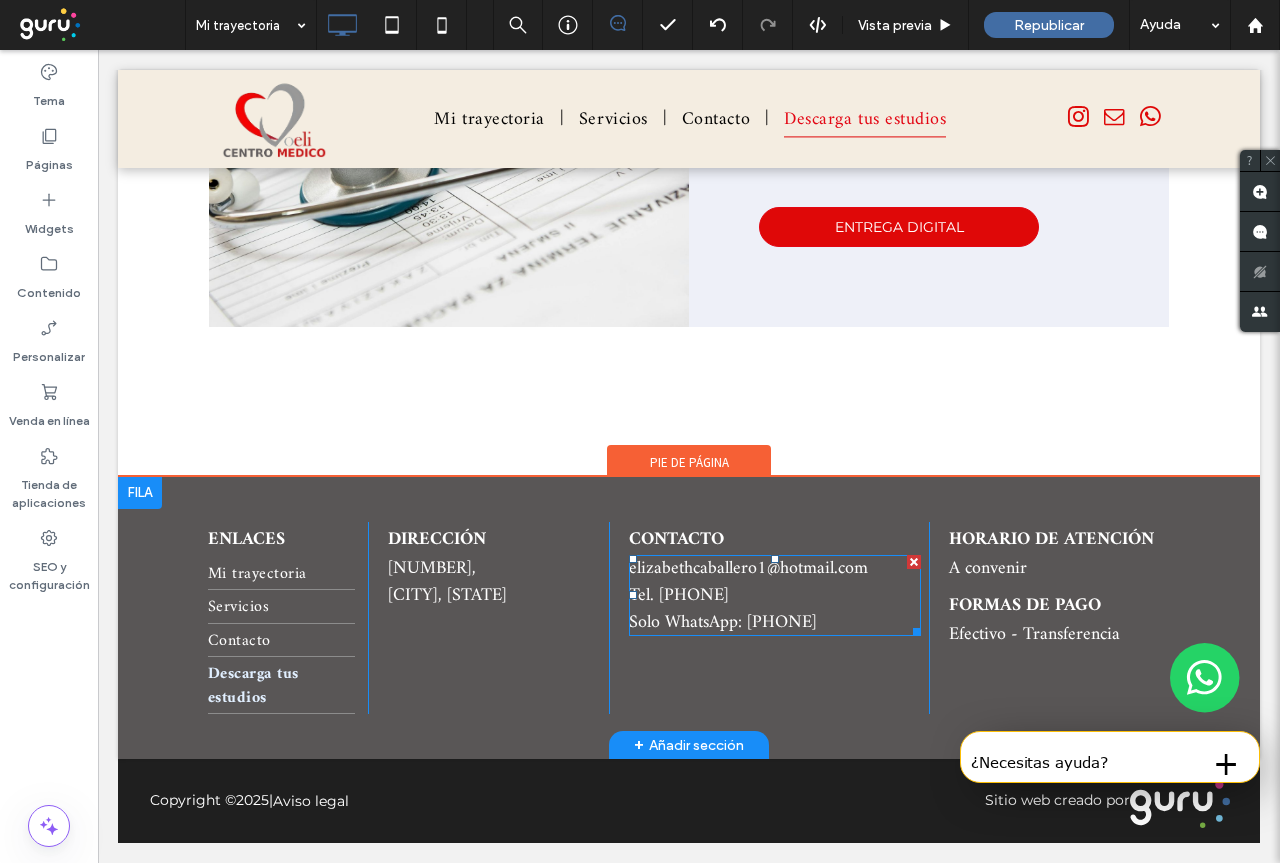 click on "elizabethcaballero1@hotmail.com" at bounding box center [748, 568] 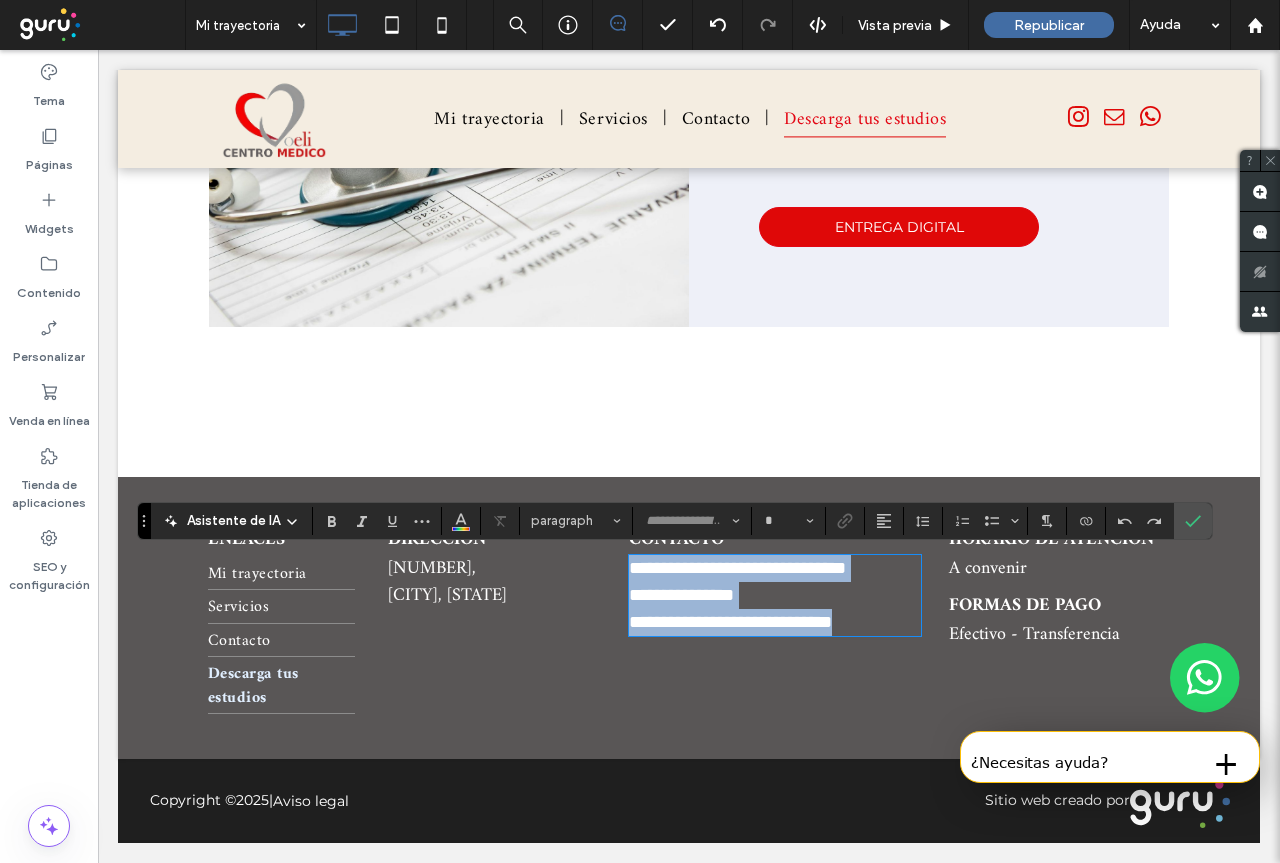 type on "*****" 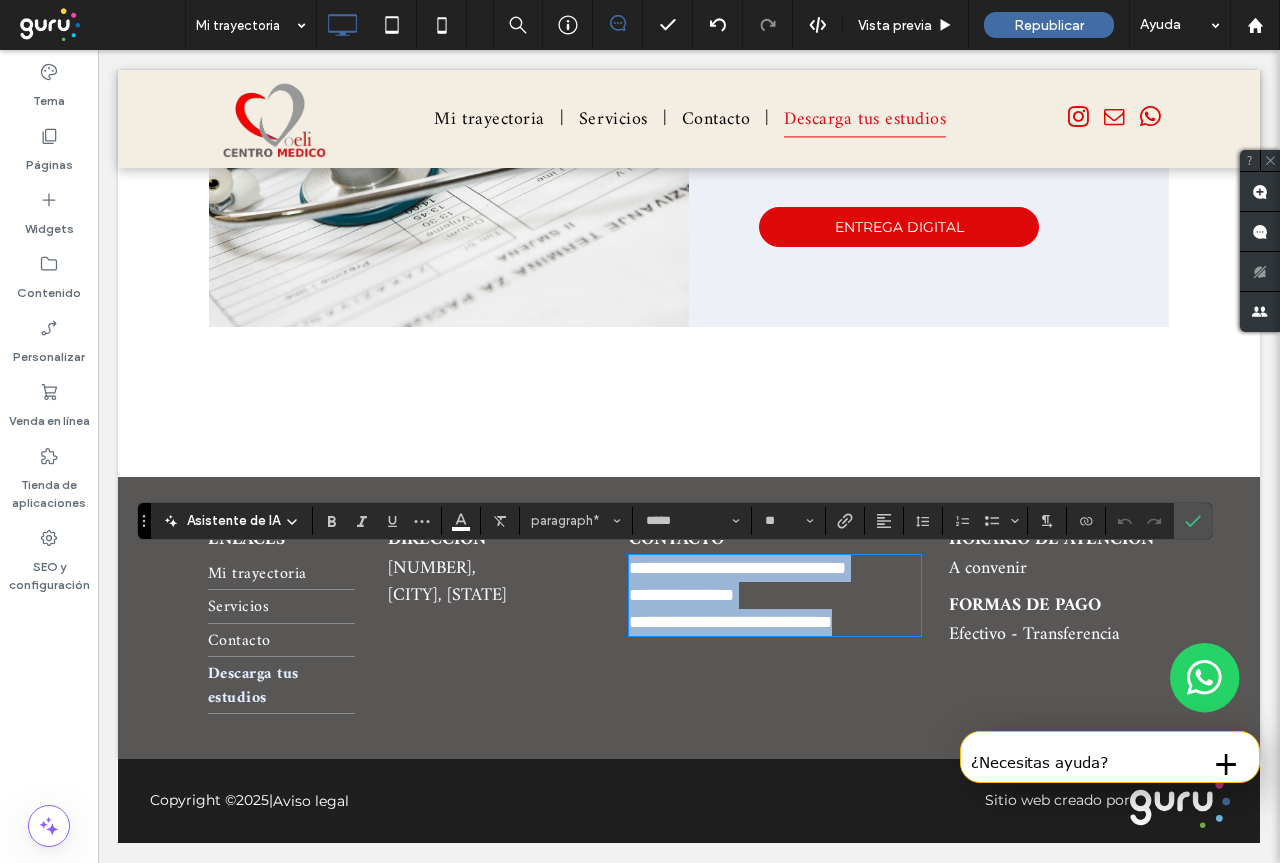 click on "**********" at bounding box center (737, 568) 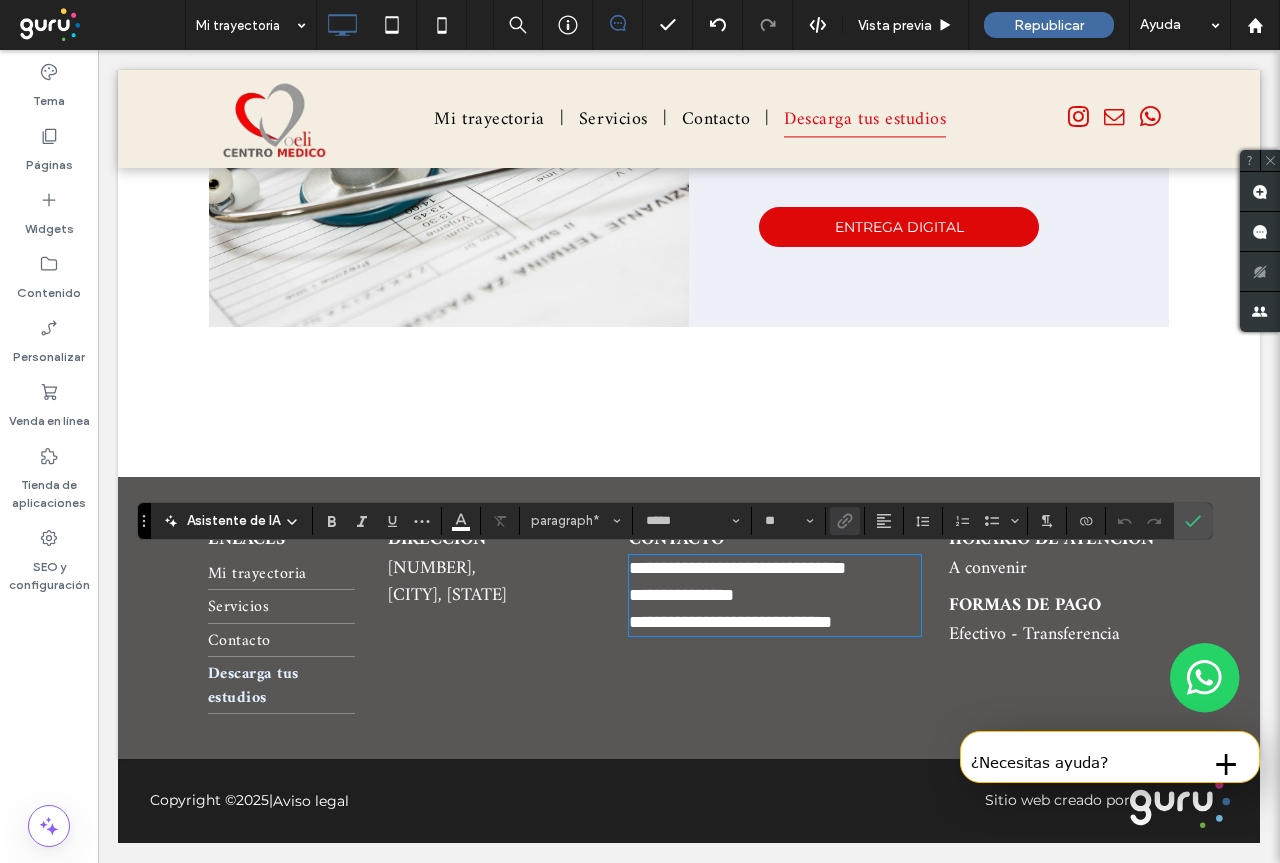 click on "**********" at bounding box center (775, 568) 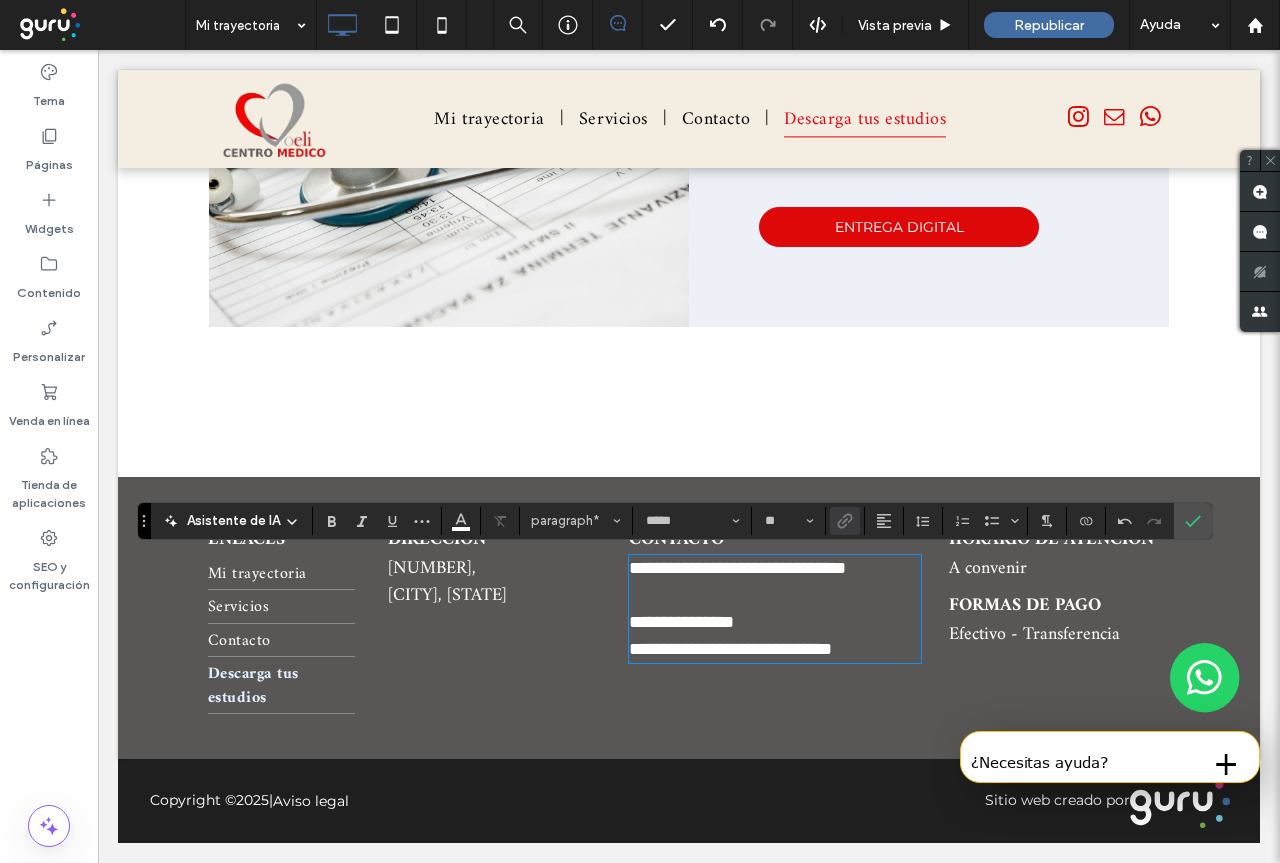 scroll, scrollTop: 0, scrollLeft: 0, axis: both 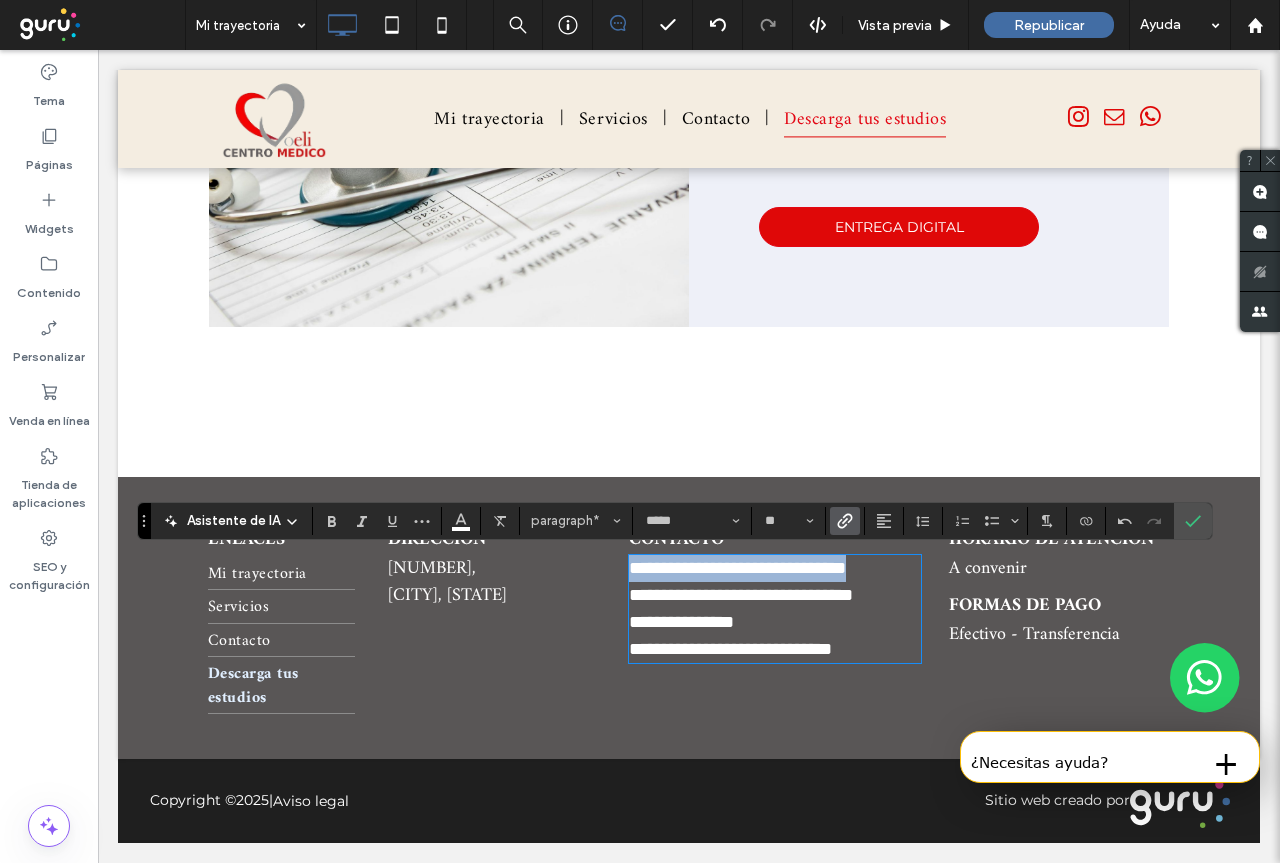 drag, startPoint x: 857, startPoint y: 563, endPoint x: 617, endPoint y: 569, distance: 240.07498 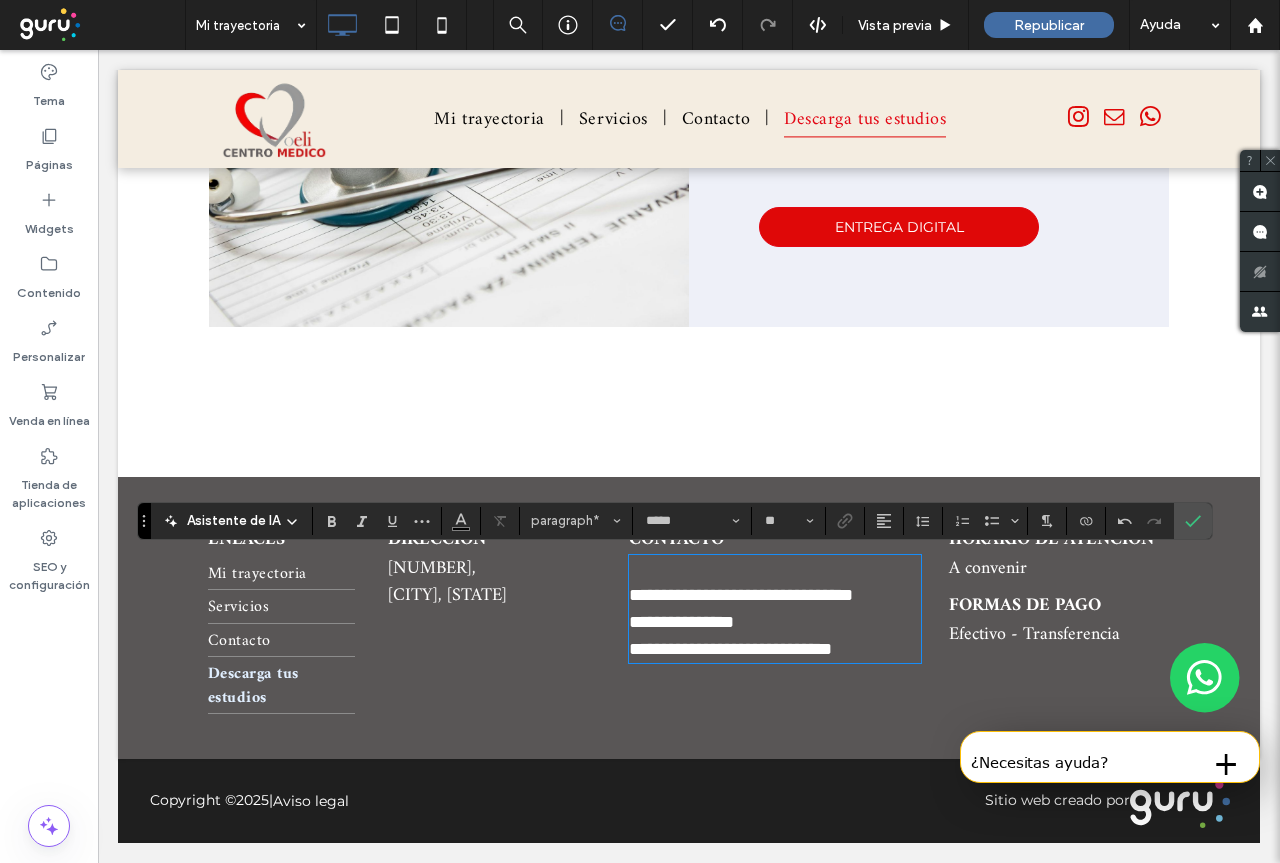 click on "**********" at bounding box center [741, 595] 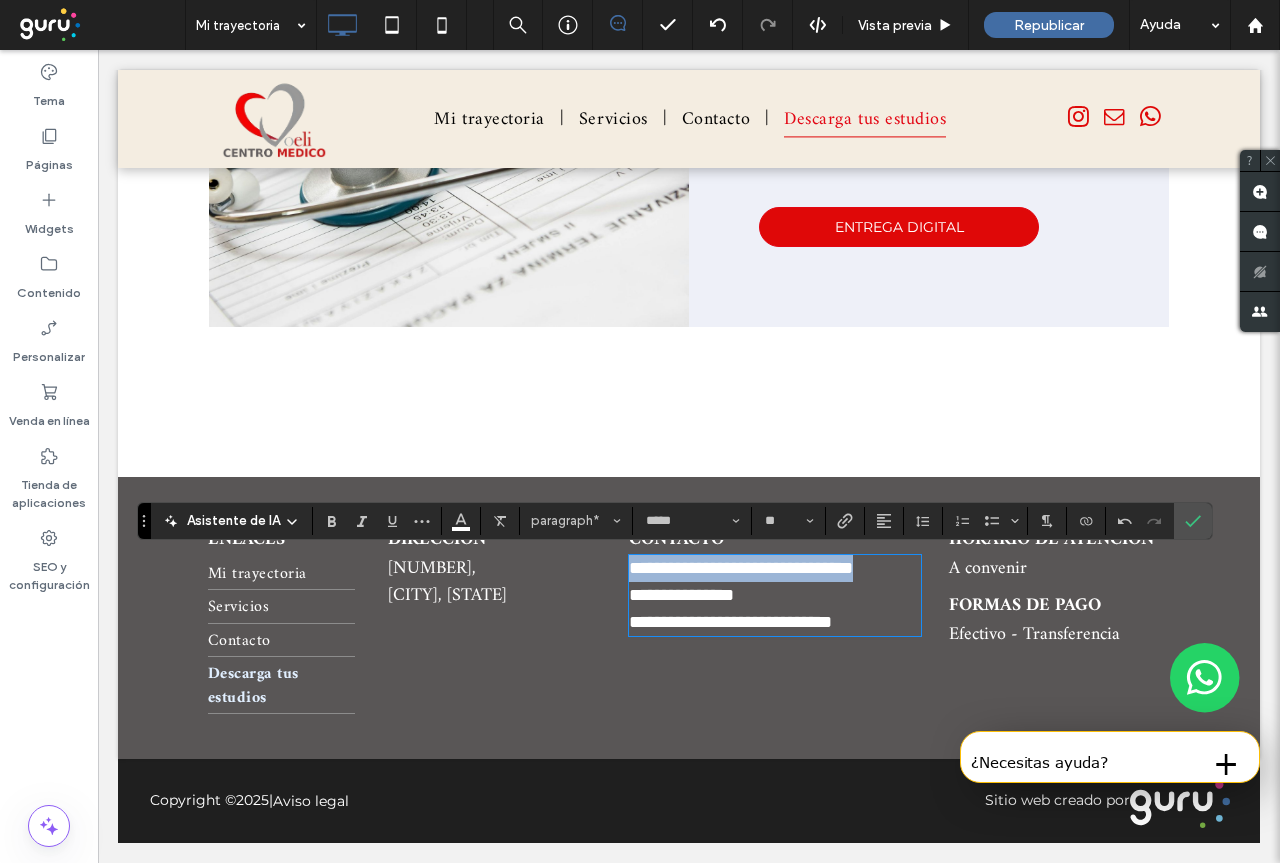 drag, startPoint x: 623, startPoint y: 568, endPoint x: 900, endPoint y: 574, distance: 277.06497 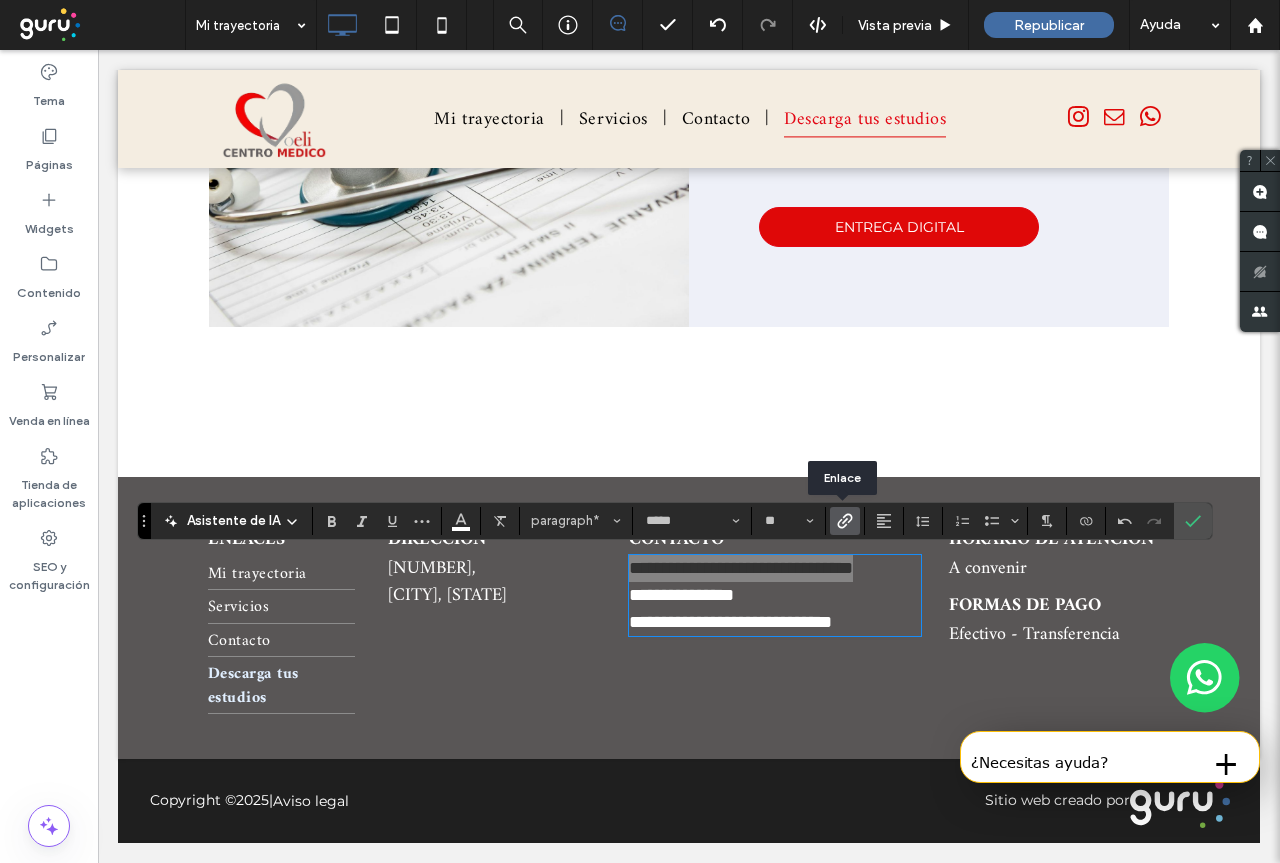 click 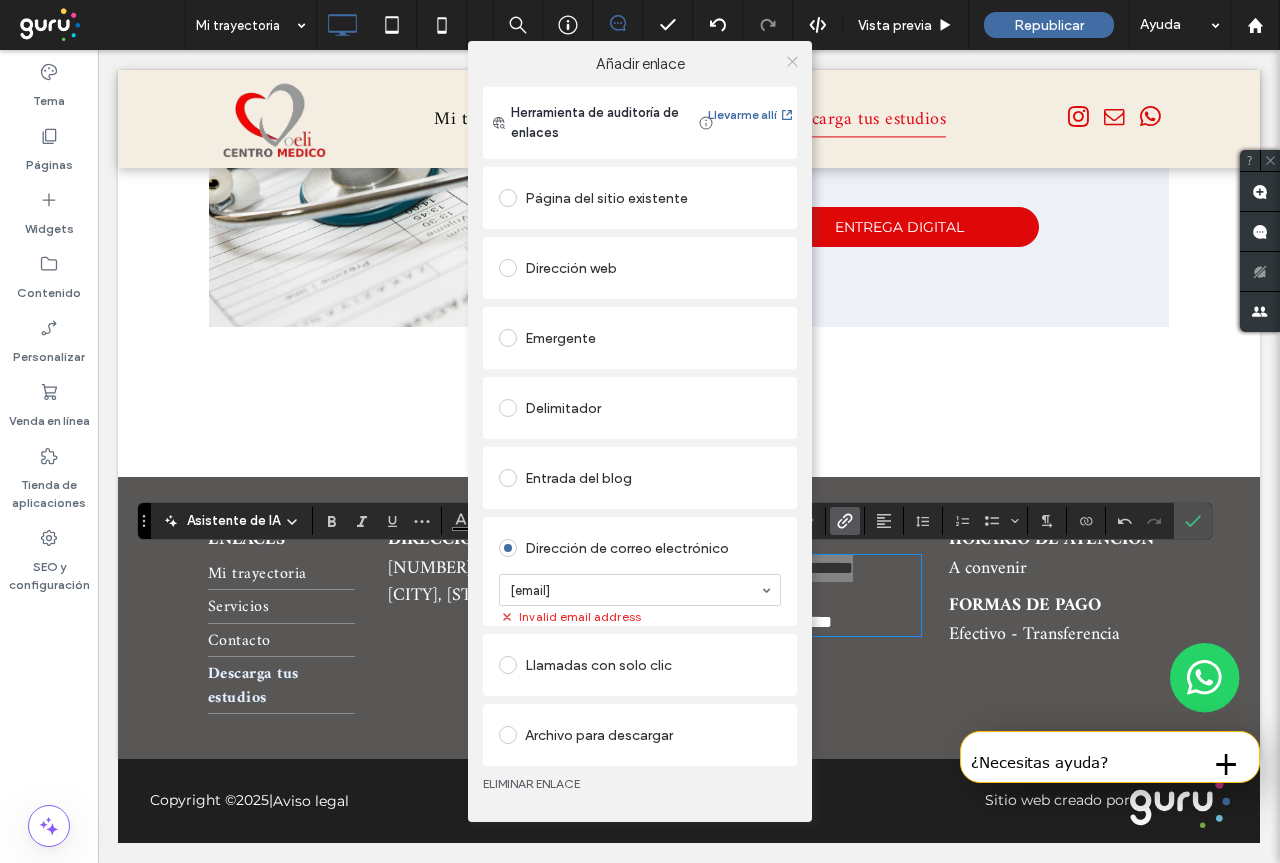 click at bounding box center [792, 61] 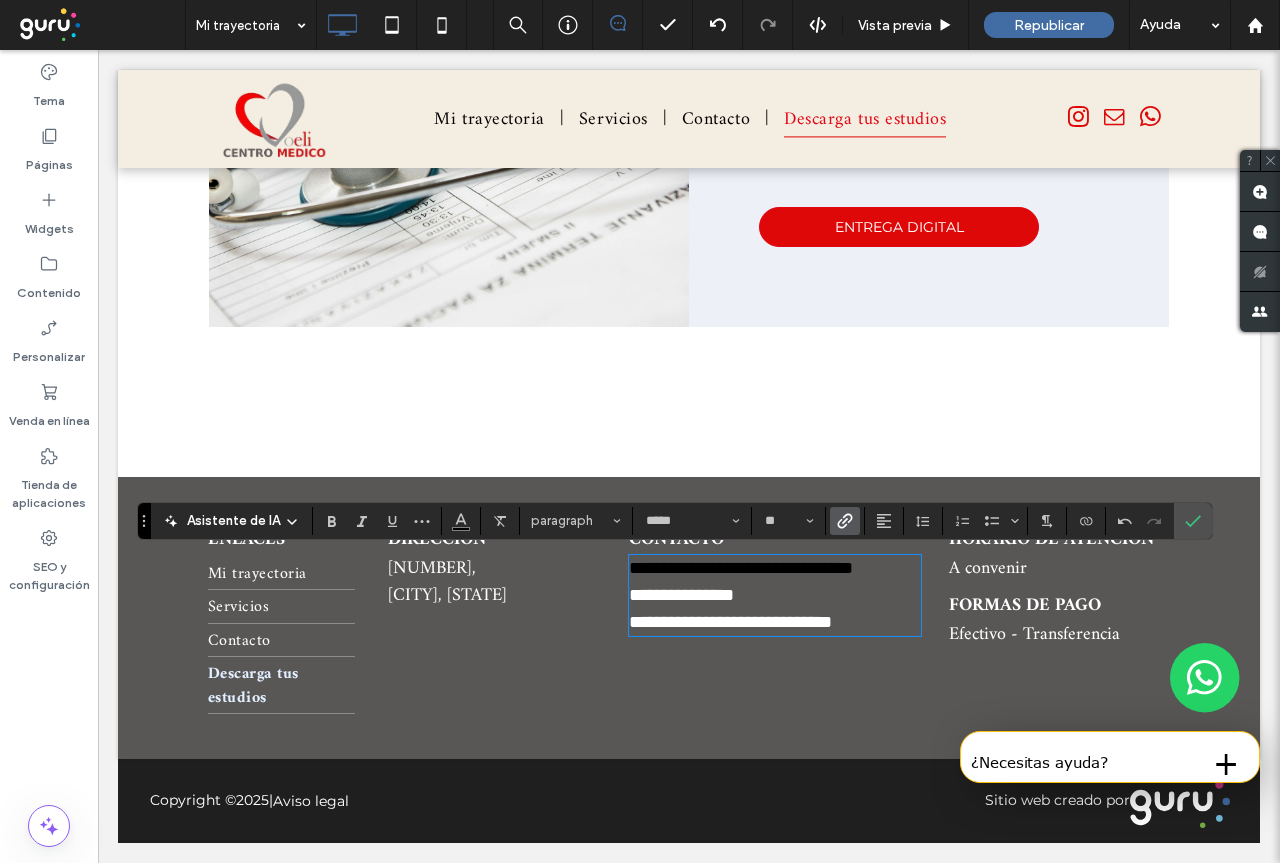 click on "Click To Paste" at bounding box center (689, 412) 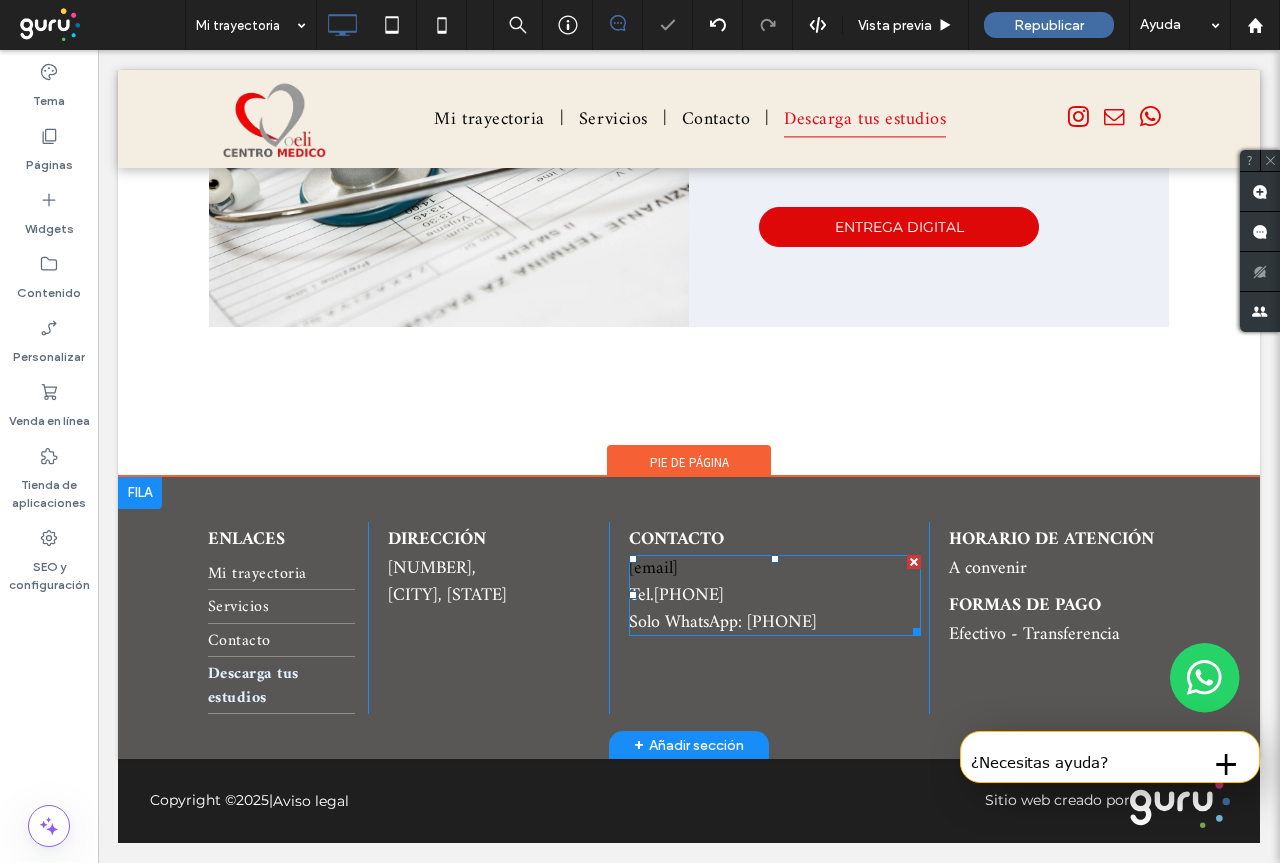 click on "[PHONE]" at bounding box center [689, 595] 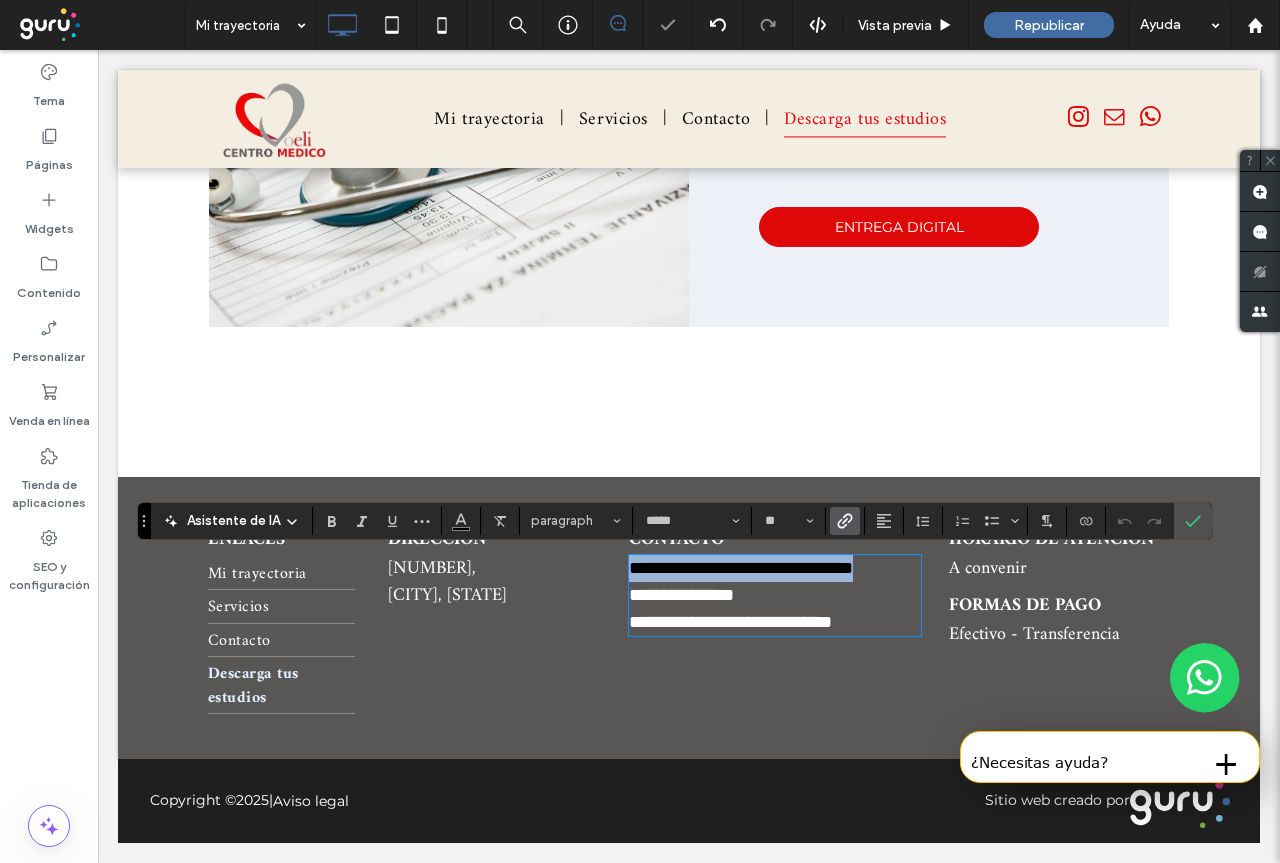 click on "**********" at bounding box center (741, 568) 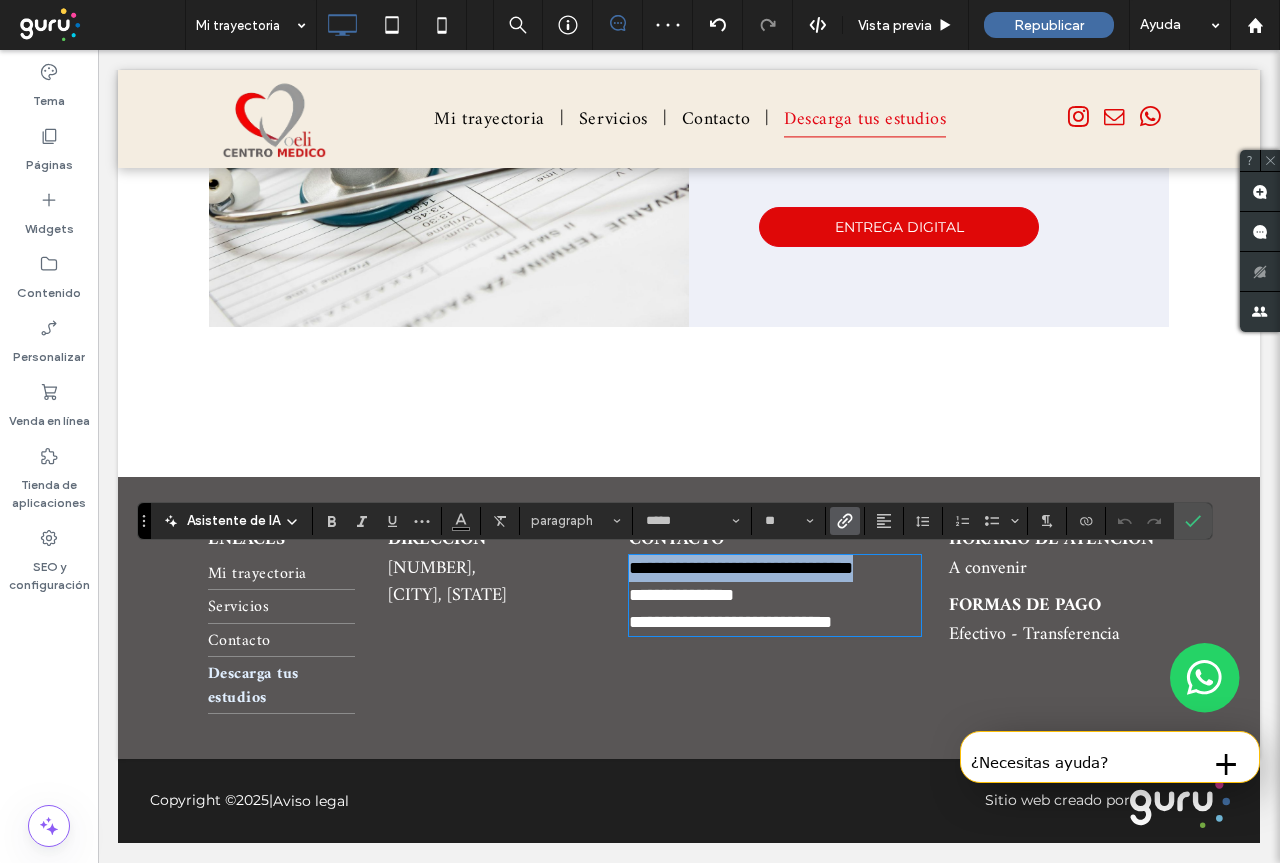drag, startPoint x: 622, startPoint y: 569, endPoint x: 908, endPoint y: 567, distance: 286.007 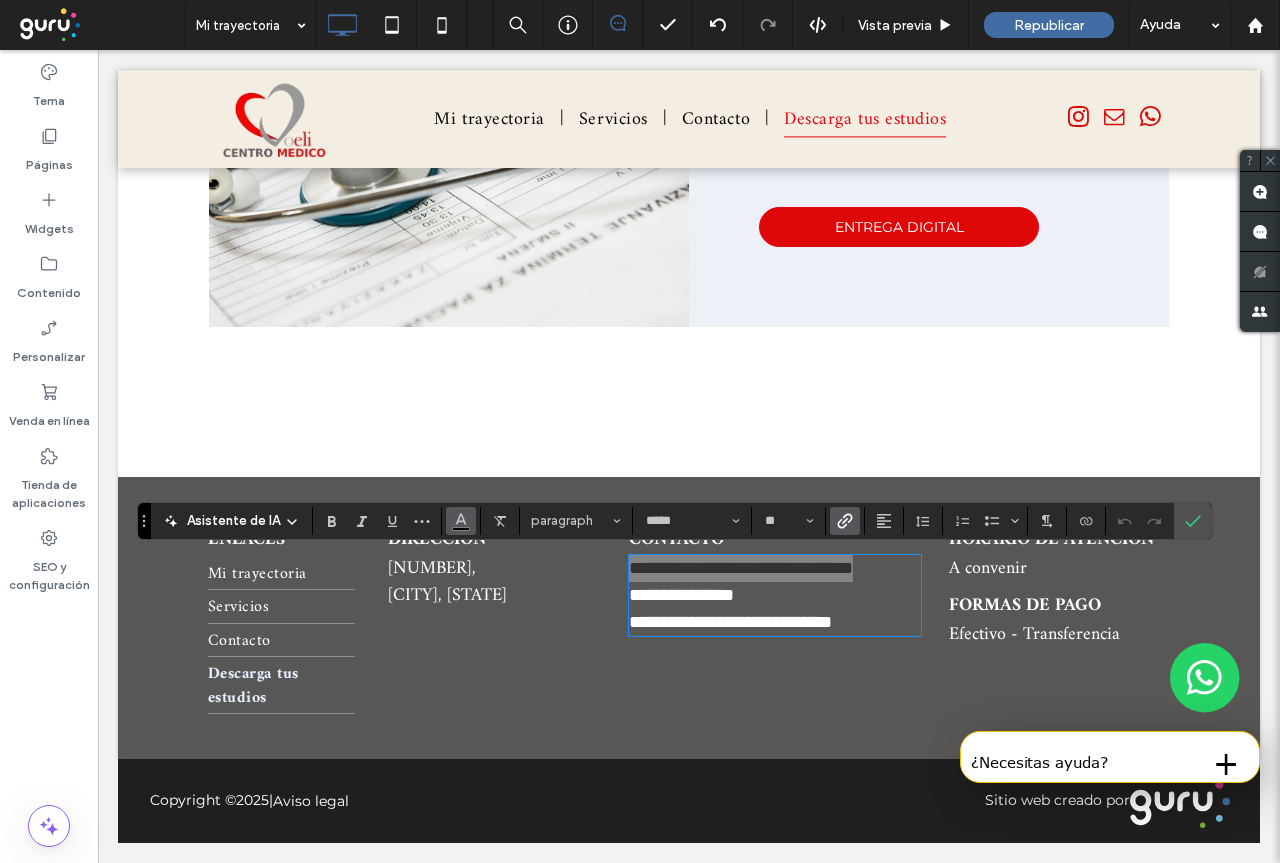 click 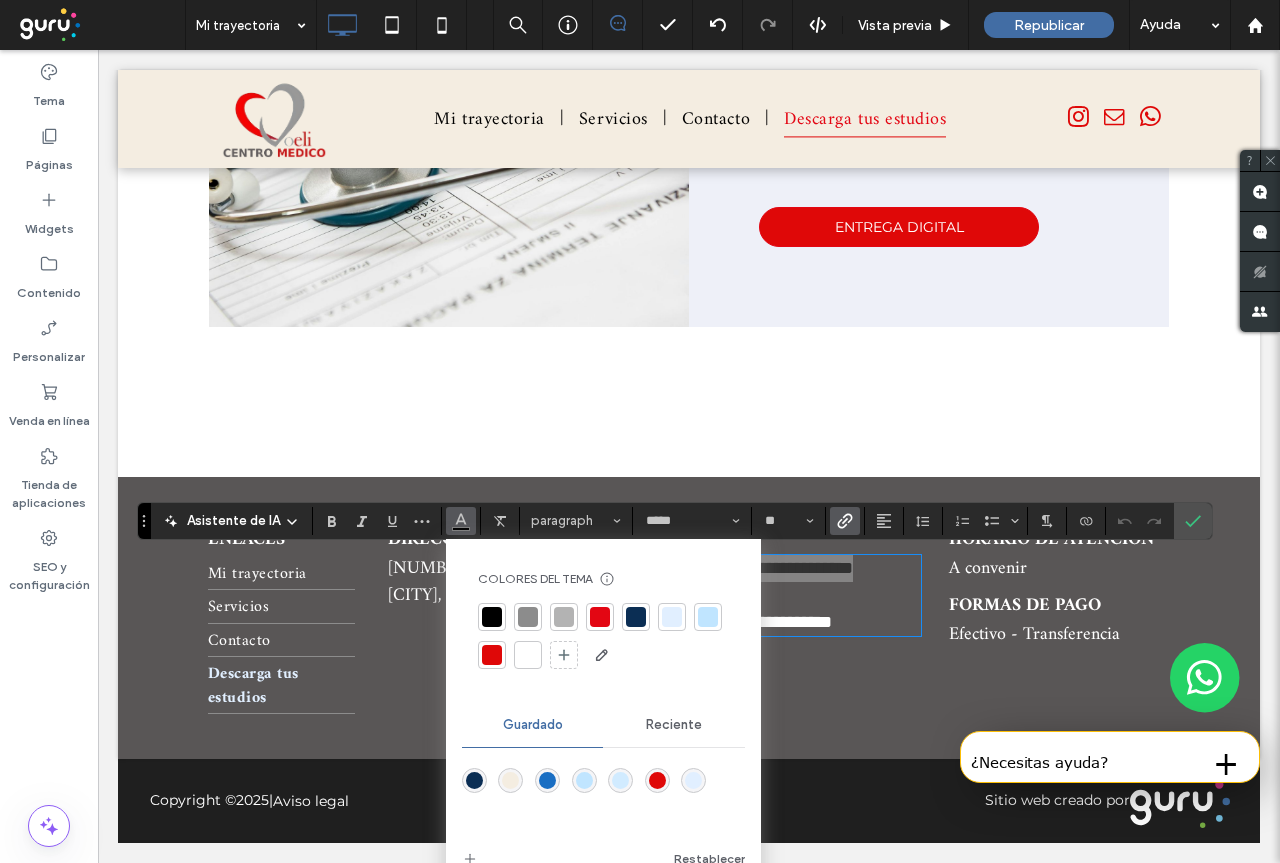 click at bounding box center [528, 655] 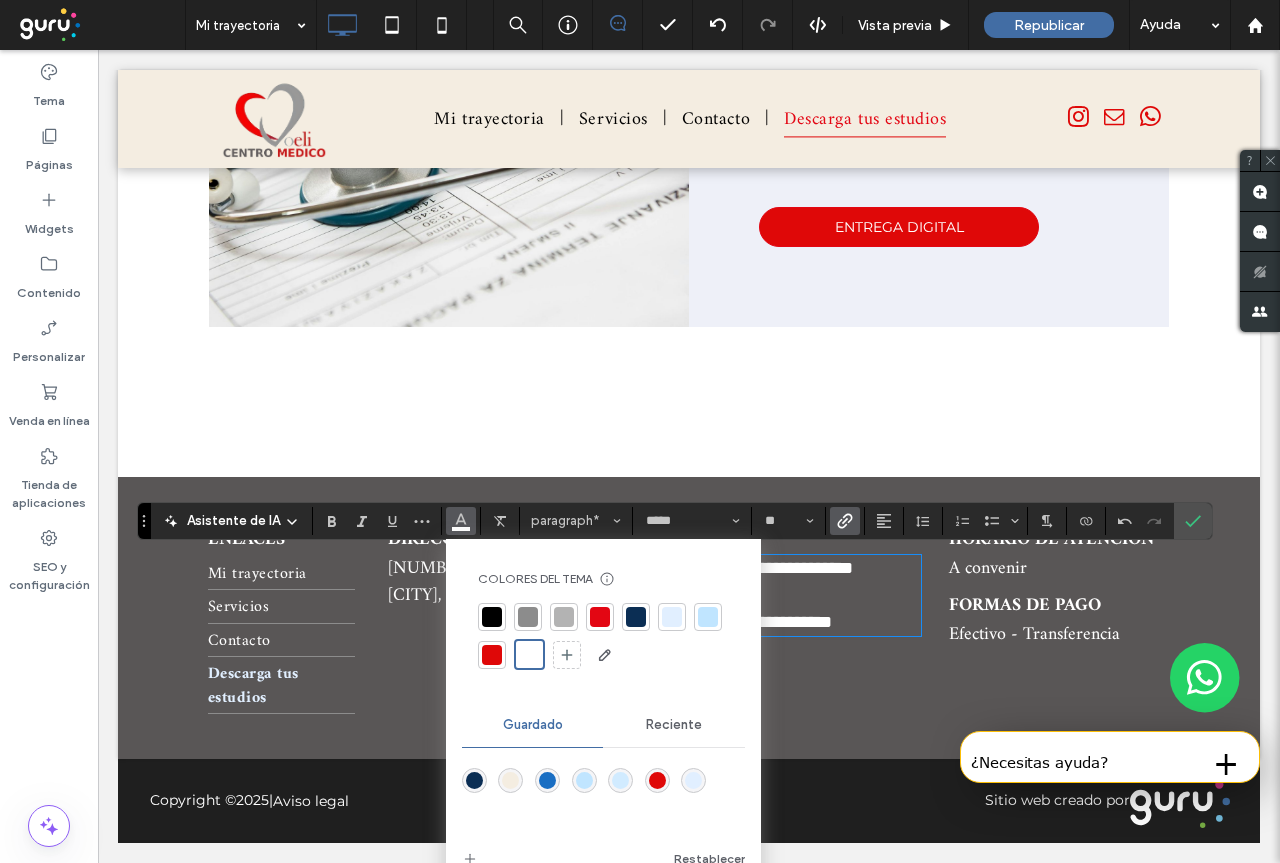 click on "**********" at bounding box center [775, 595] 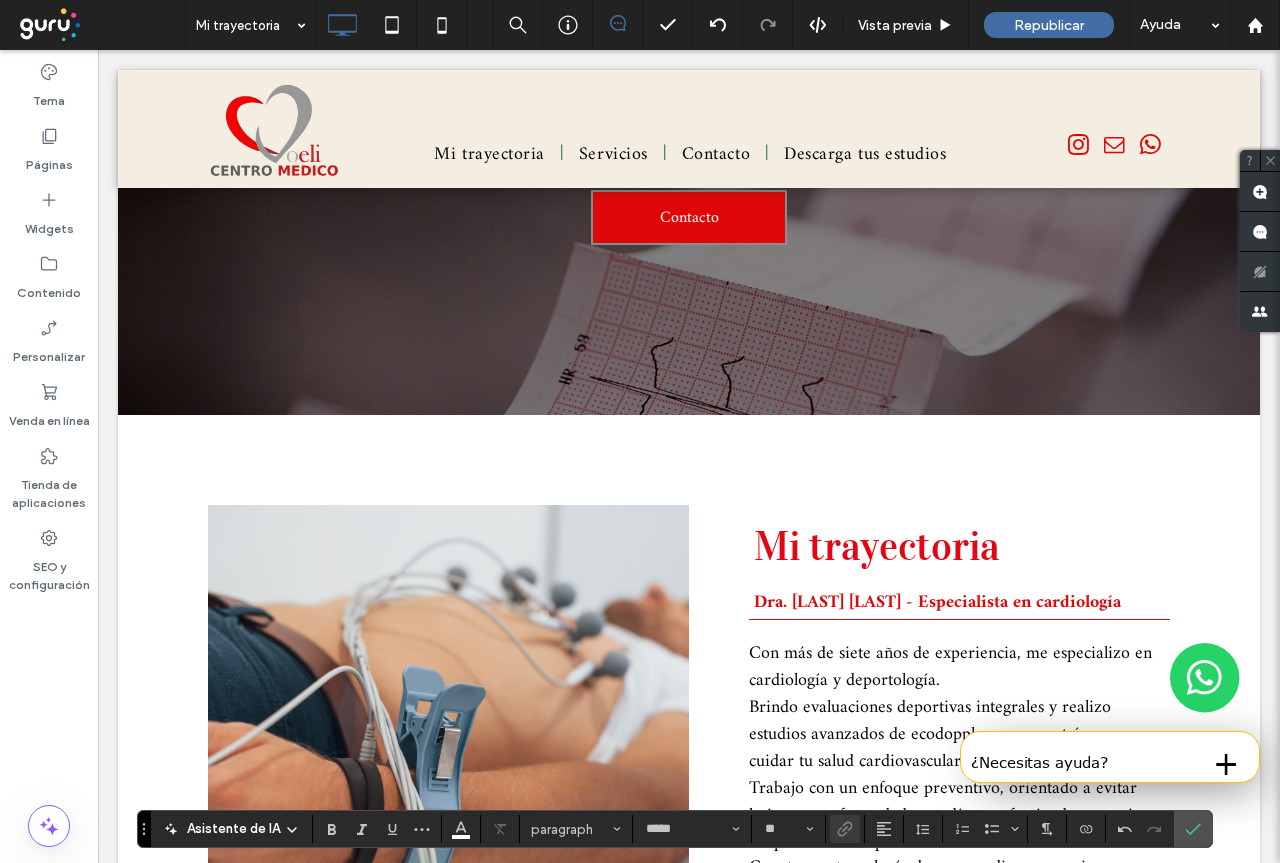 scroll, scrollTop: 0, scrollLeft: 0, axis: both 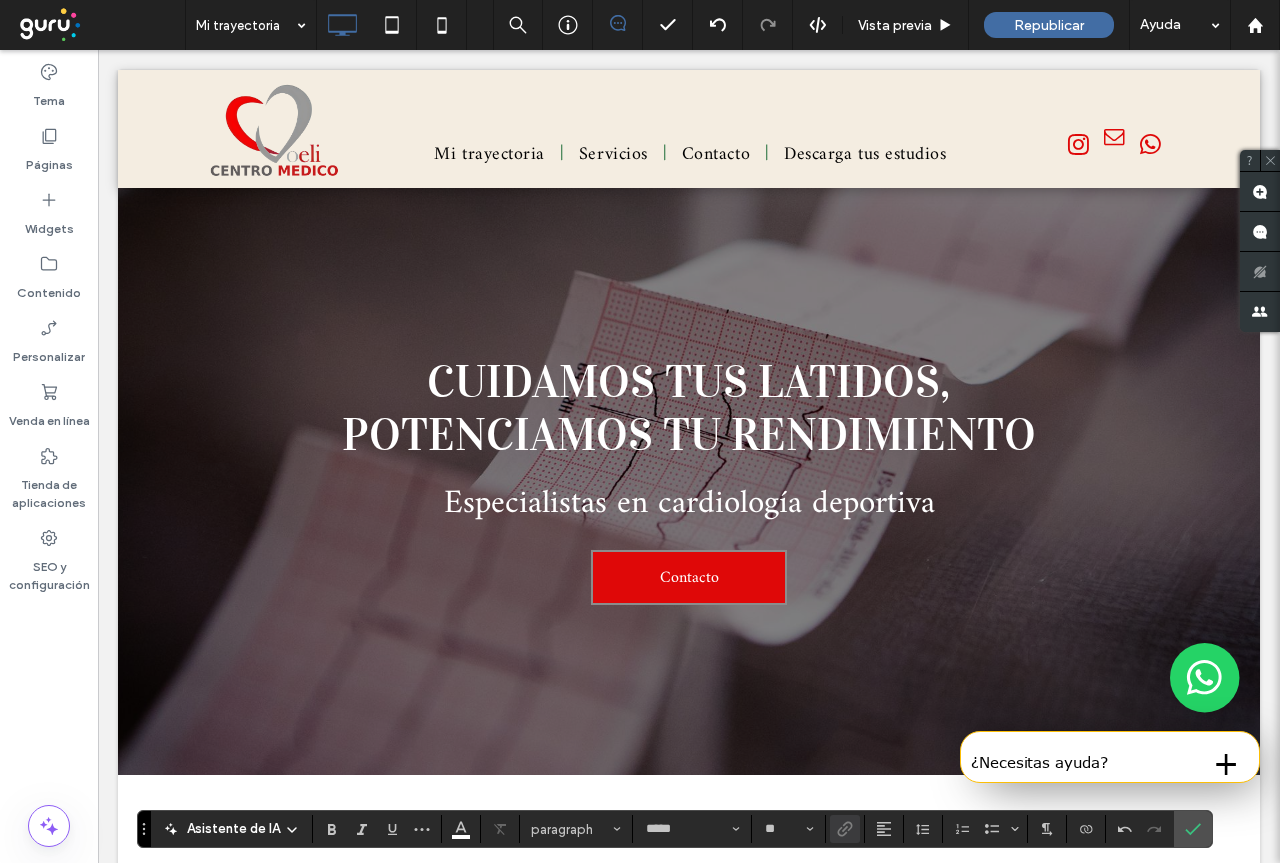 click at bounding box center [1114, 136] 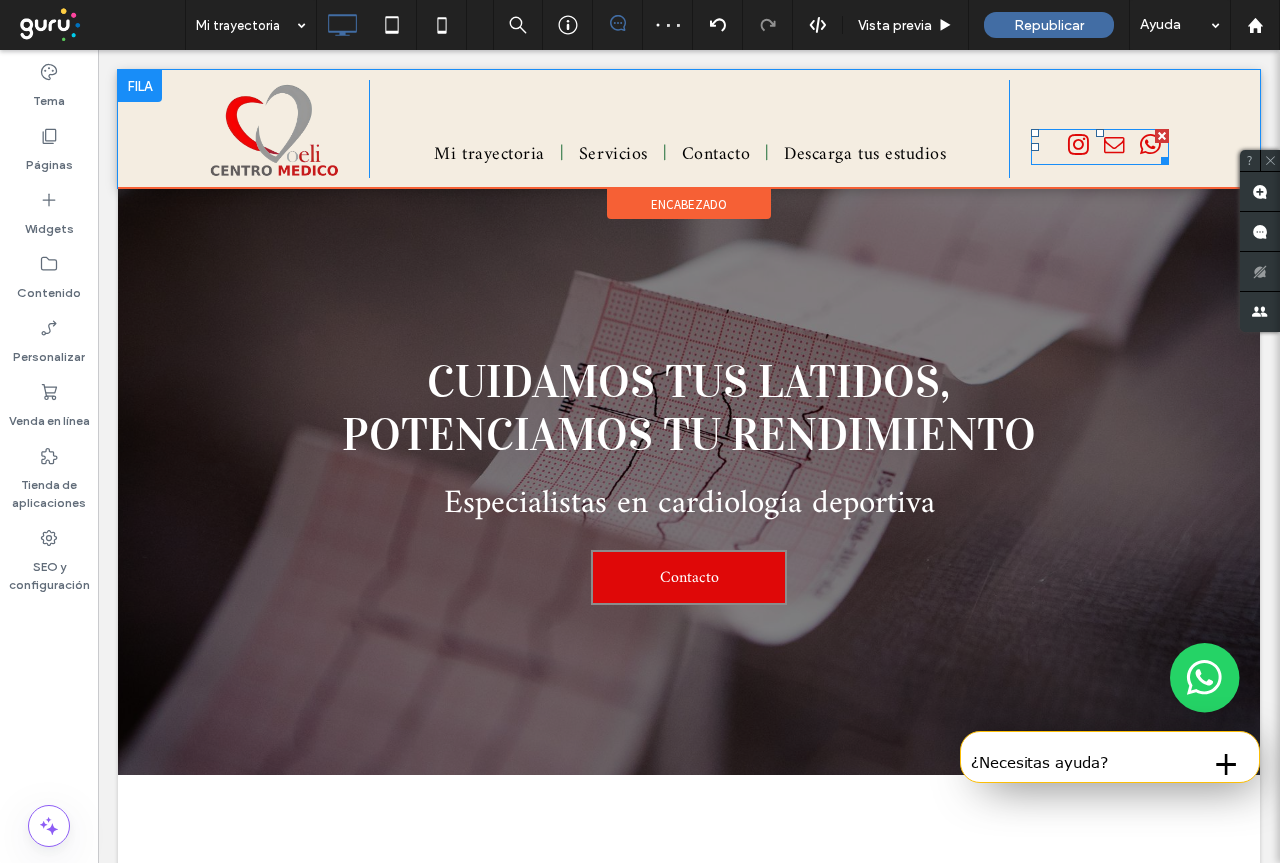 click at bounding box center (1114, 147) 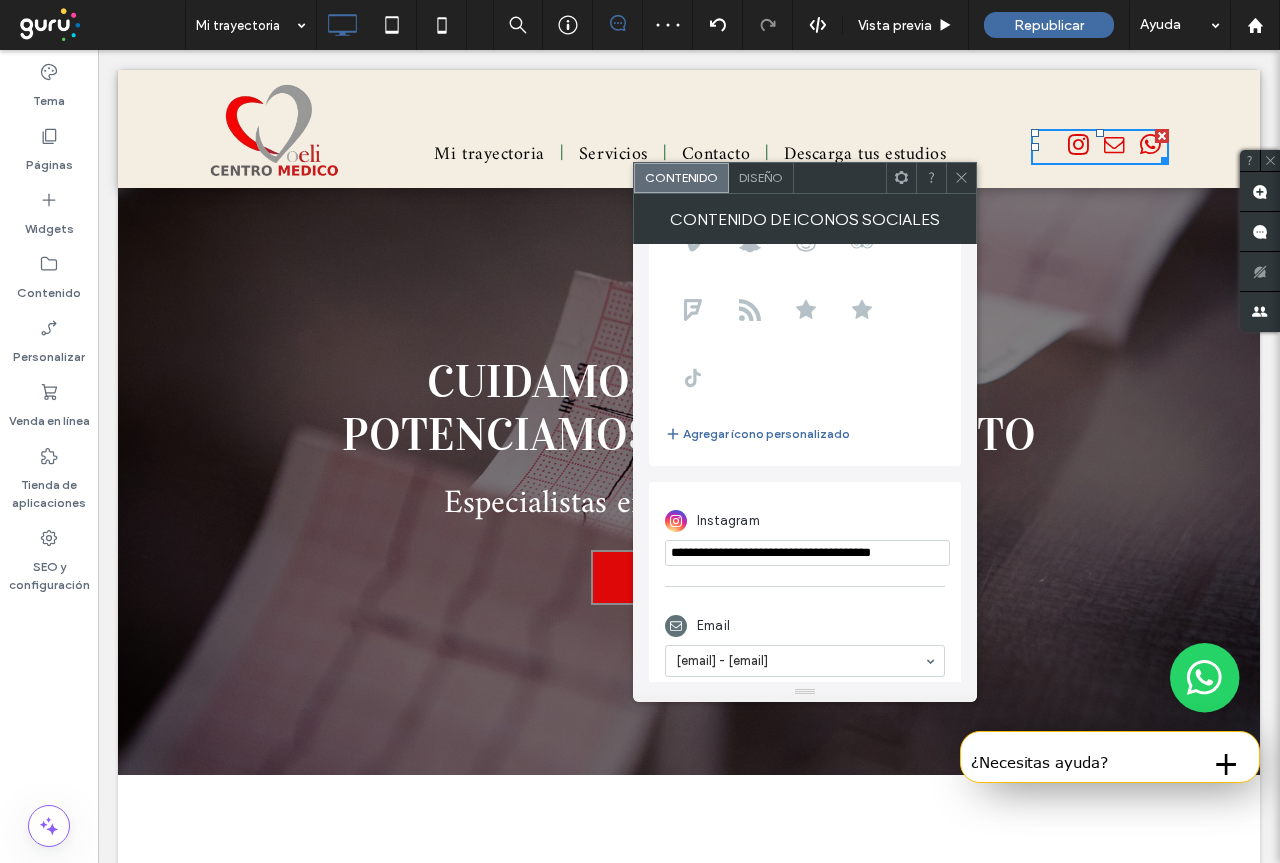 scroll, scrollTop: 422, scrollLeft: 0, axis: vertical 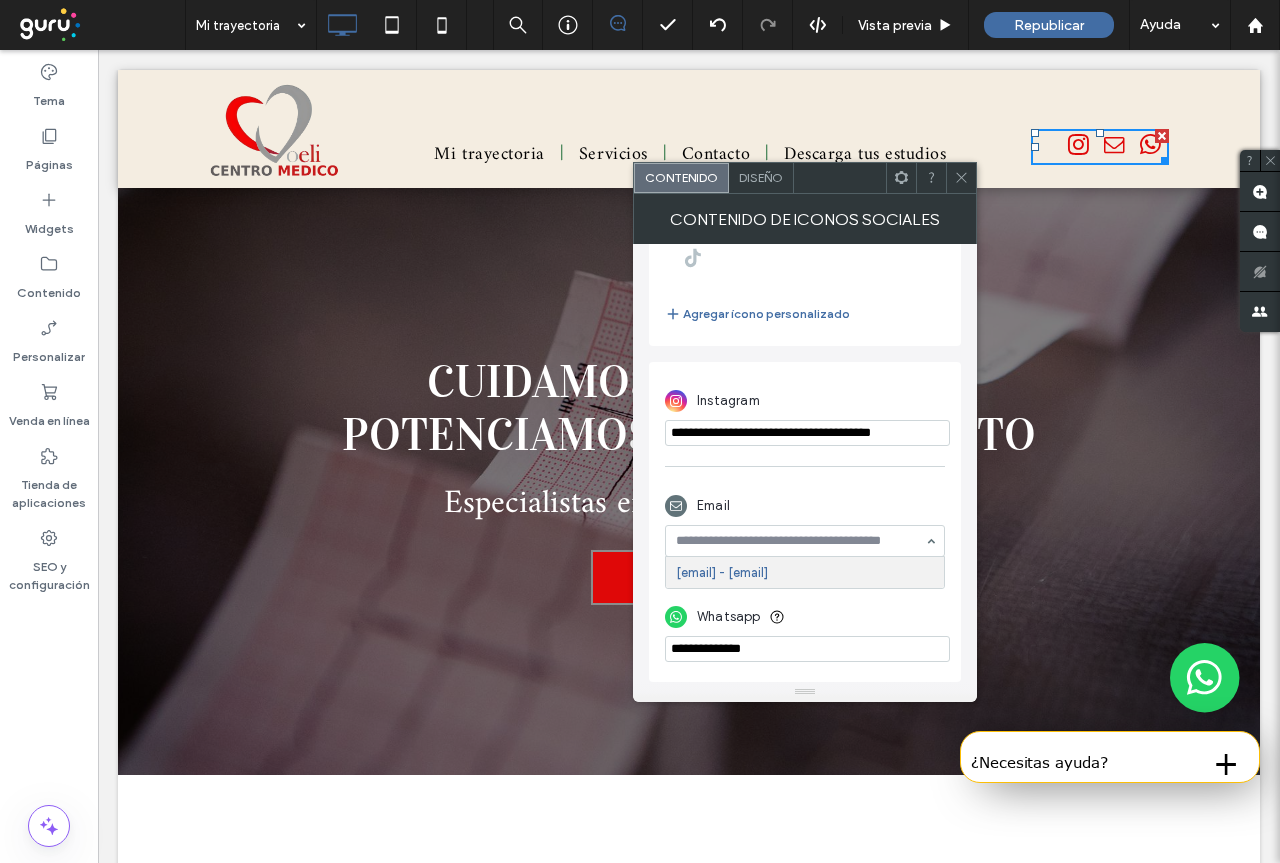 paste on "**********" 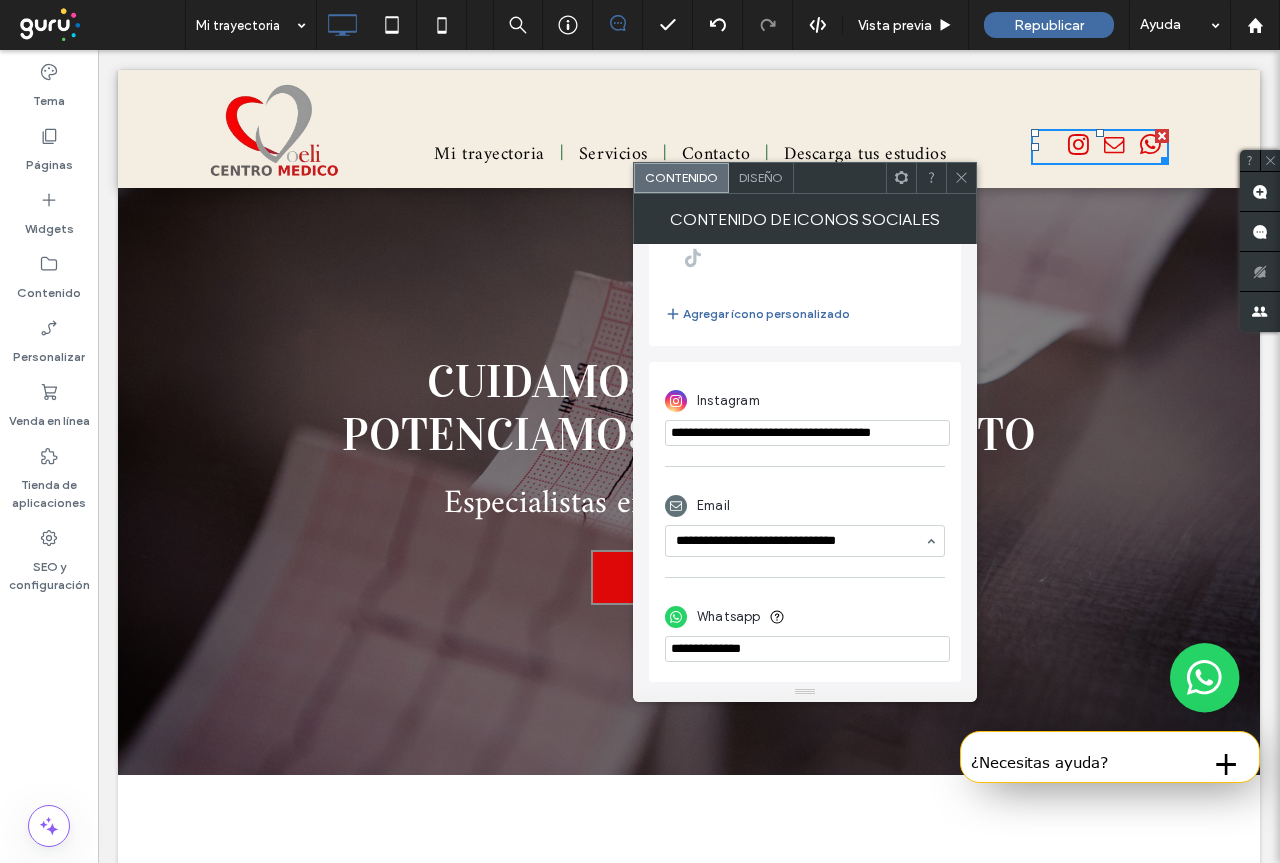 type on "**********" 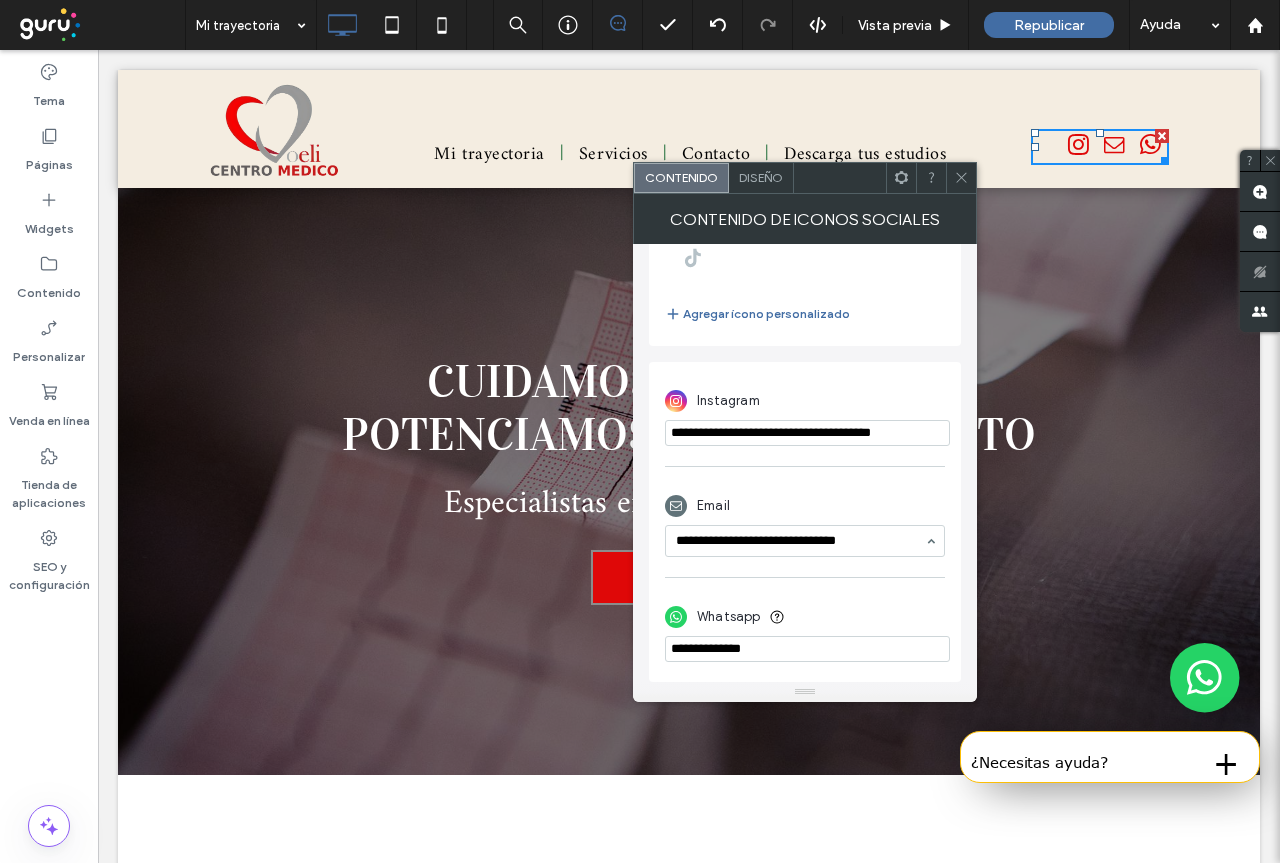 type 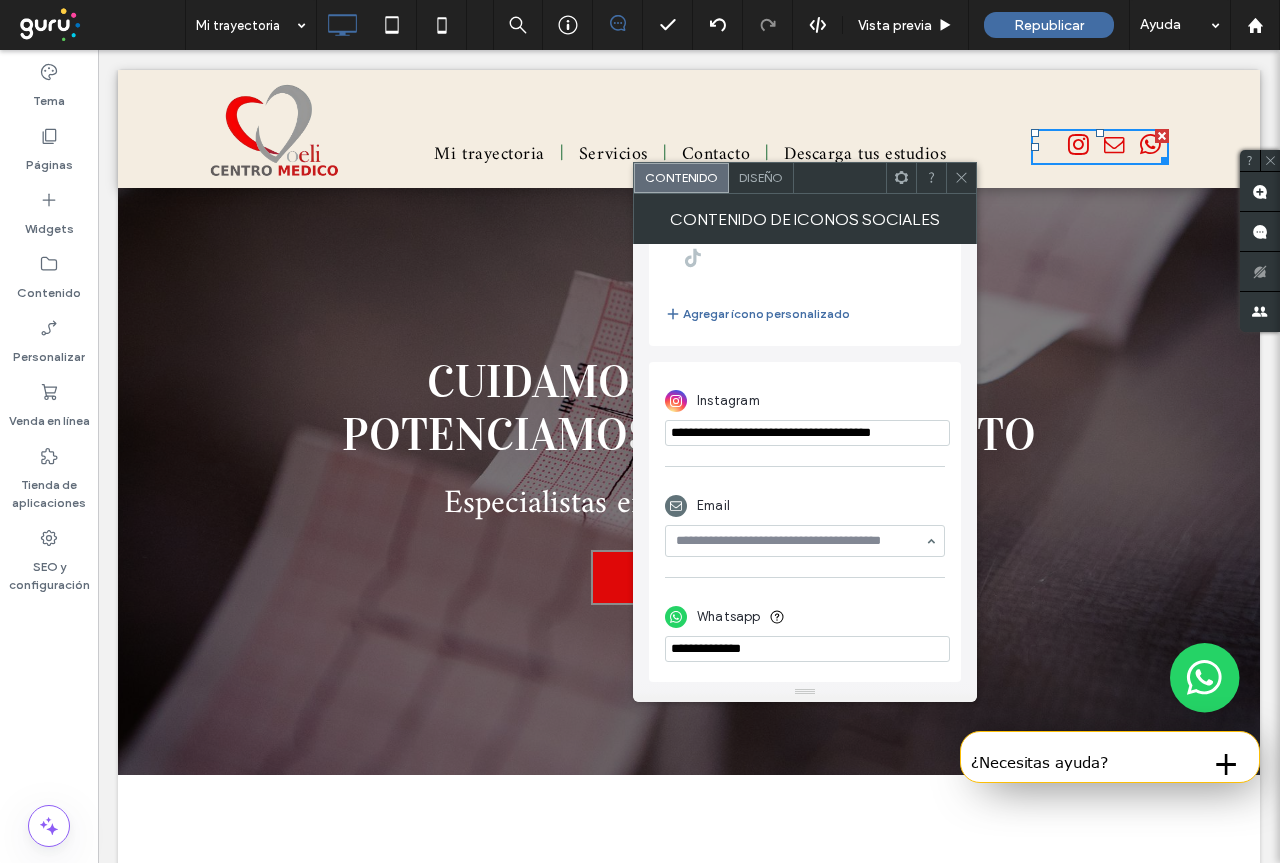 click 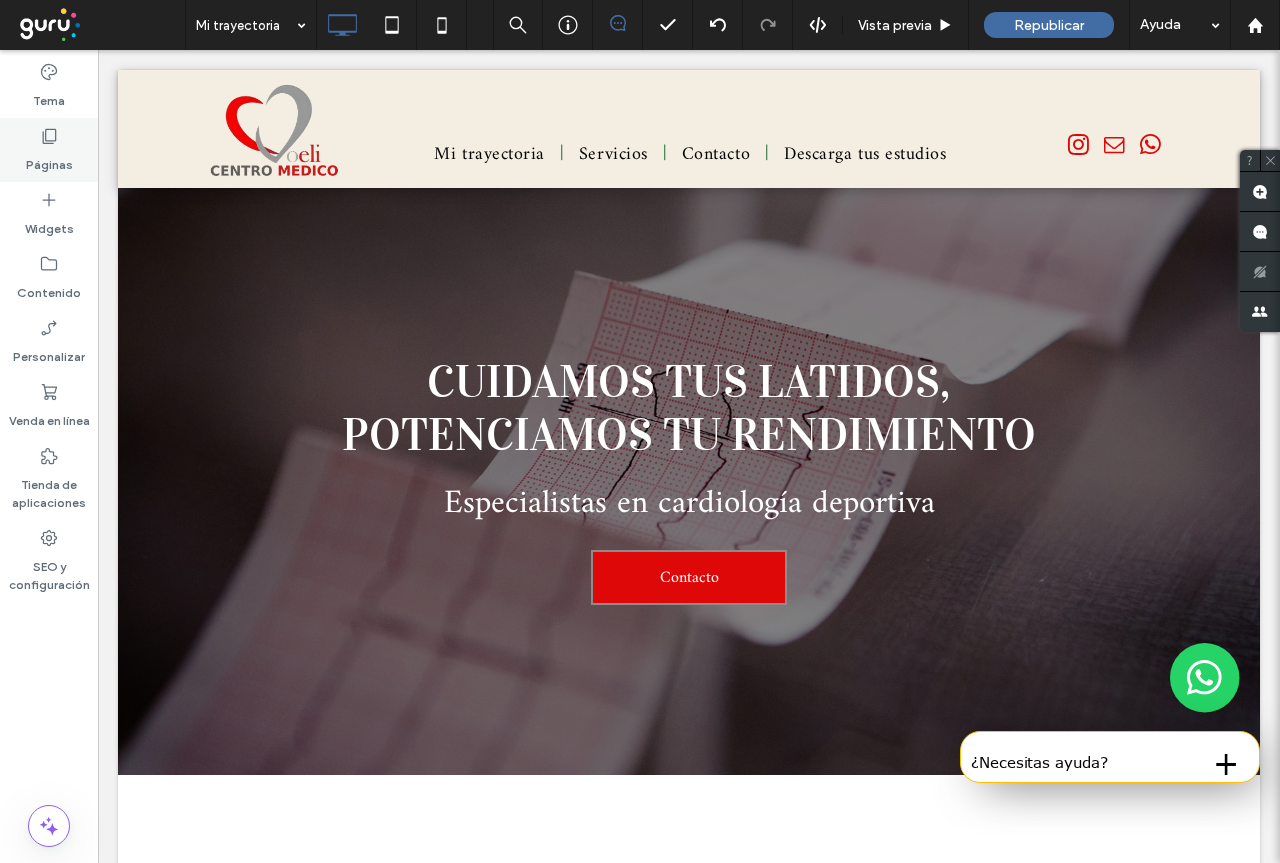 click on "Páginas" at bounding box center (49, 160) 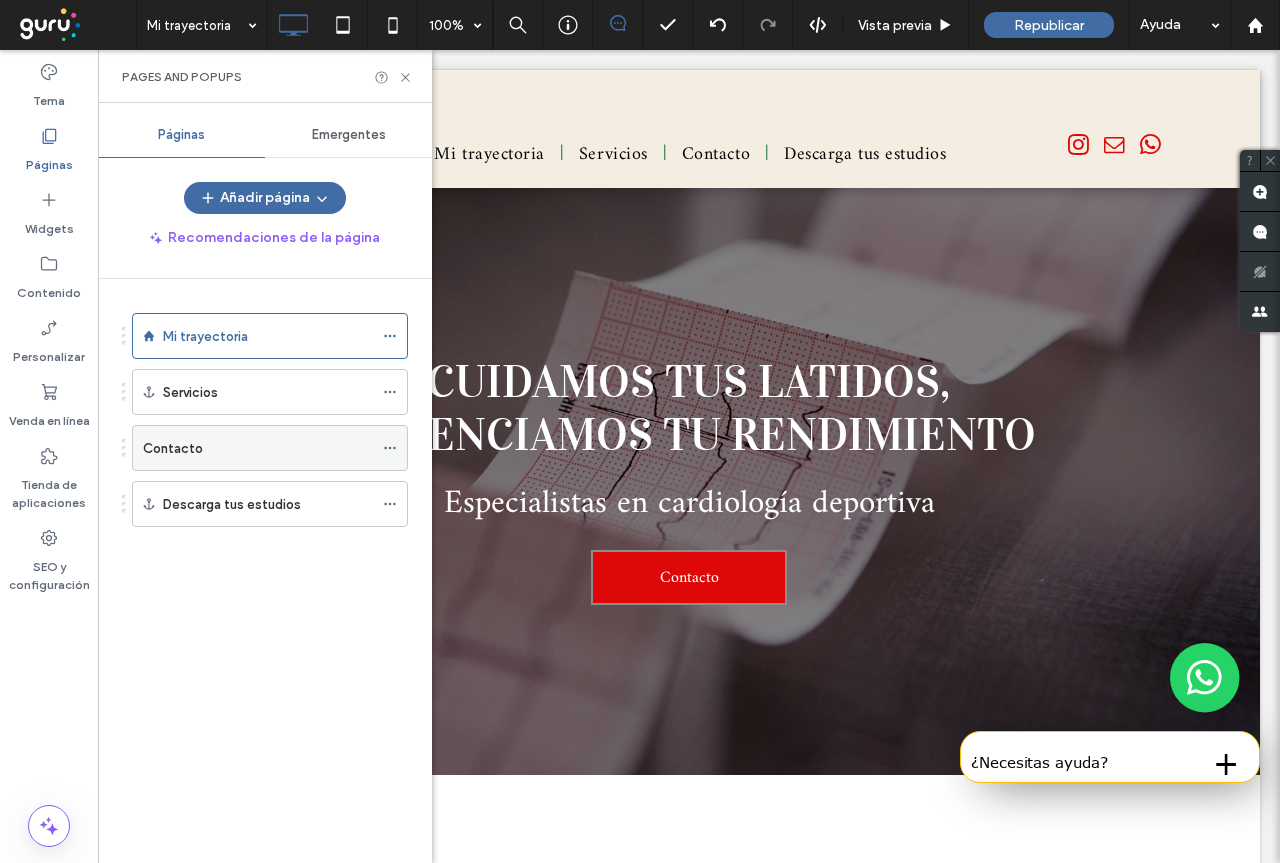 click on "Contacto" at bounding box center [173, 448] 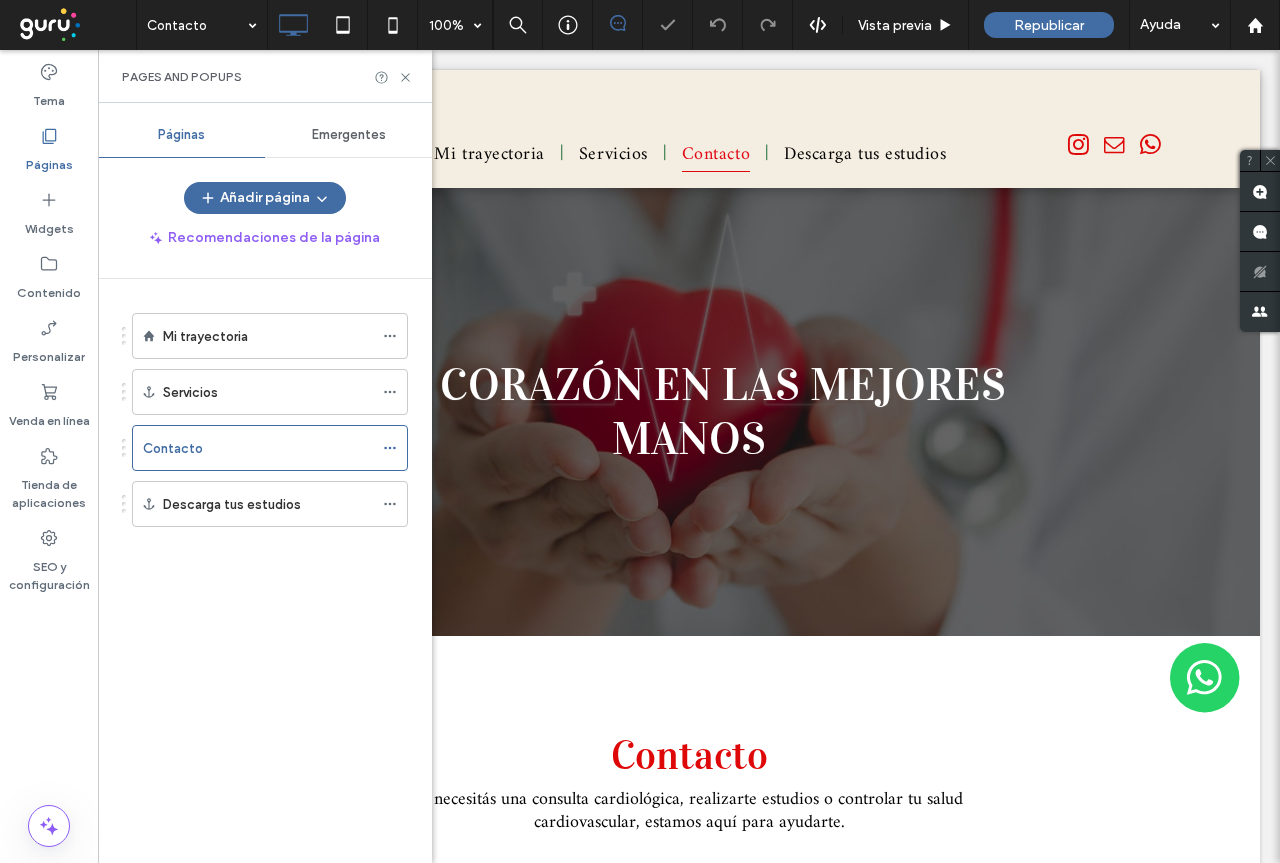 scroll, scrollTop: 0, scrollLeft: 0, axis: both 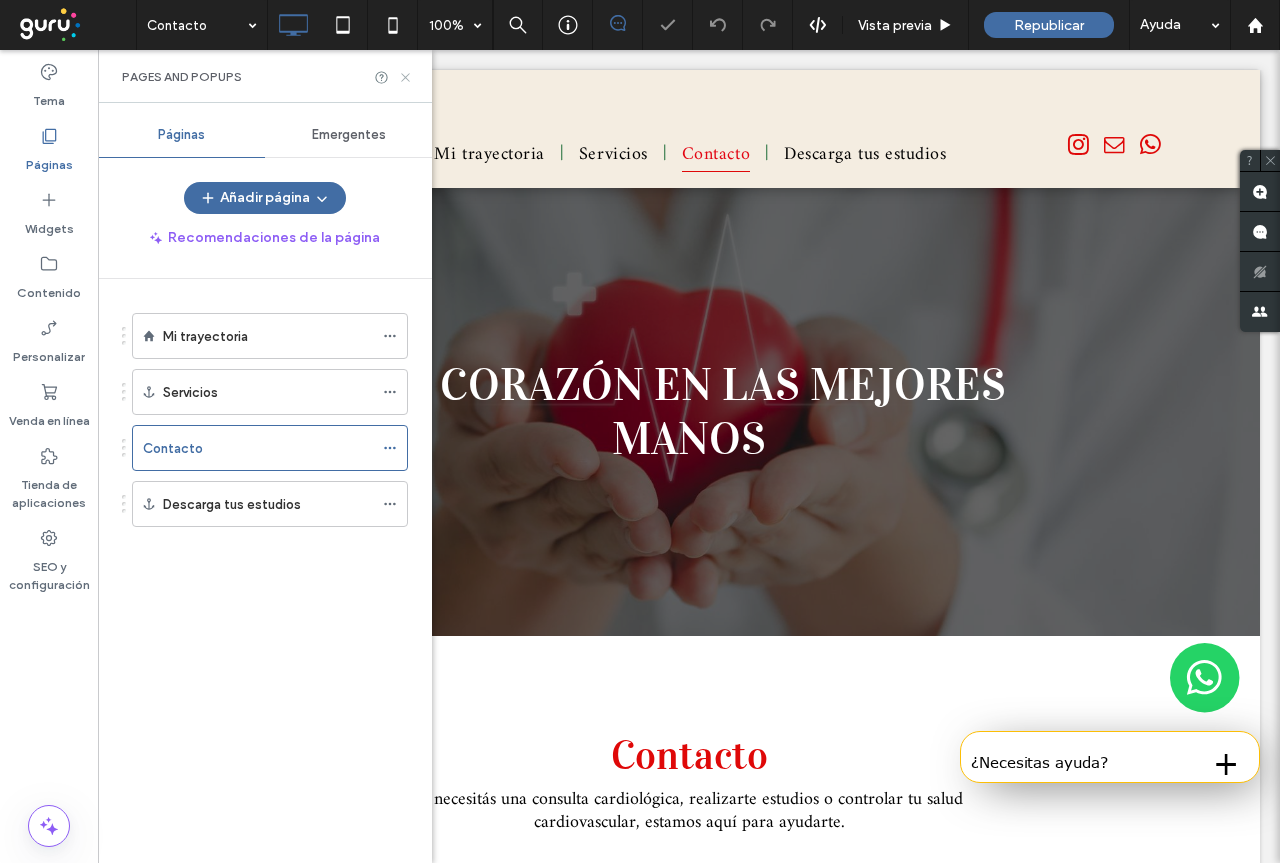 click 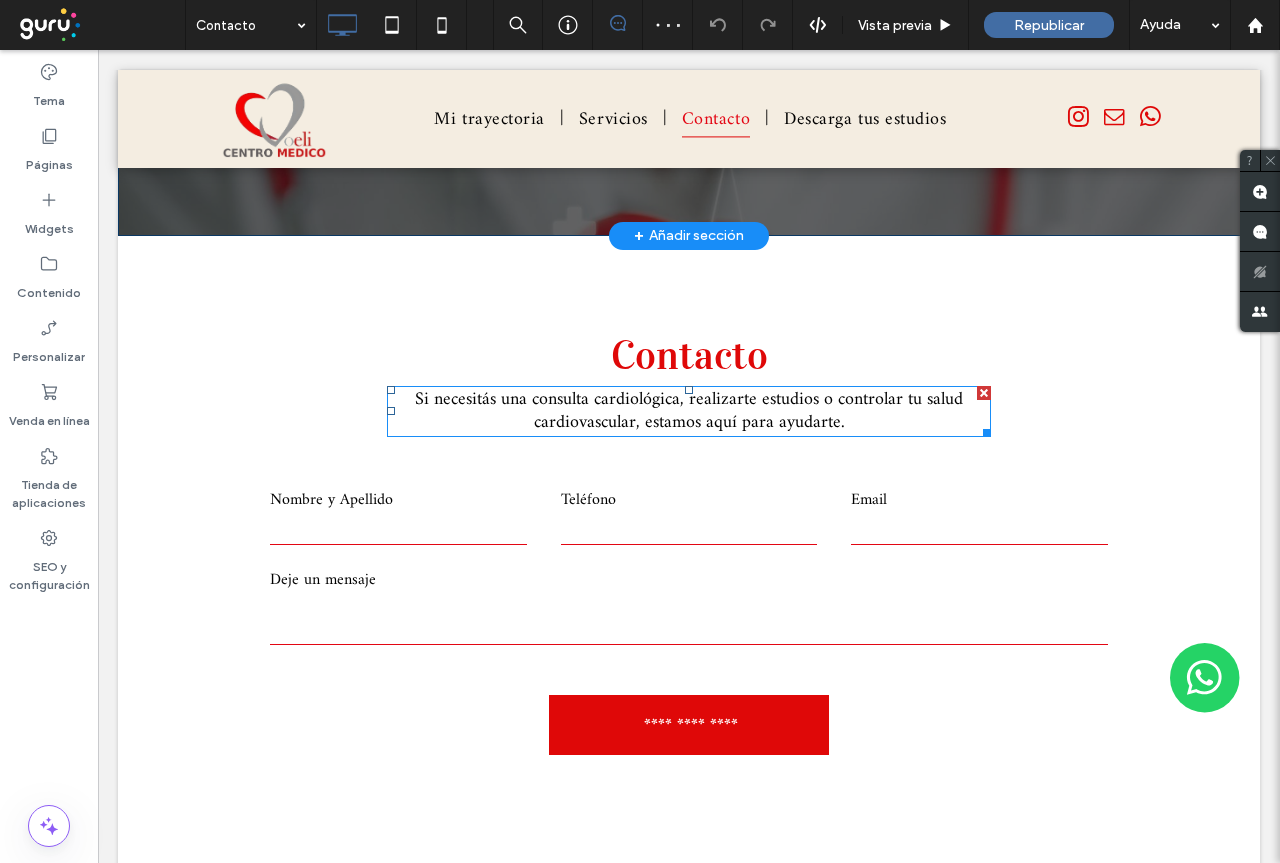scroll, scrollTop: 500, scrollLeft: 0, axis: vertical 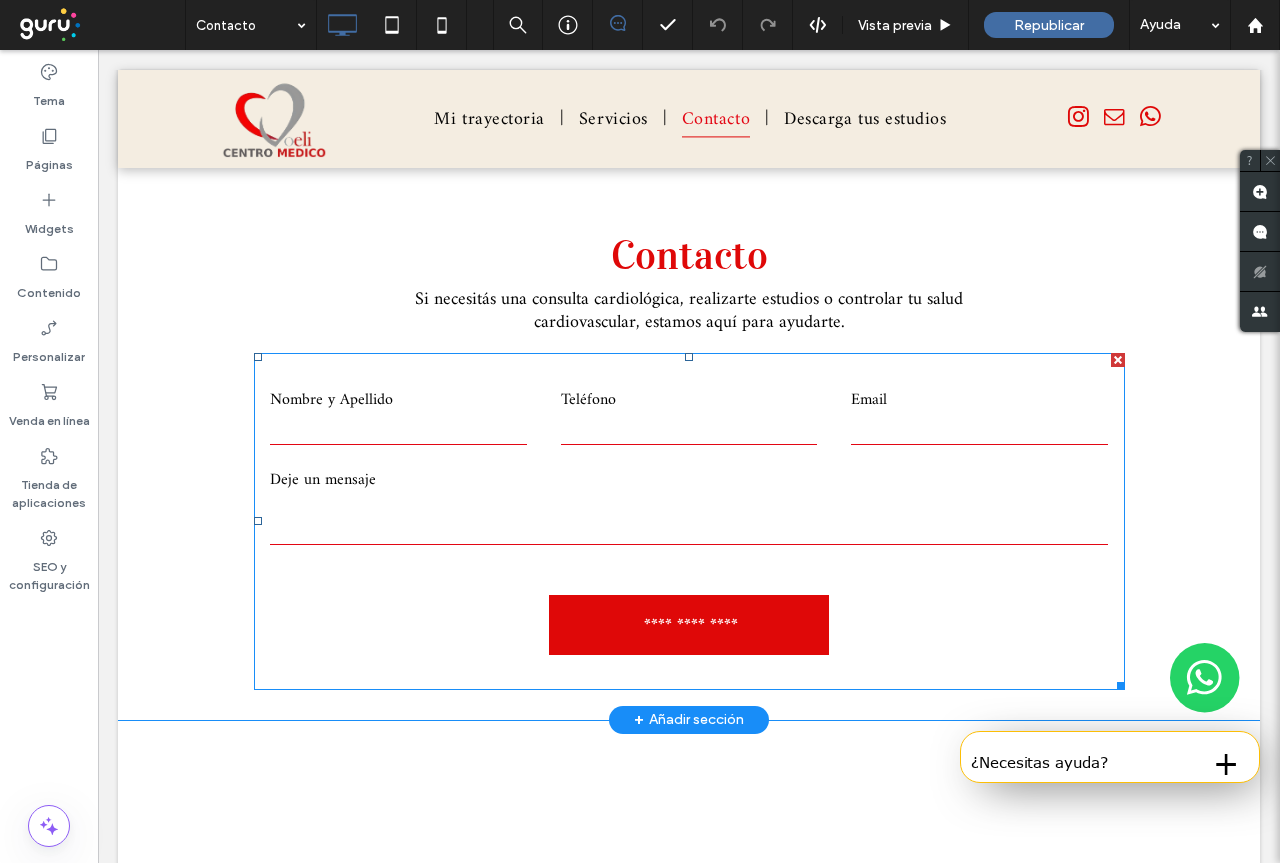 click on "Deje un mensaje" at bounding box center [688, 480] 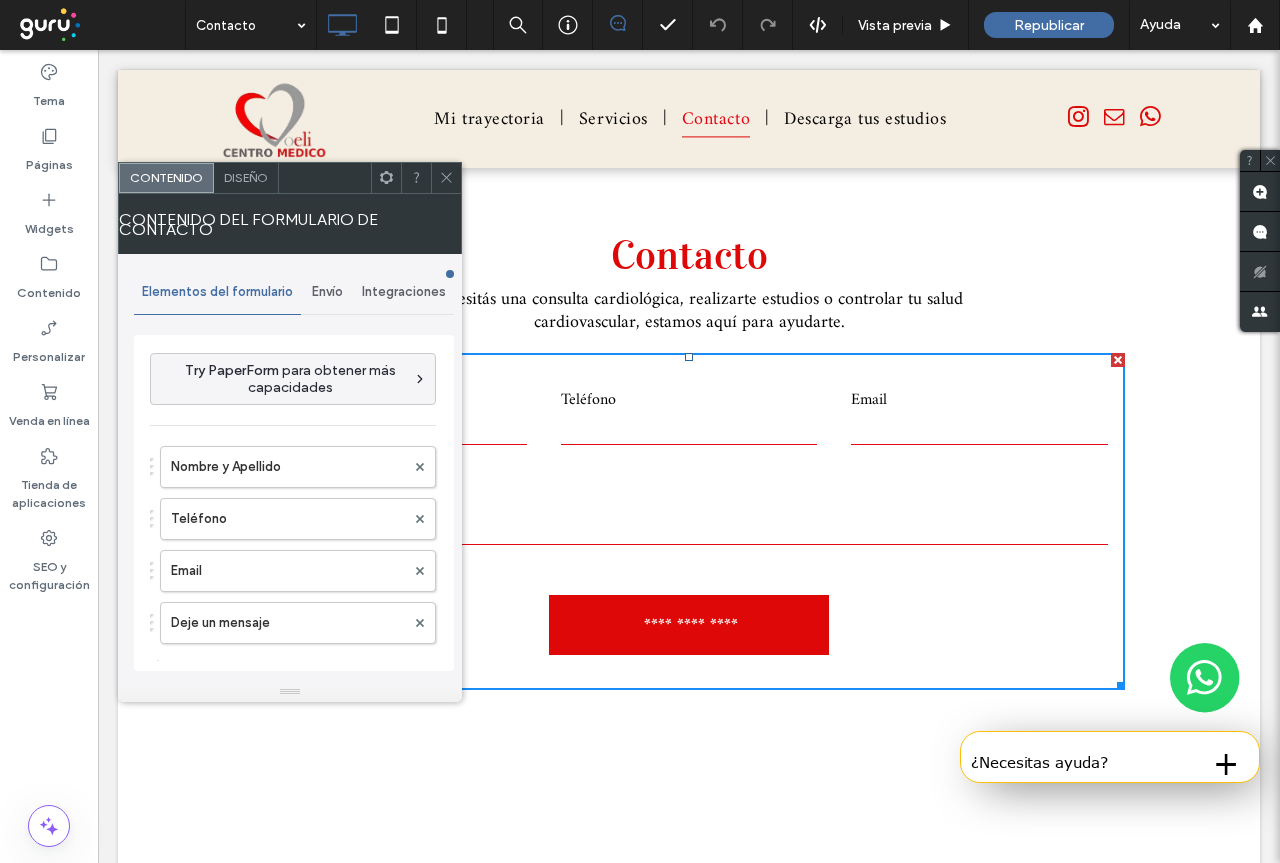 click on "Envío" at bounding box center (327, 292) 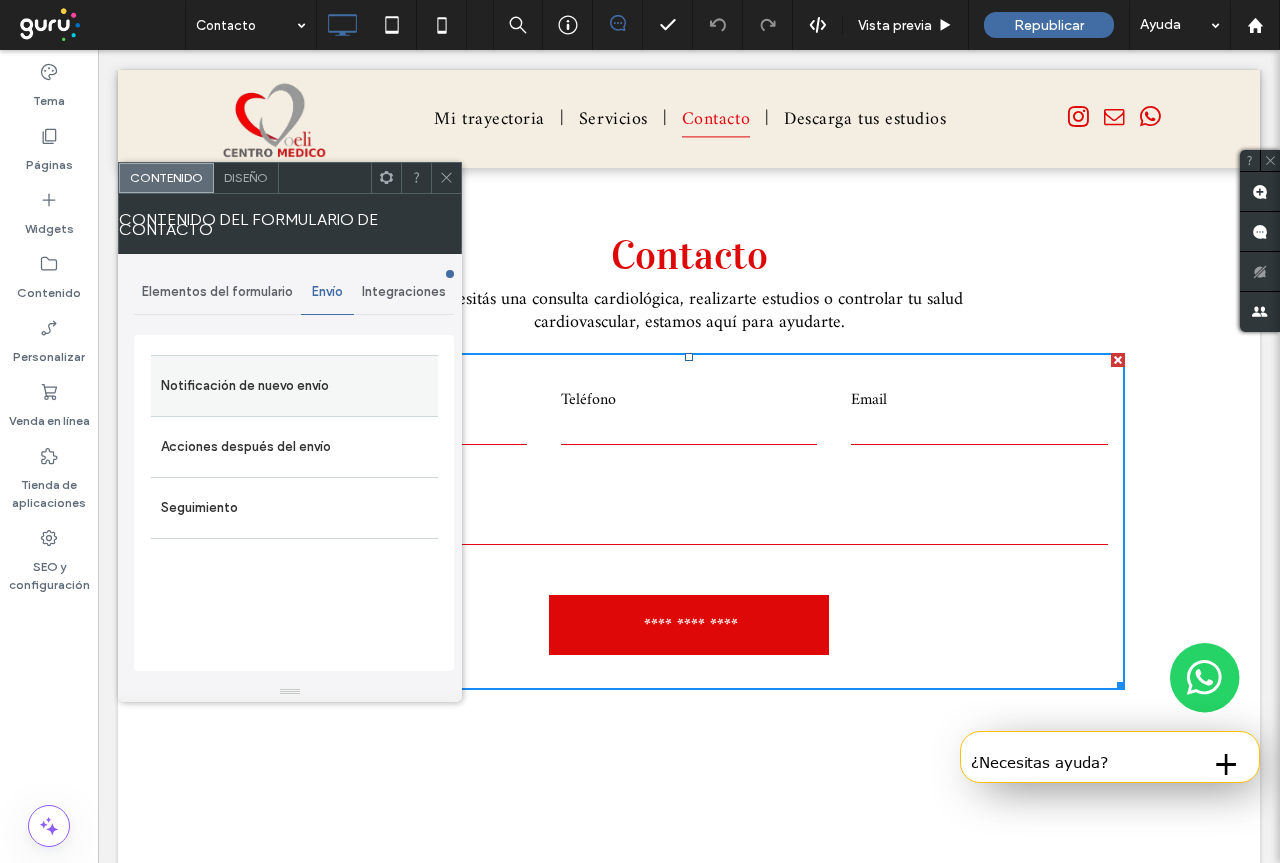 click on "Notificación de nuevo envío" at bounding box center (294, 386) 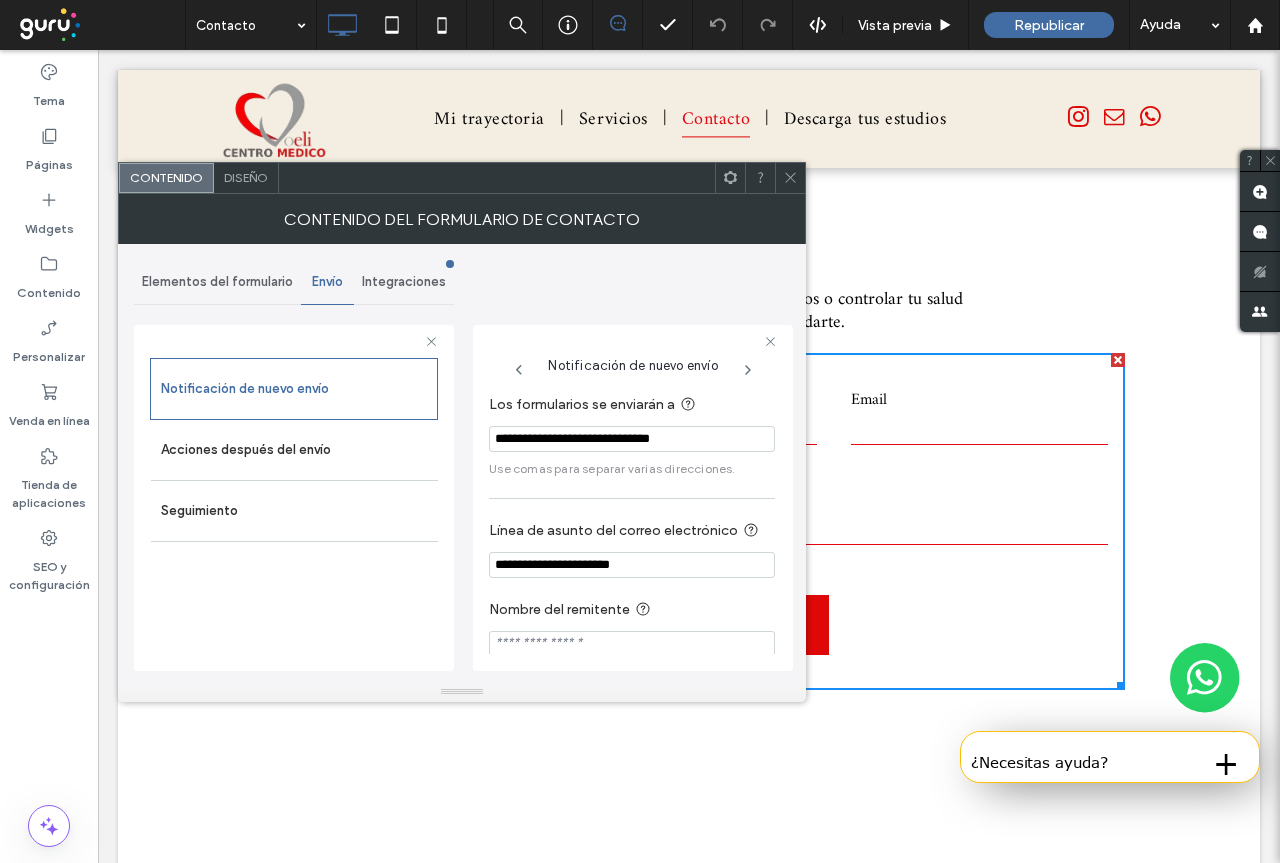 click on "**********" at bounding box center [632, 439] 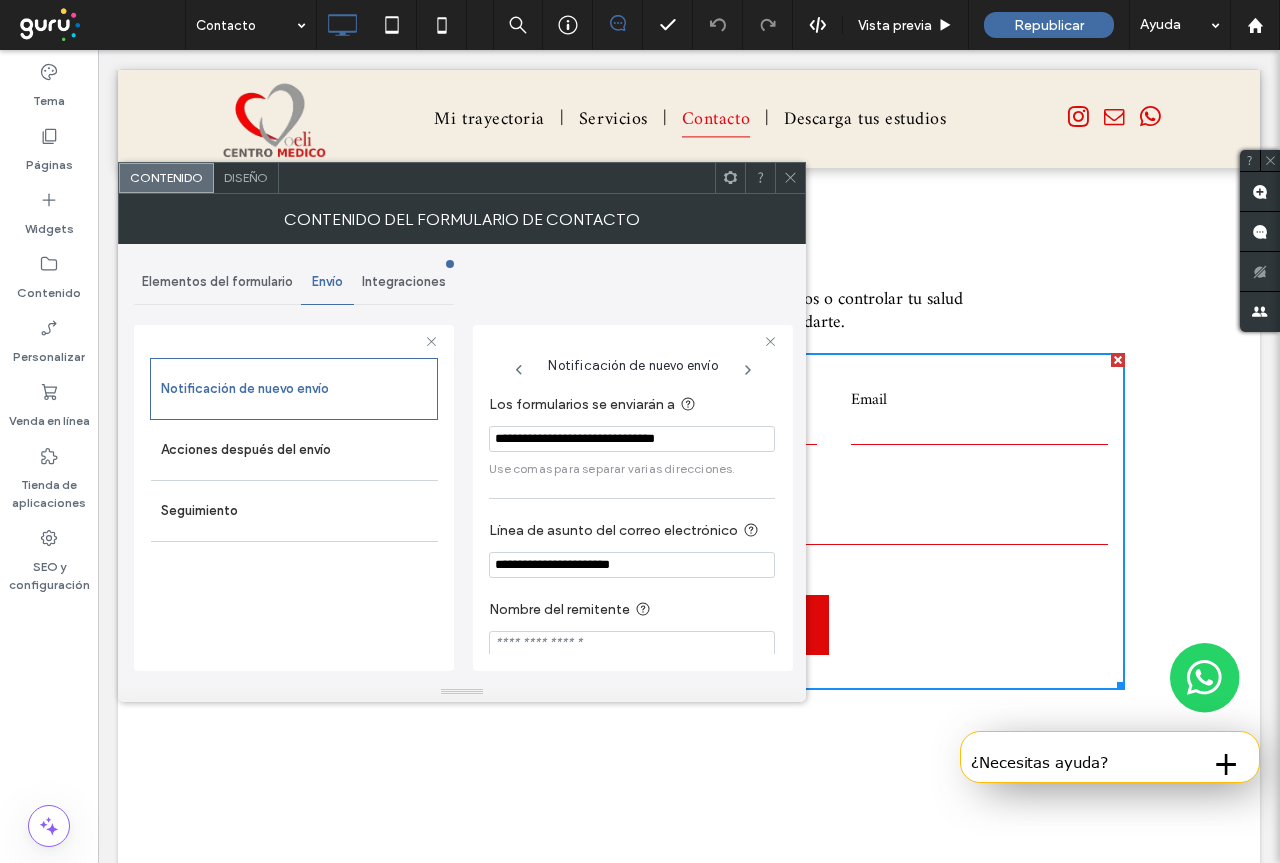 type on "**********" 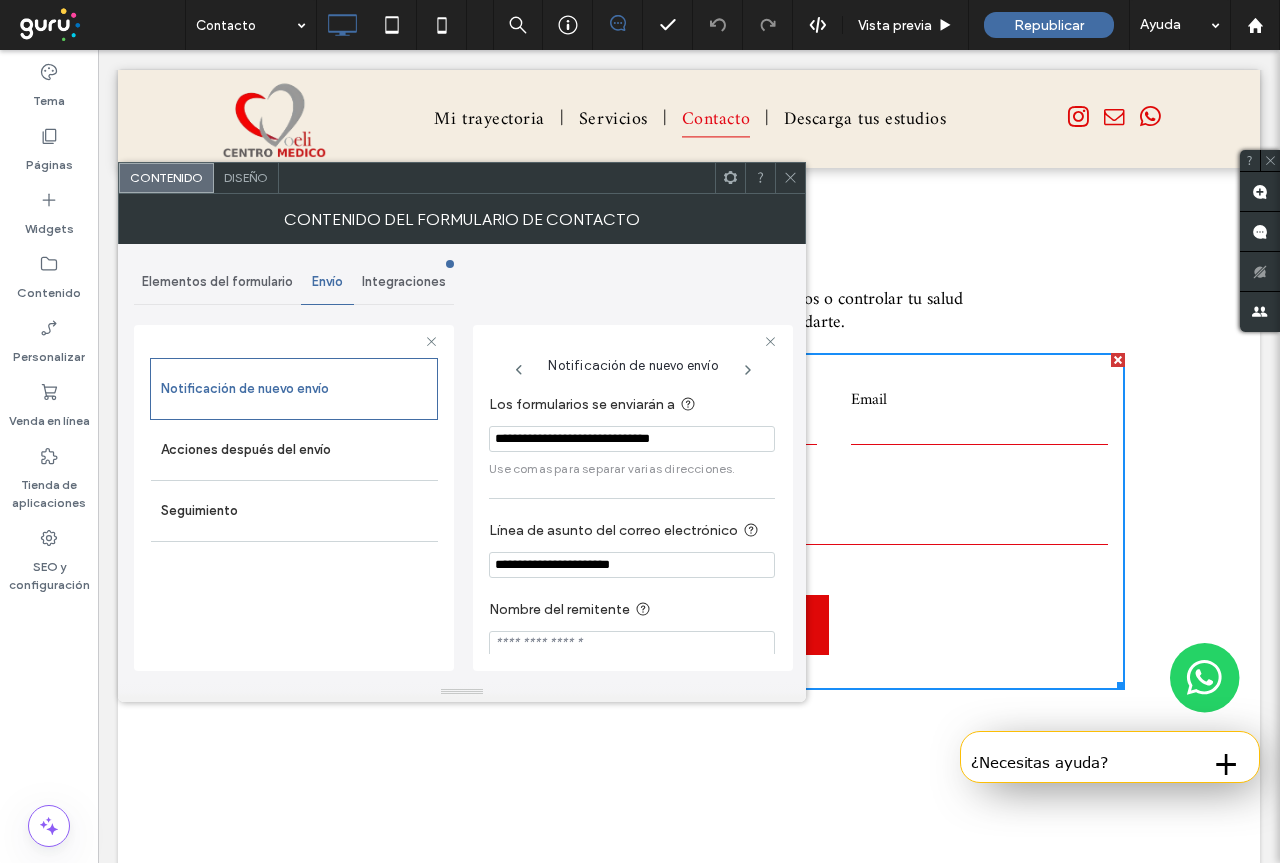click 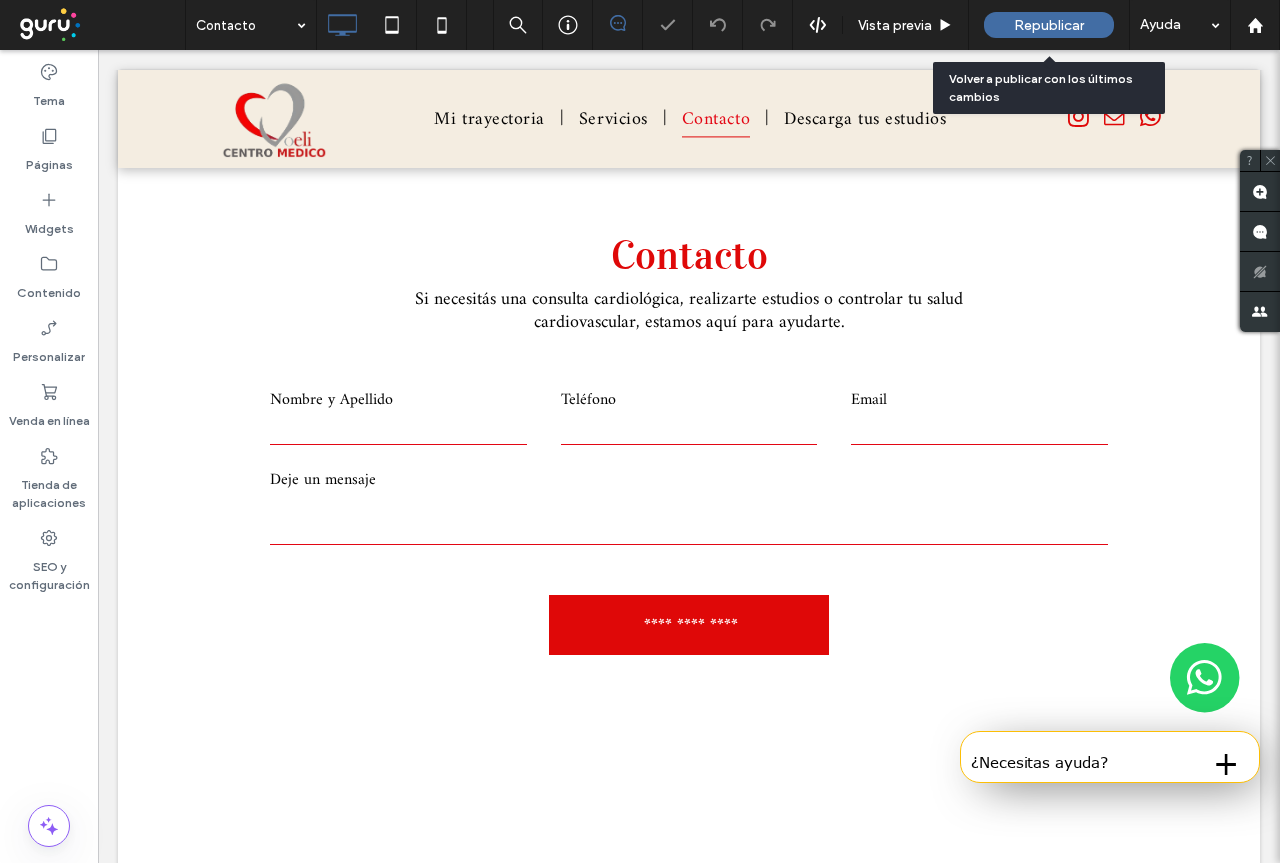 click on "Republicar" at bounding box center [1049, 25] 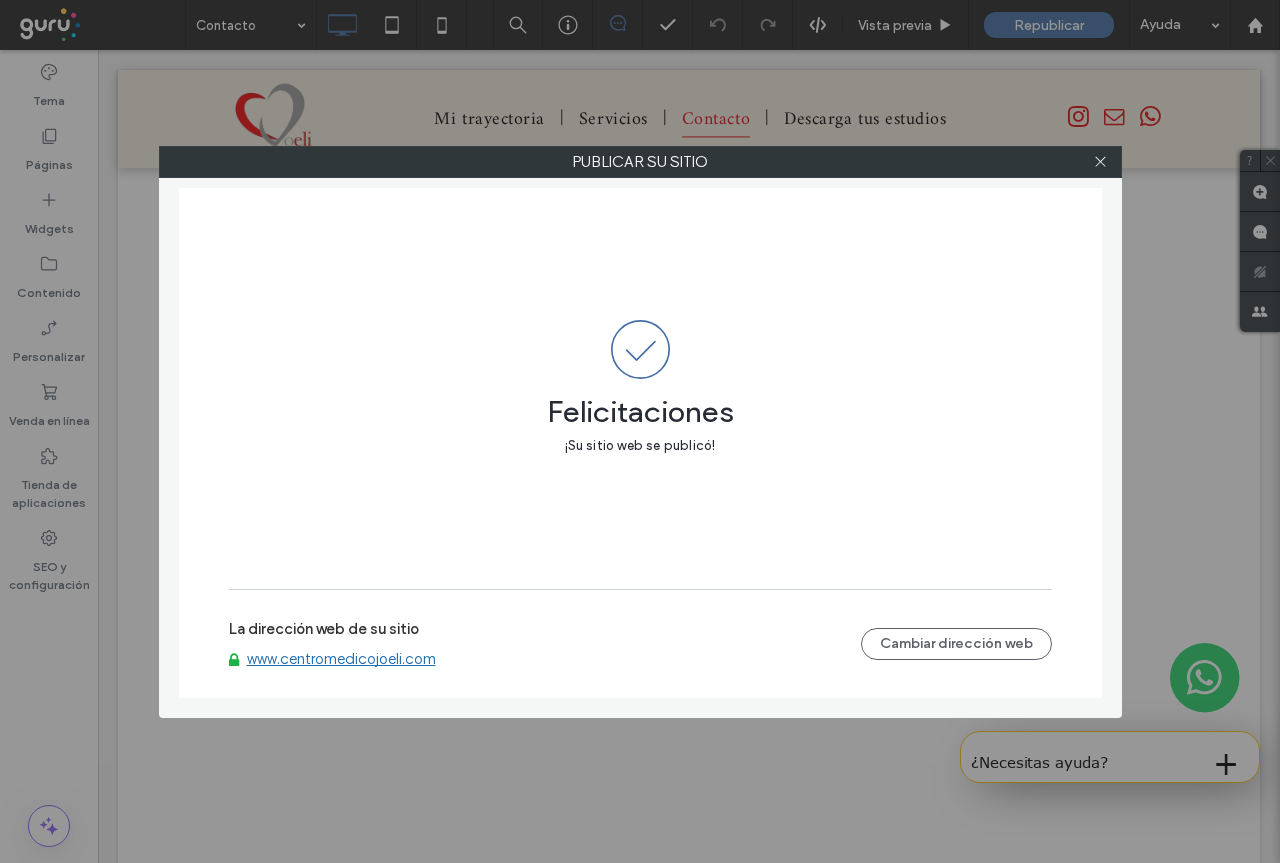 click on "www.centromedicojoeli.com" at bounding box center [341, 659] 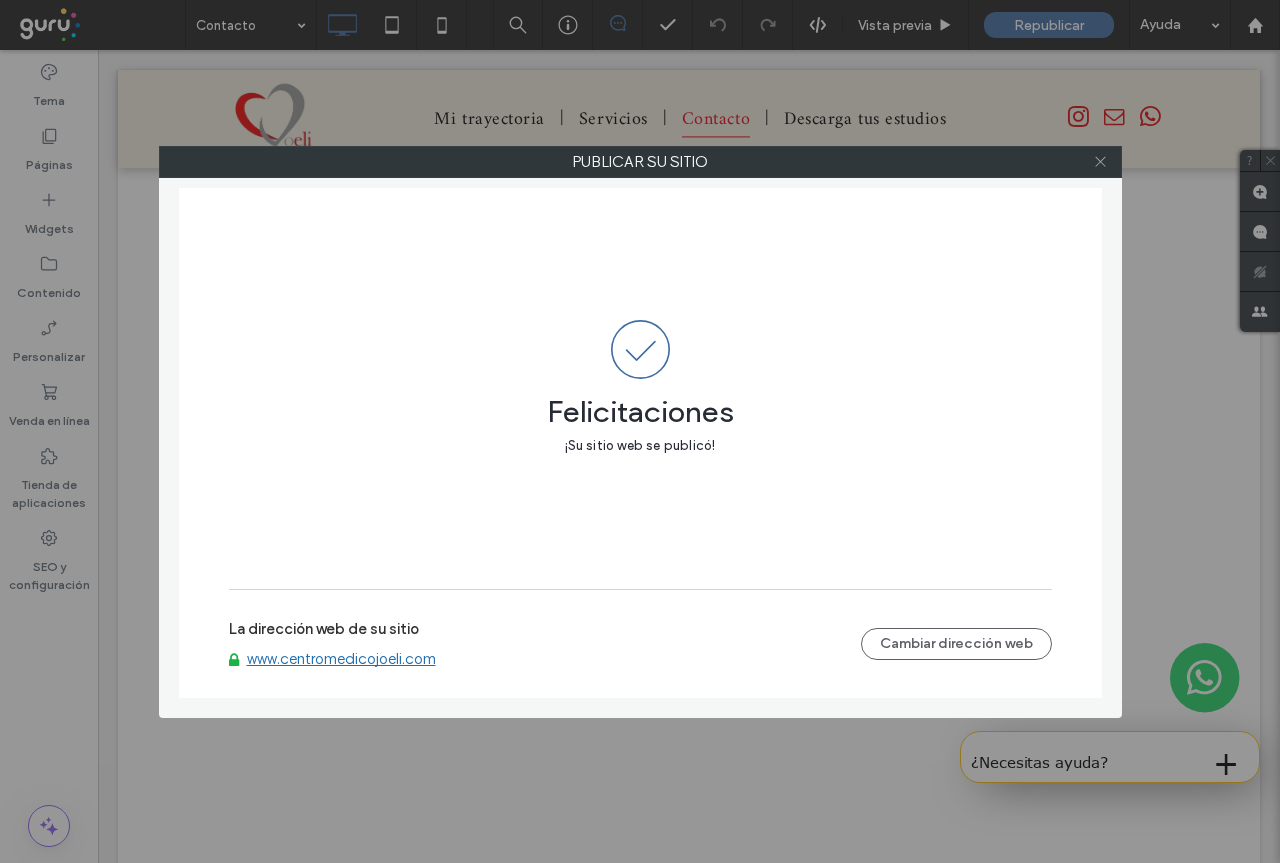 click 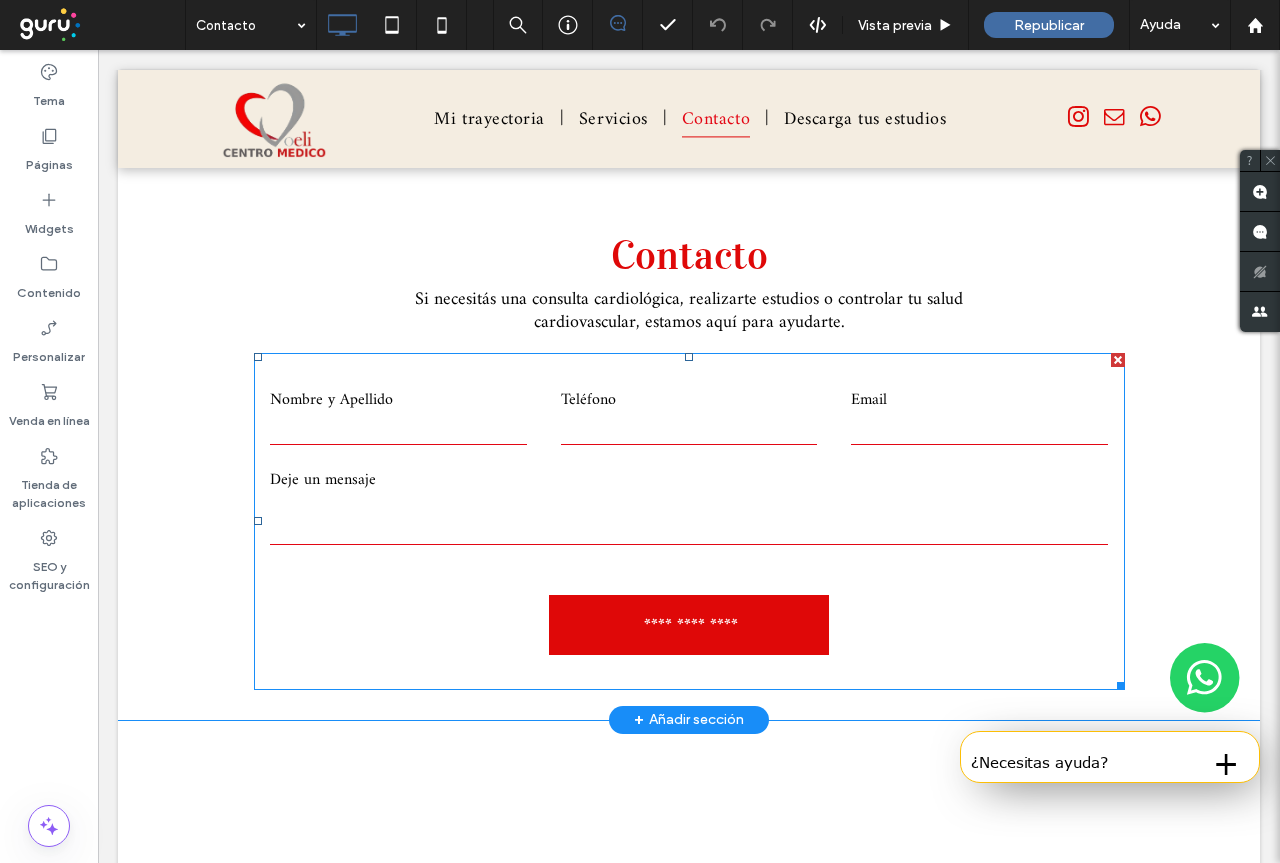 scroll, scrollTop: 0, scrollLeft: 0, axis: both 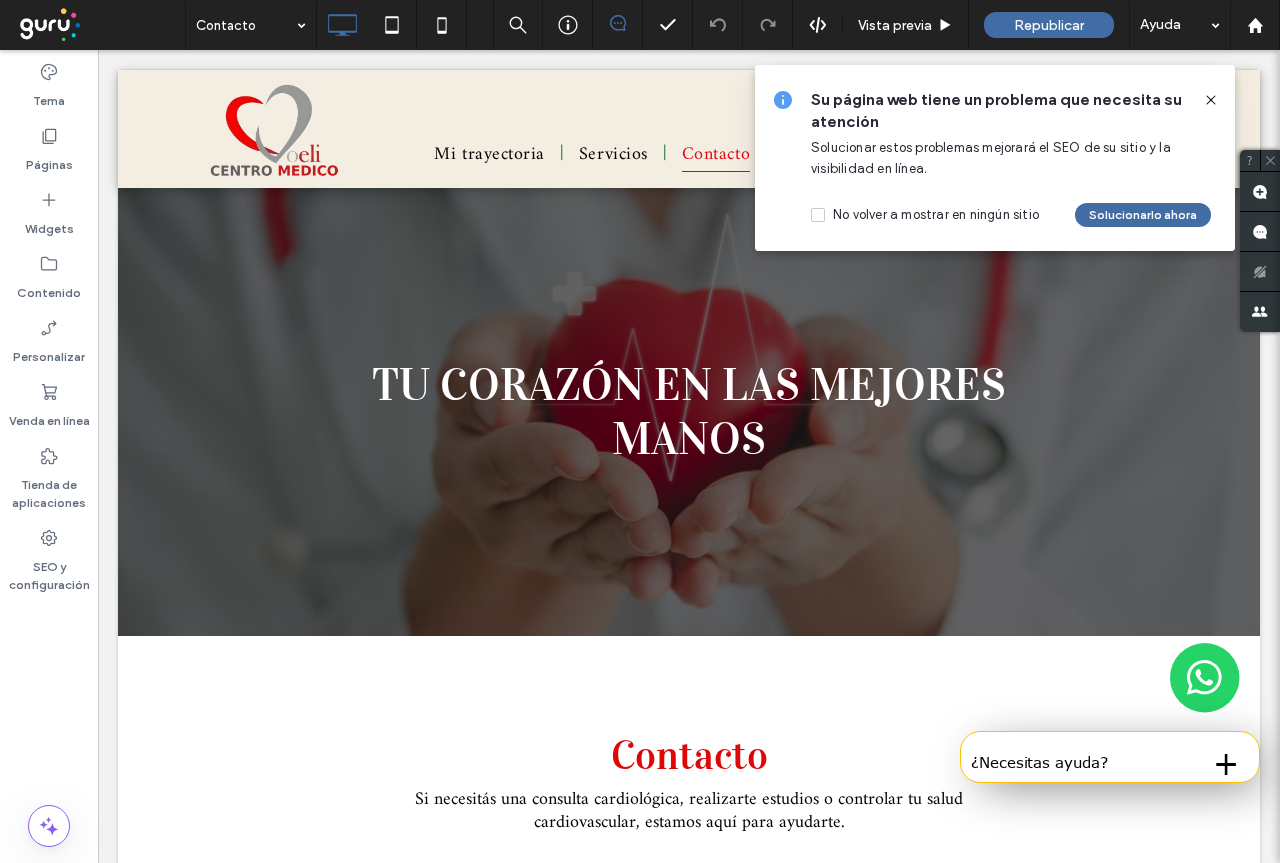 click 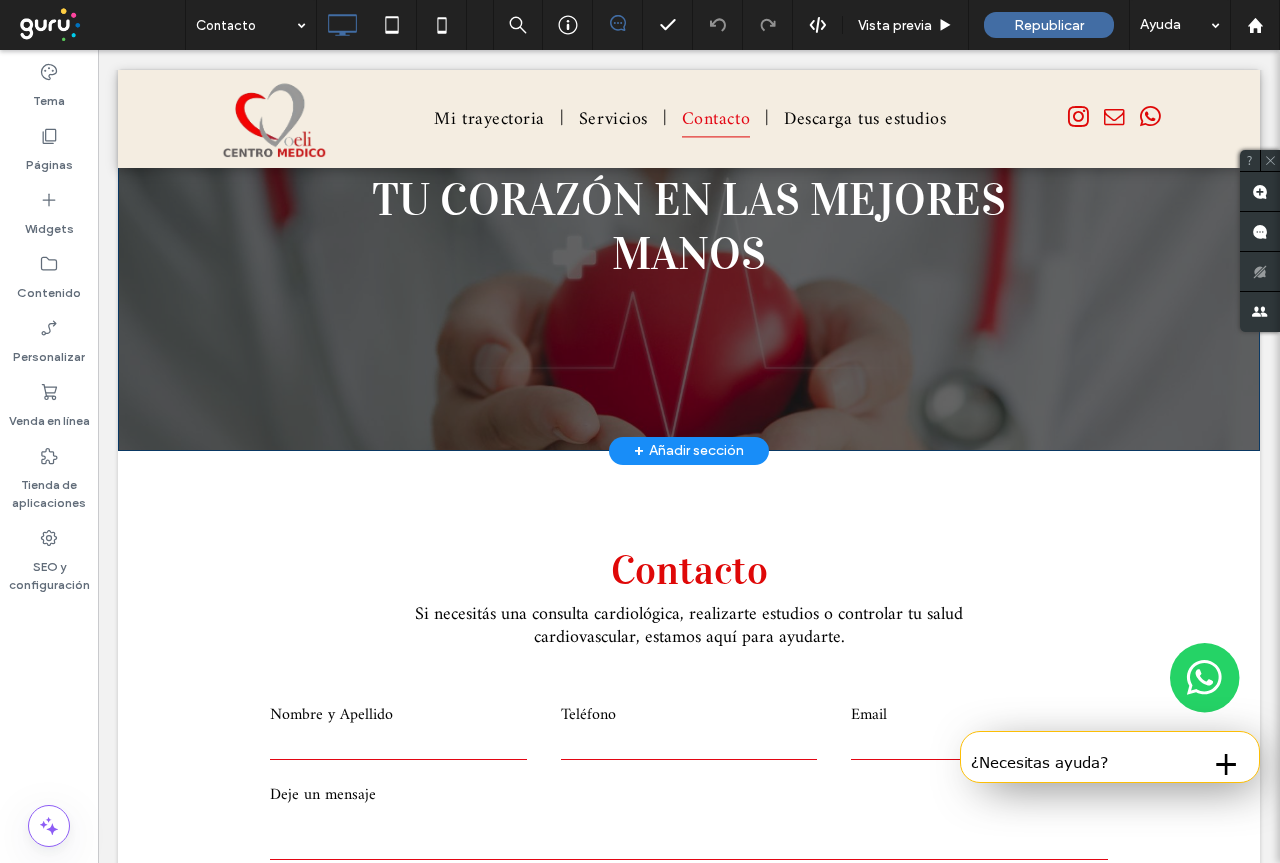 scroll, scrollTop: 100, scrollLeft: 0, axis: vertical 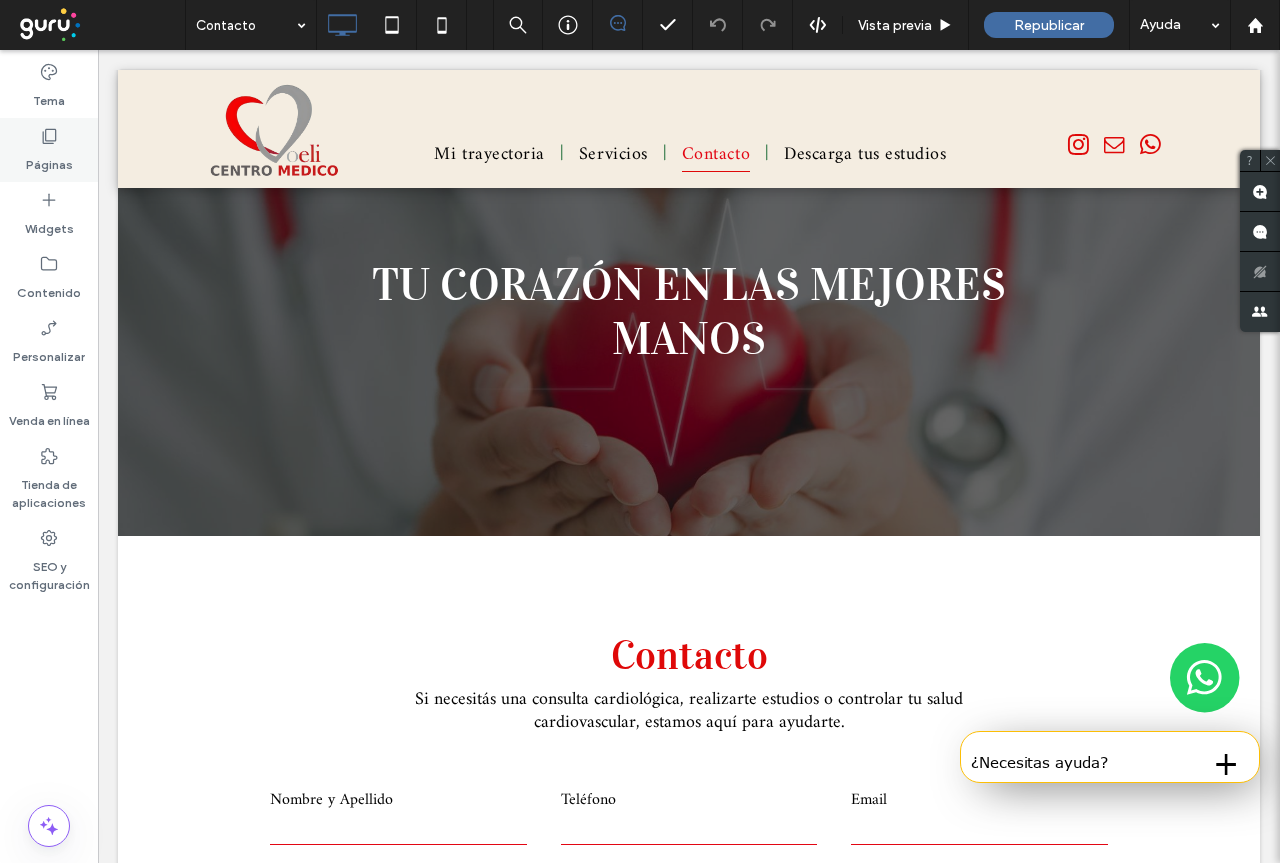drag, startPoint x: 50, startPoint y: 148, endPoint x: 71, endPoint y: 151, distance: 21.213203 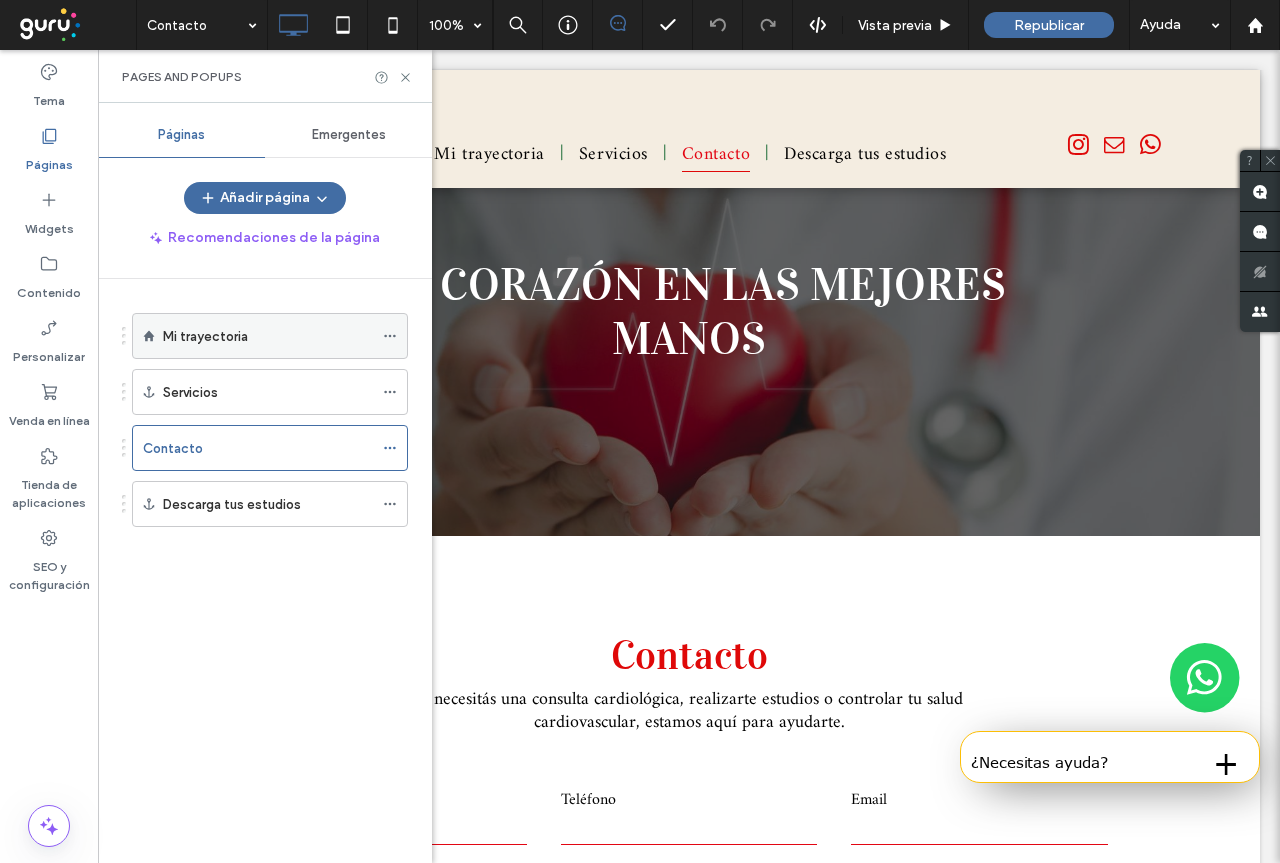 click on "Mi trayectoria" at bounding box center [205, 336] 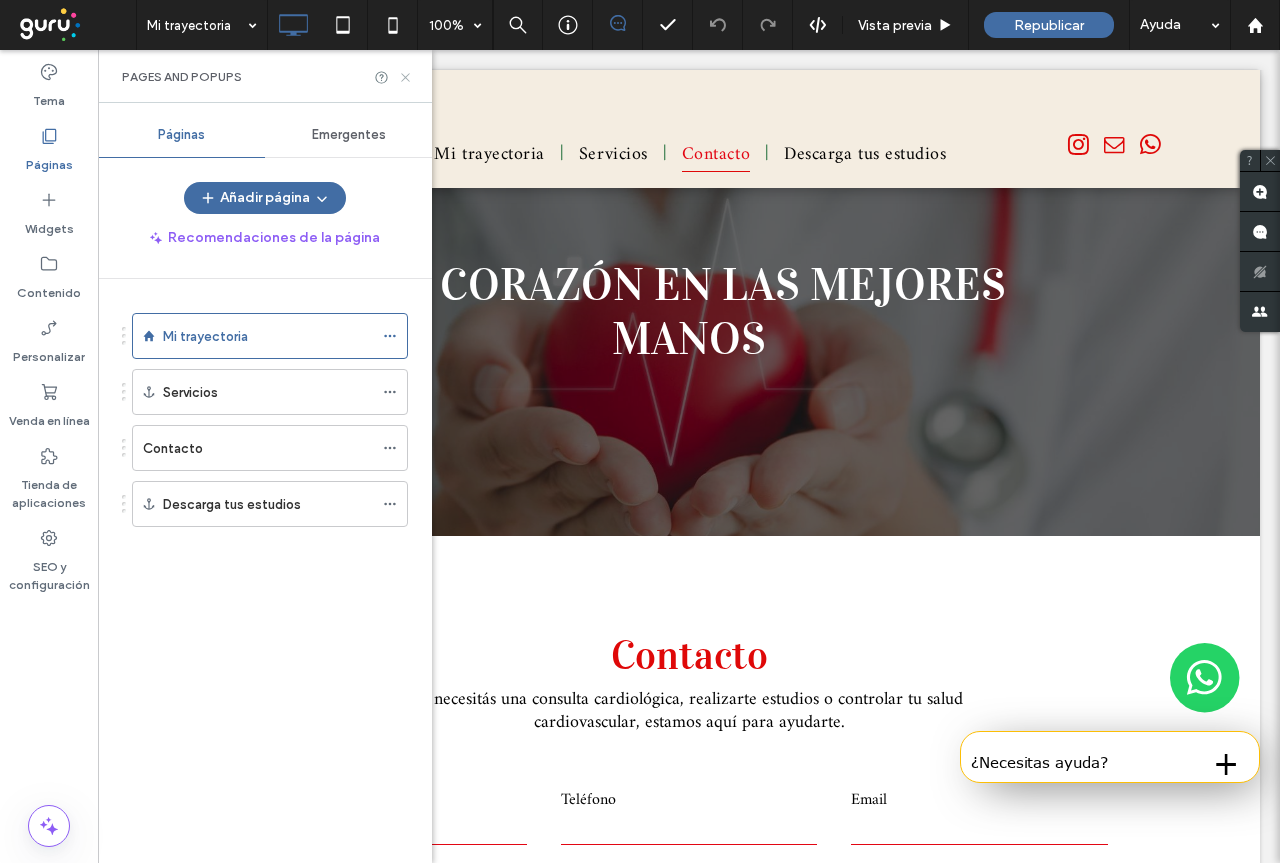 click 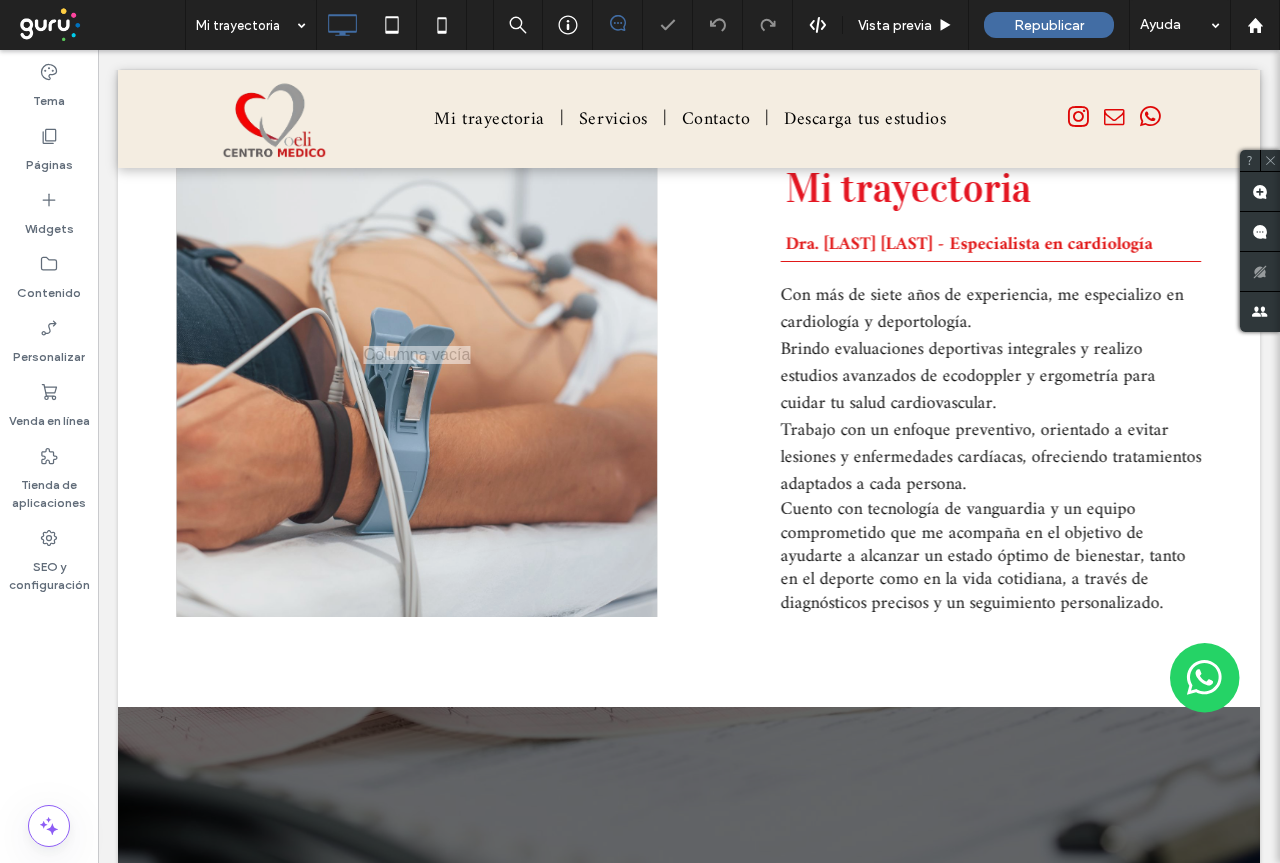 scroll, scrollTop: 682, scrollLeft: 0, axis: vertical 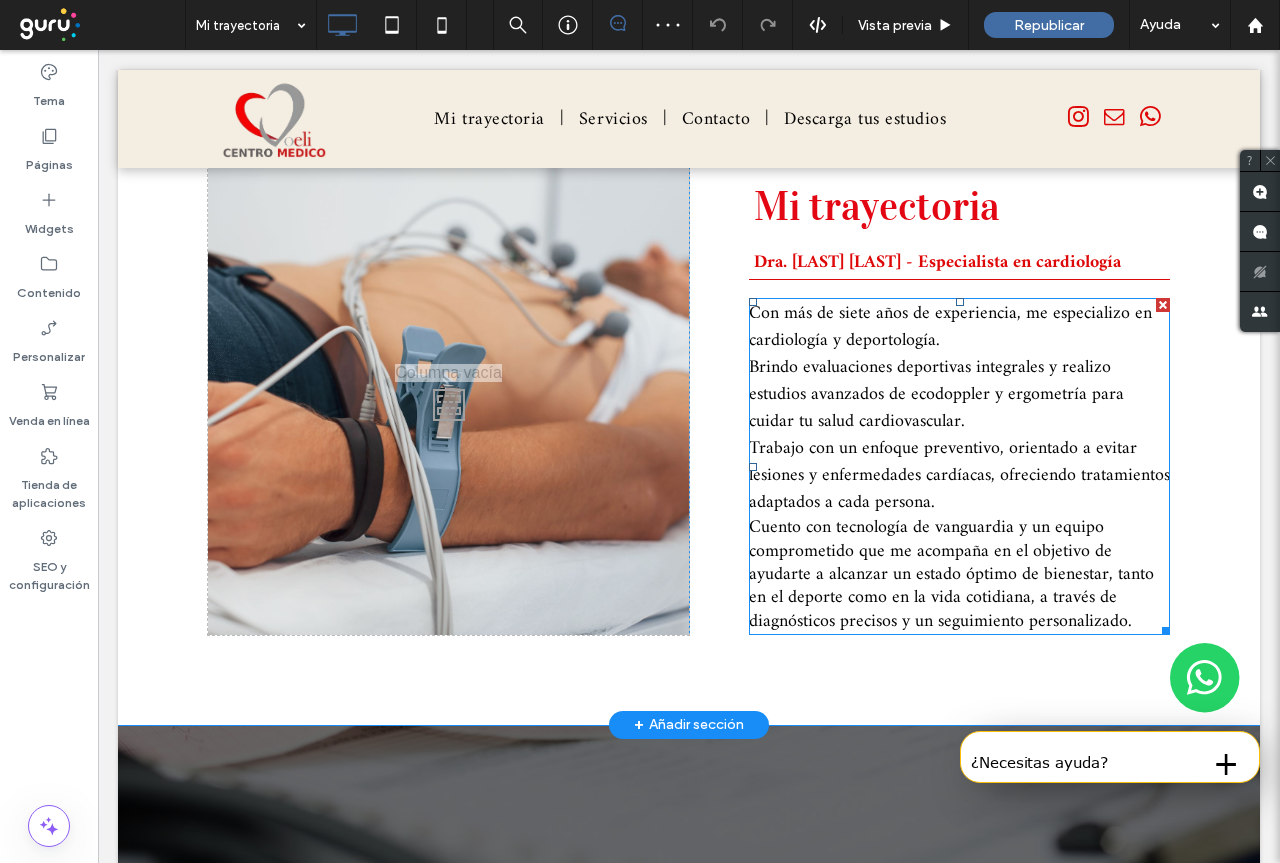 click on "Con más de siete años de experiencia, me especializo en cardiología y deportología. Brindo evaluaciones deportivas integrales y realizo estudios avanzados de ecodoppler y ergometría para cuidar tu salud cardiovascular." at bounding box center (950, 367) 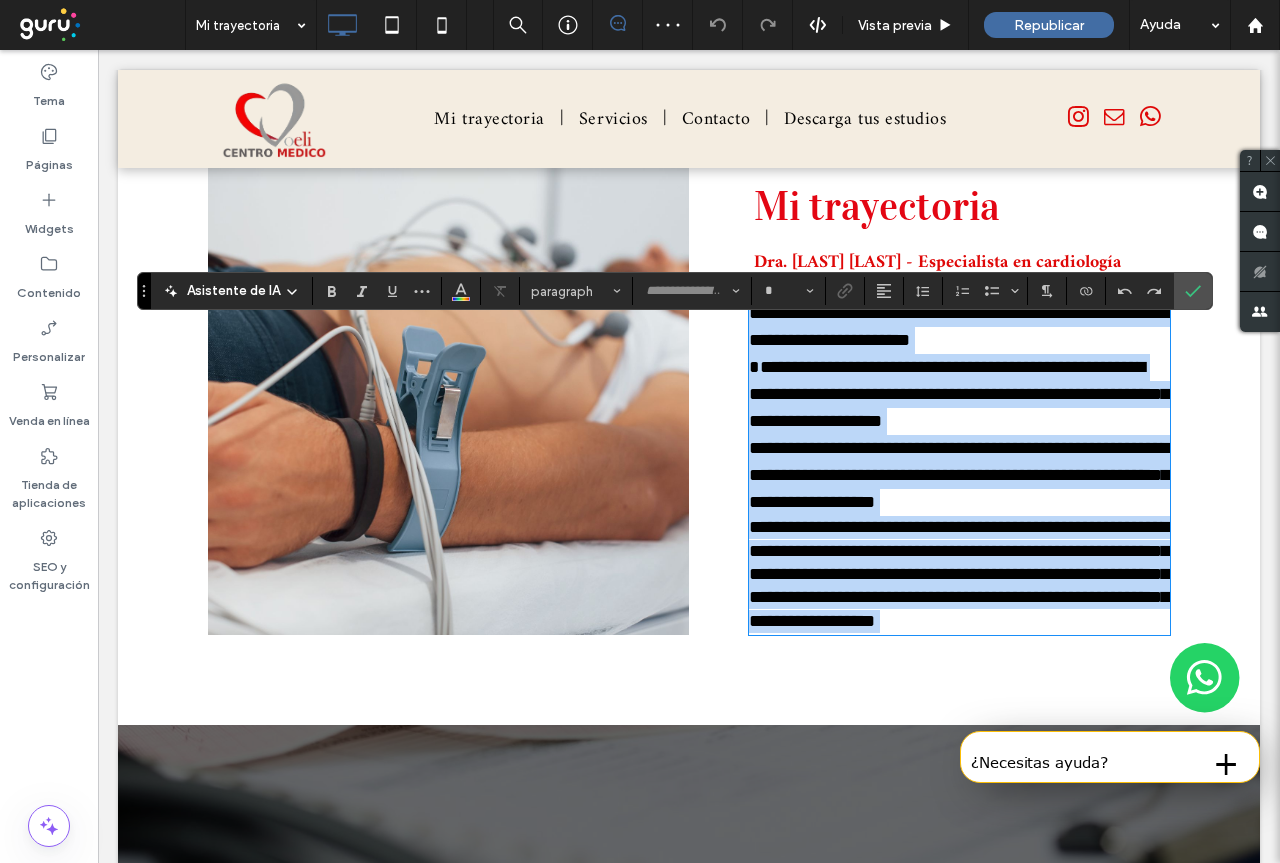 type on "*****" 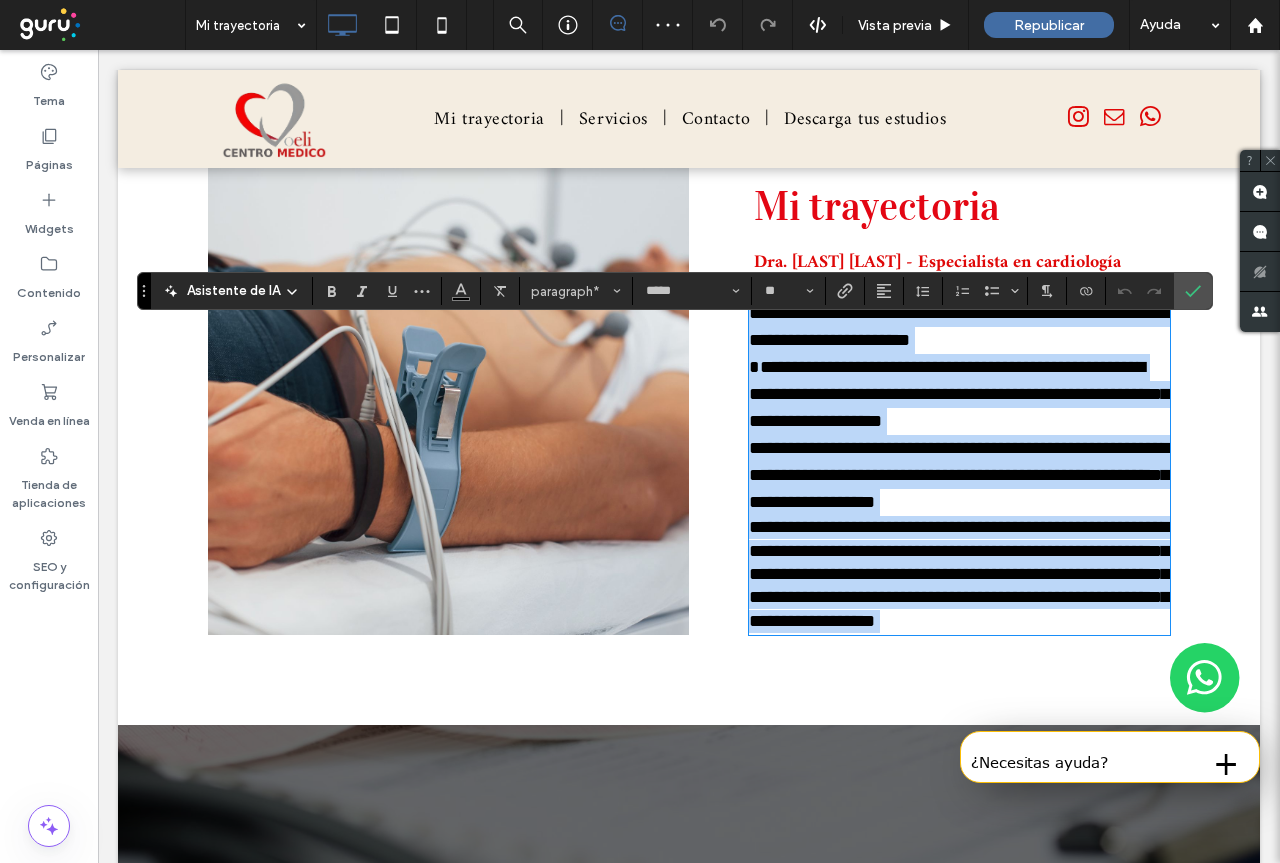 click on "**********" at bounding box center (959, 367) 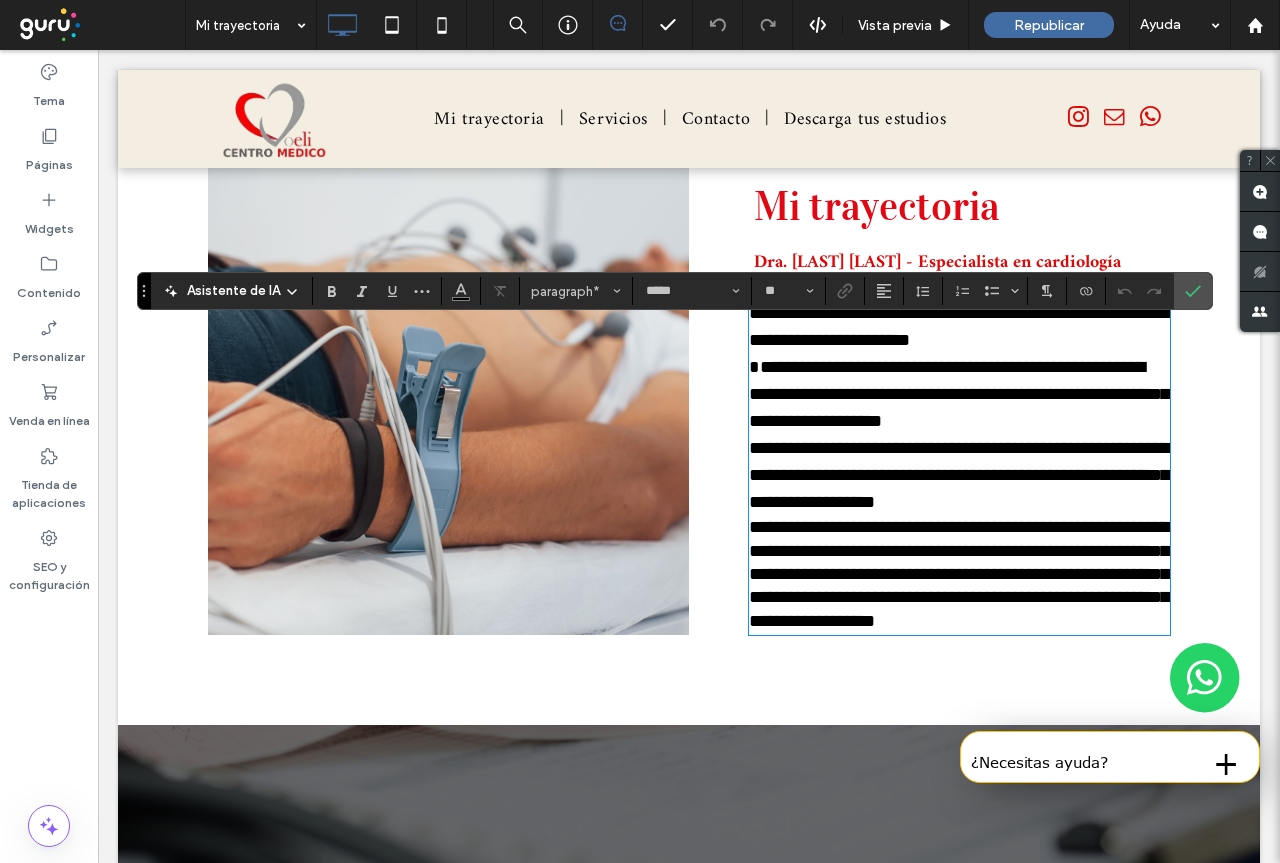 type 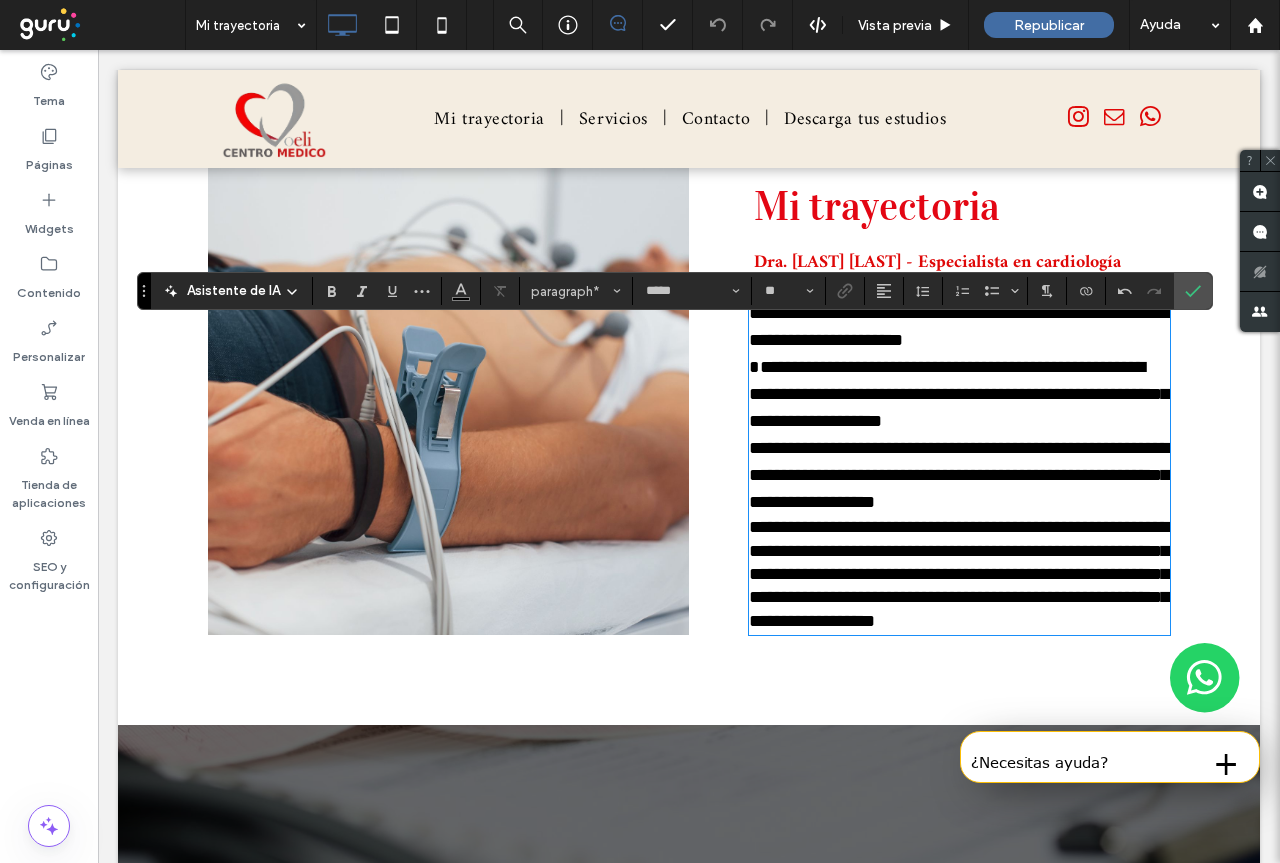 click on "**********" at bounding box center [959, 367] 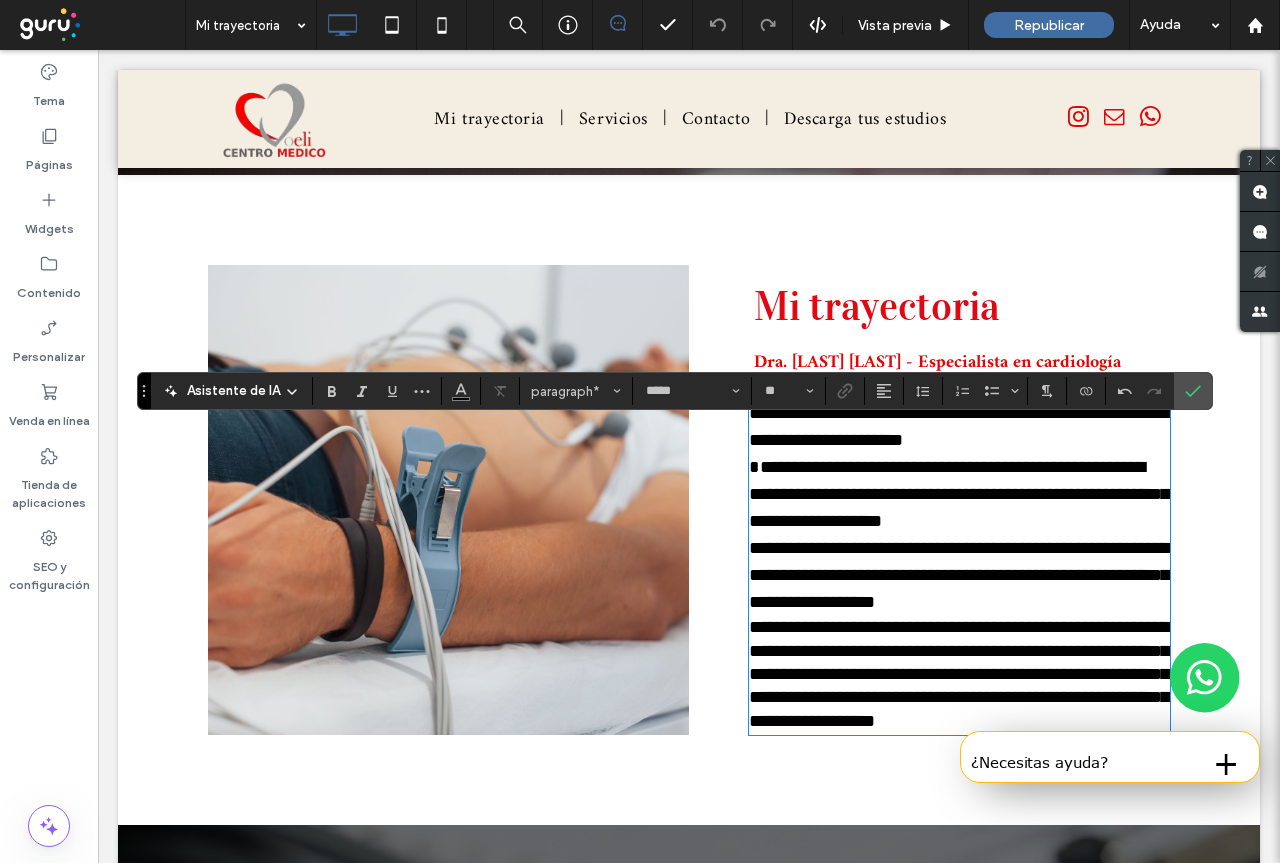 scroll, scrollTop: 482, scrollLeft: 0, axis: vertical 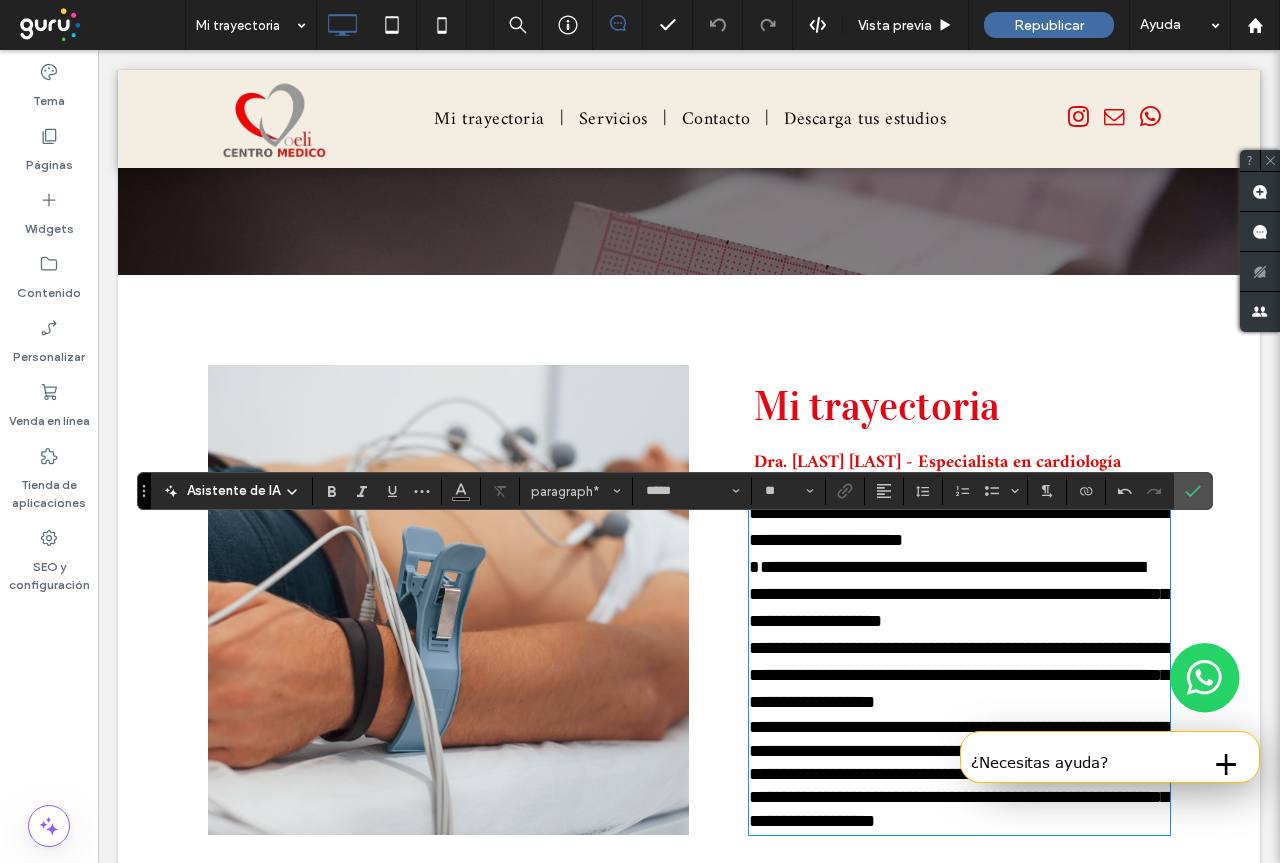 click on "**********" at bounding box center [689, 599] 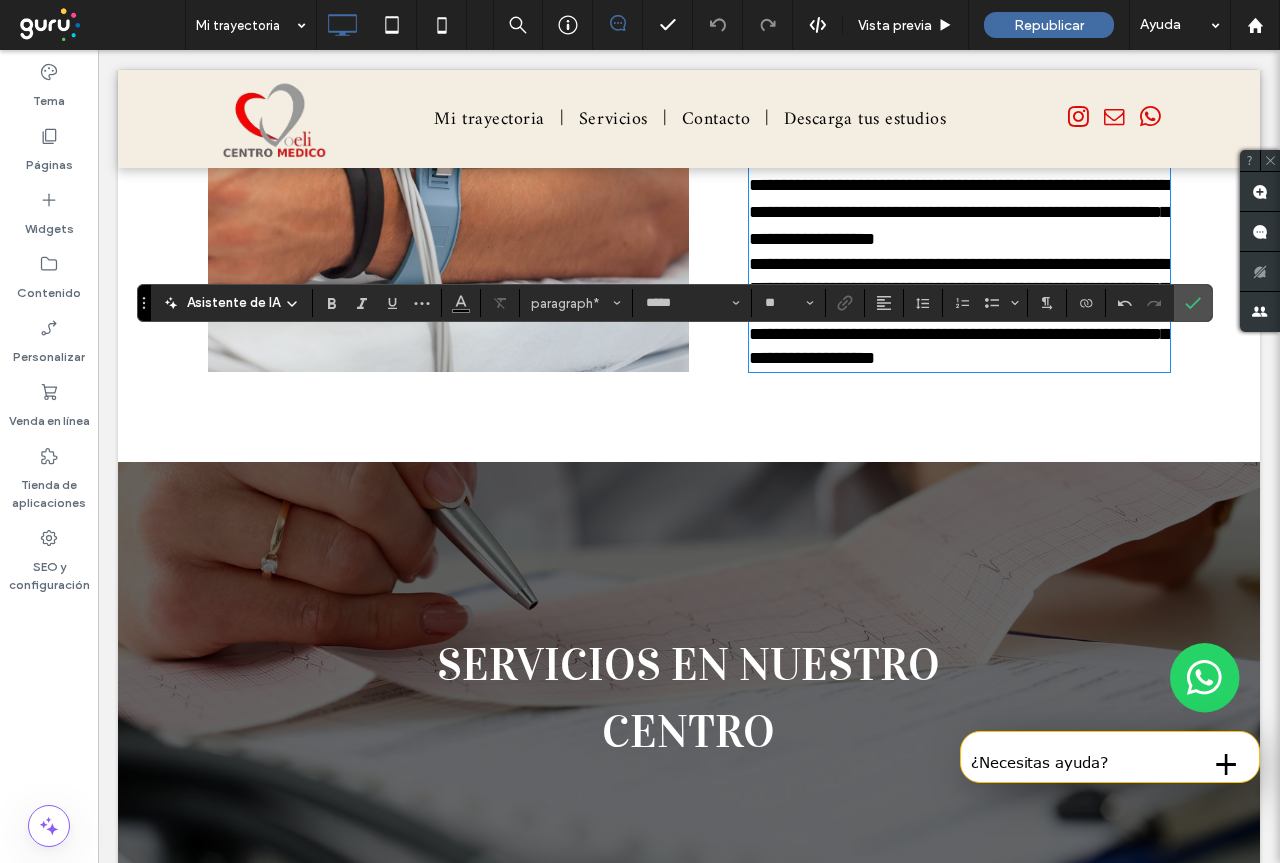 scroll, scrollTop: 982, scrollLeft: 0, axis: vertical 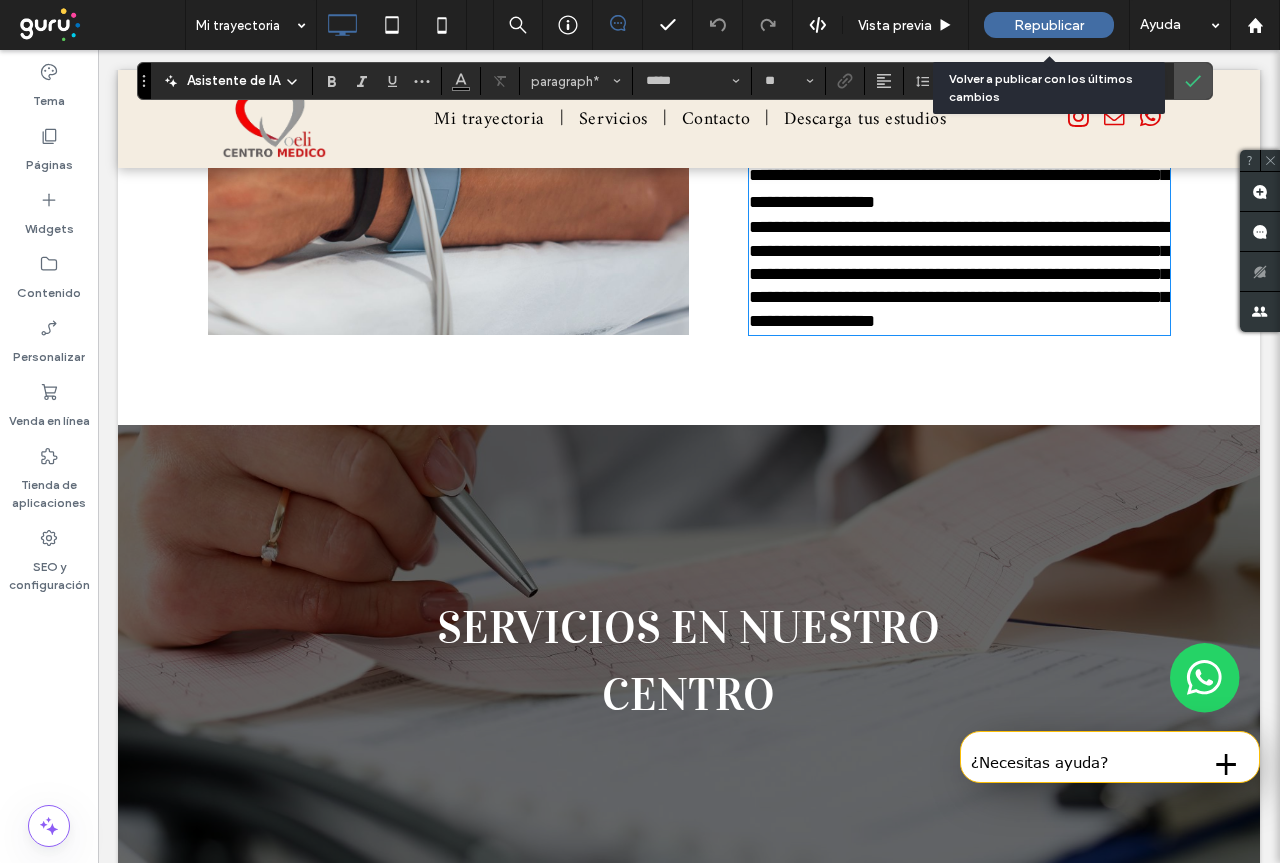 click on "Republicar" at bounding box center [1049, 25] 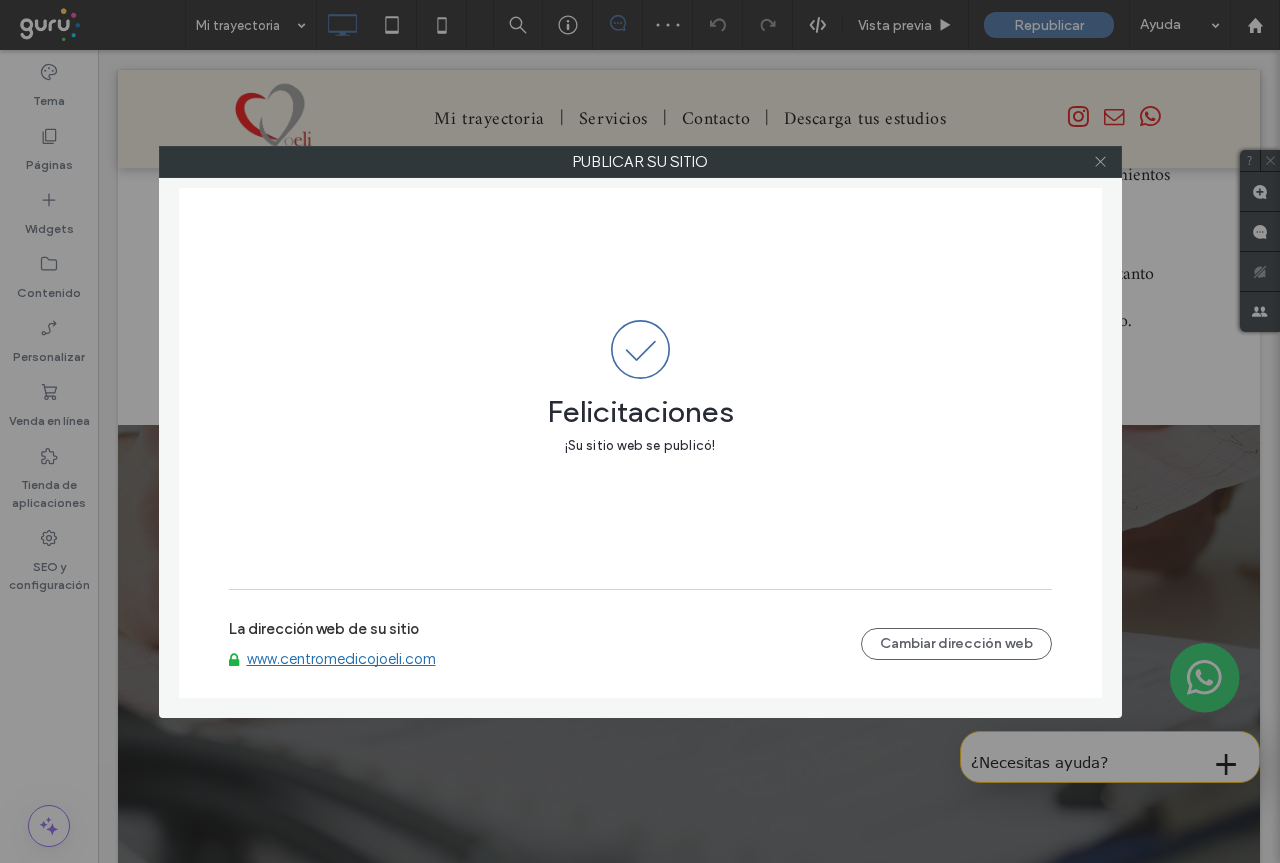 click 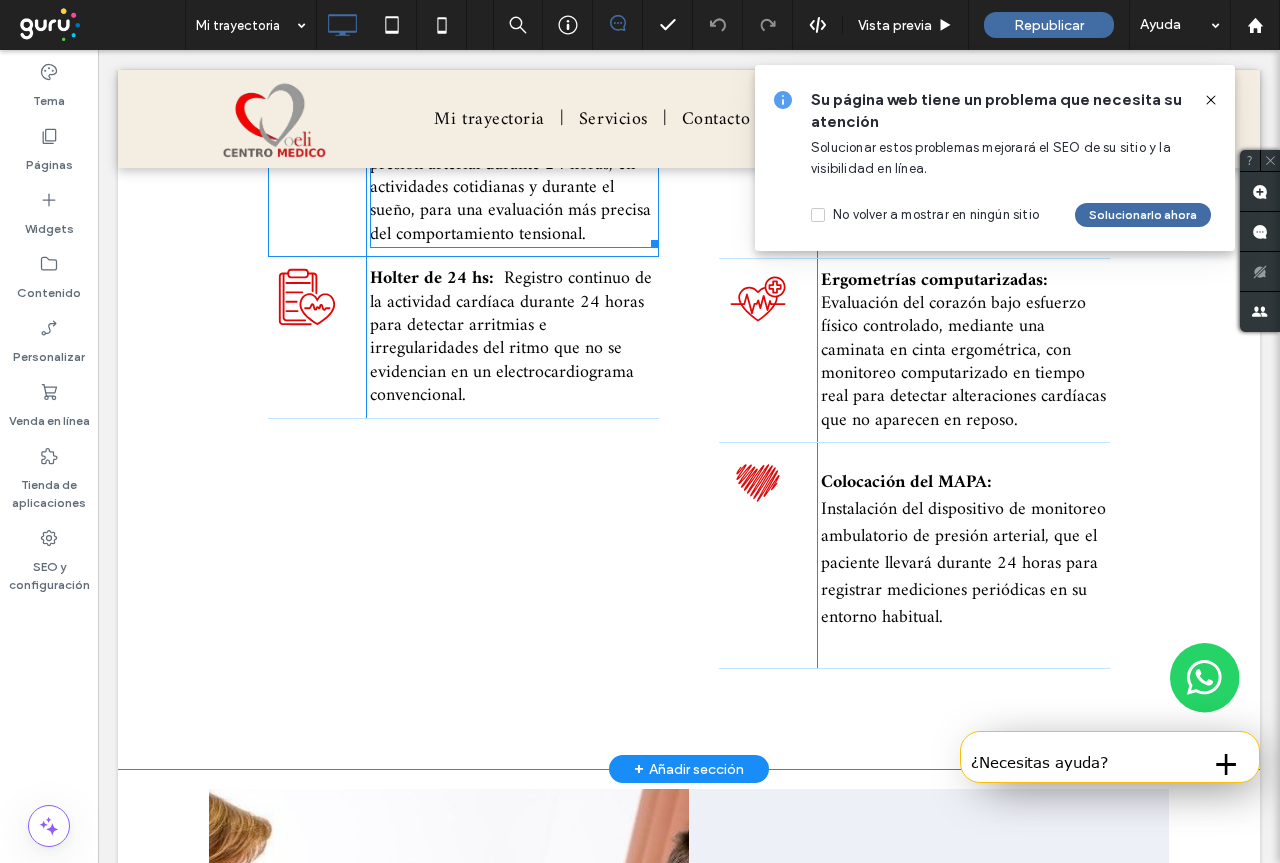 scroll, scrollTop: 2682, scrollLeft: 0, axis: vertical 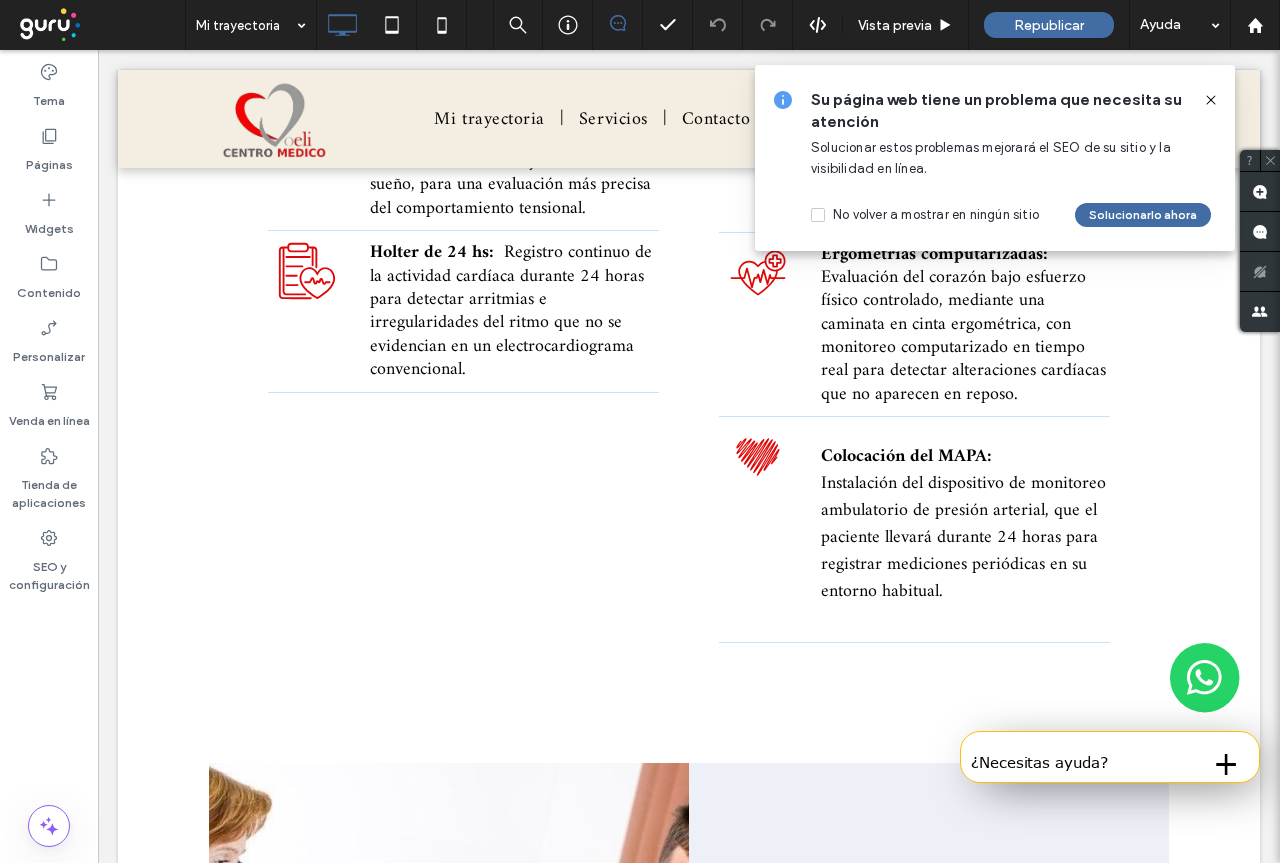 click 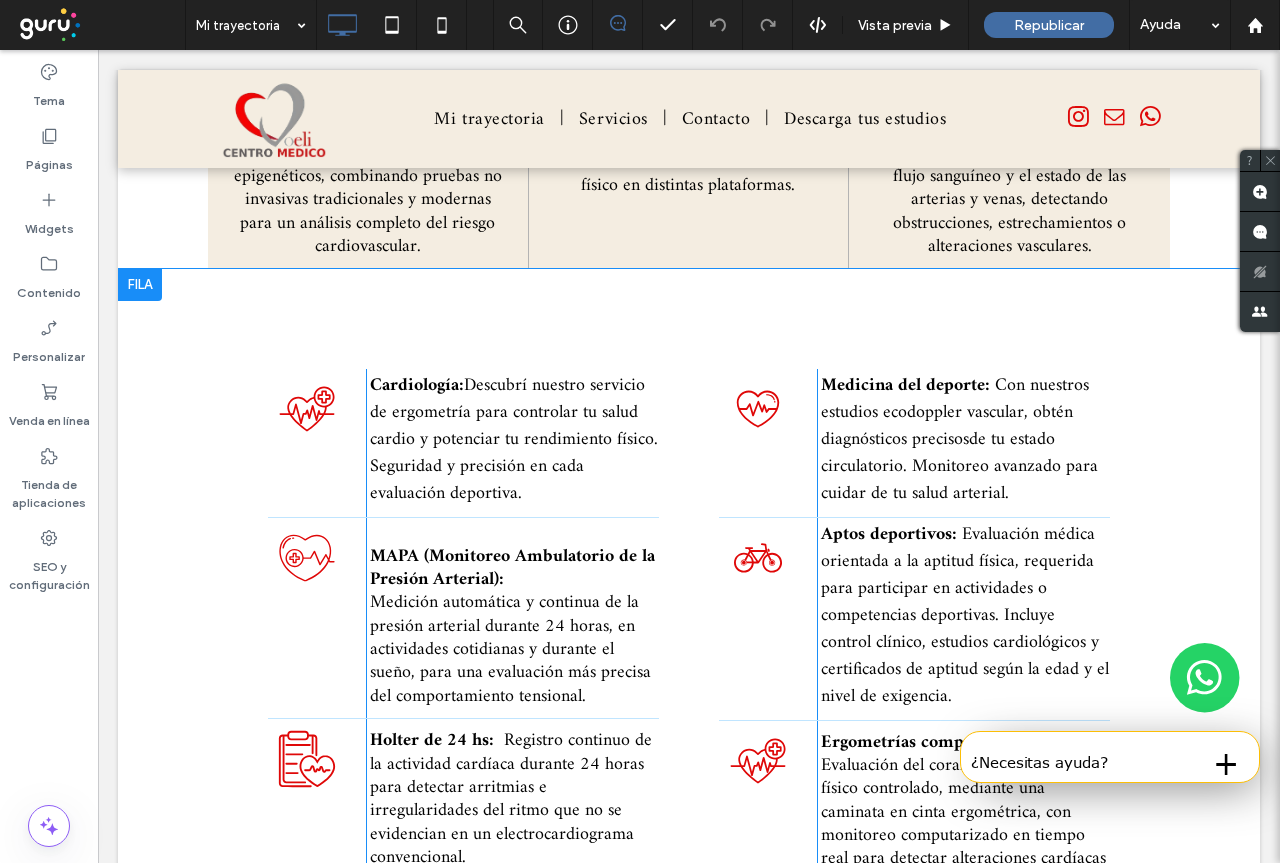 scroll, scrollTop: 1982, scrollLeft: 0, axis: vertical 